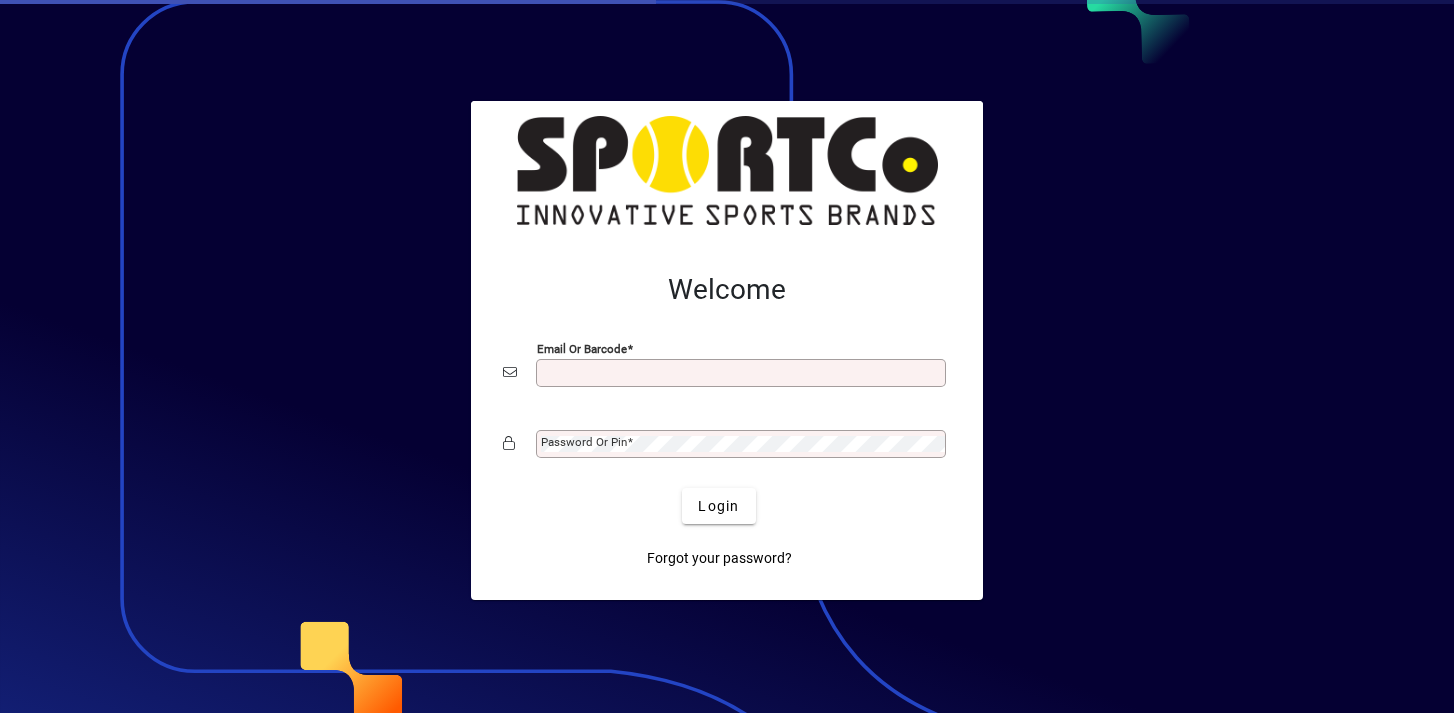 scroll, scrollTop: 0, scrollLeft: 0, axis: both 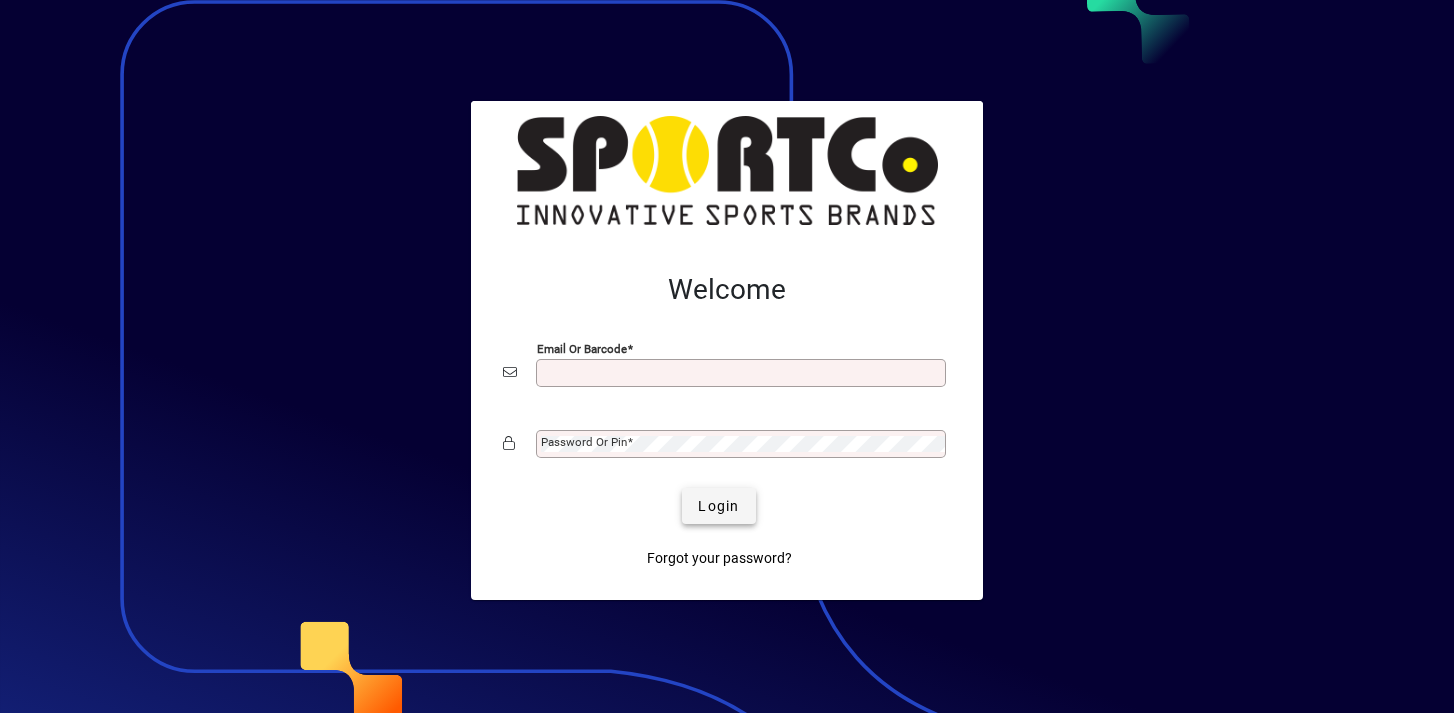 type on "**********" 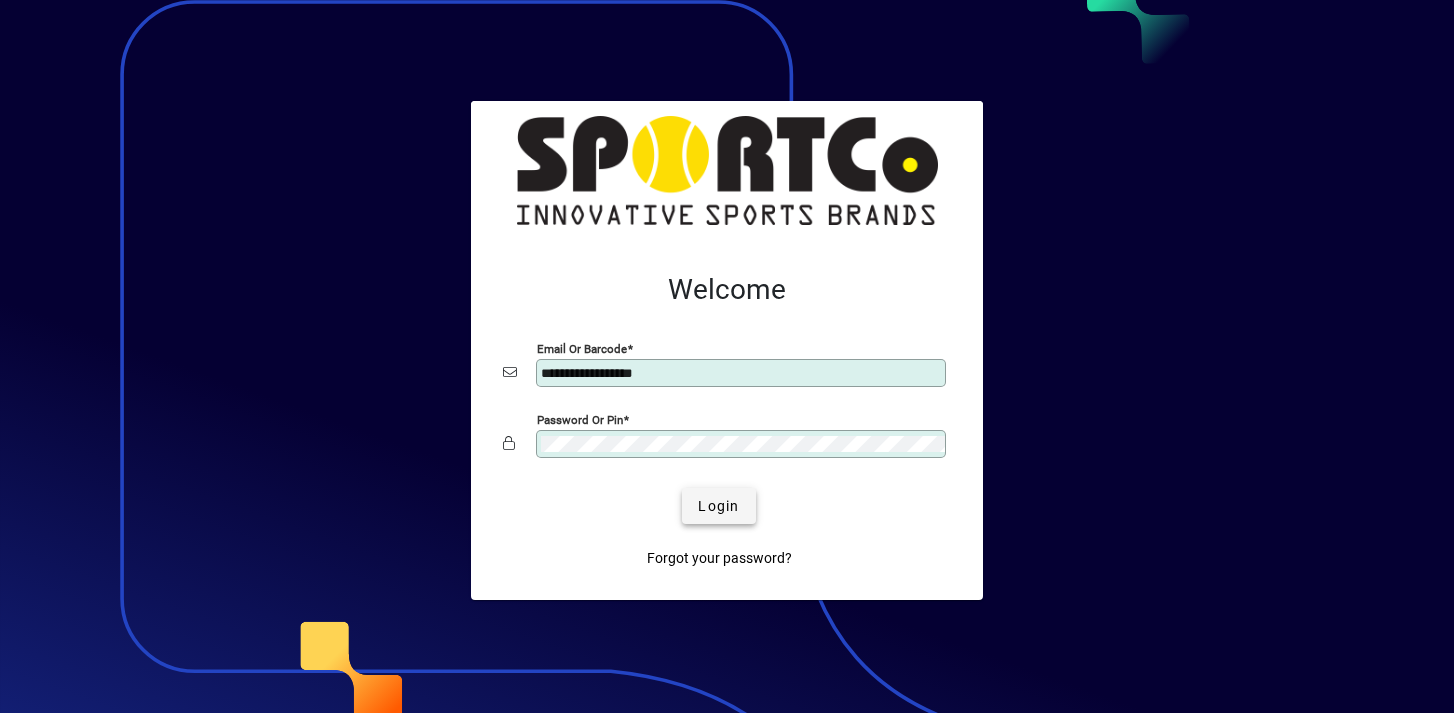click on "Login" 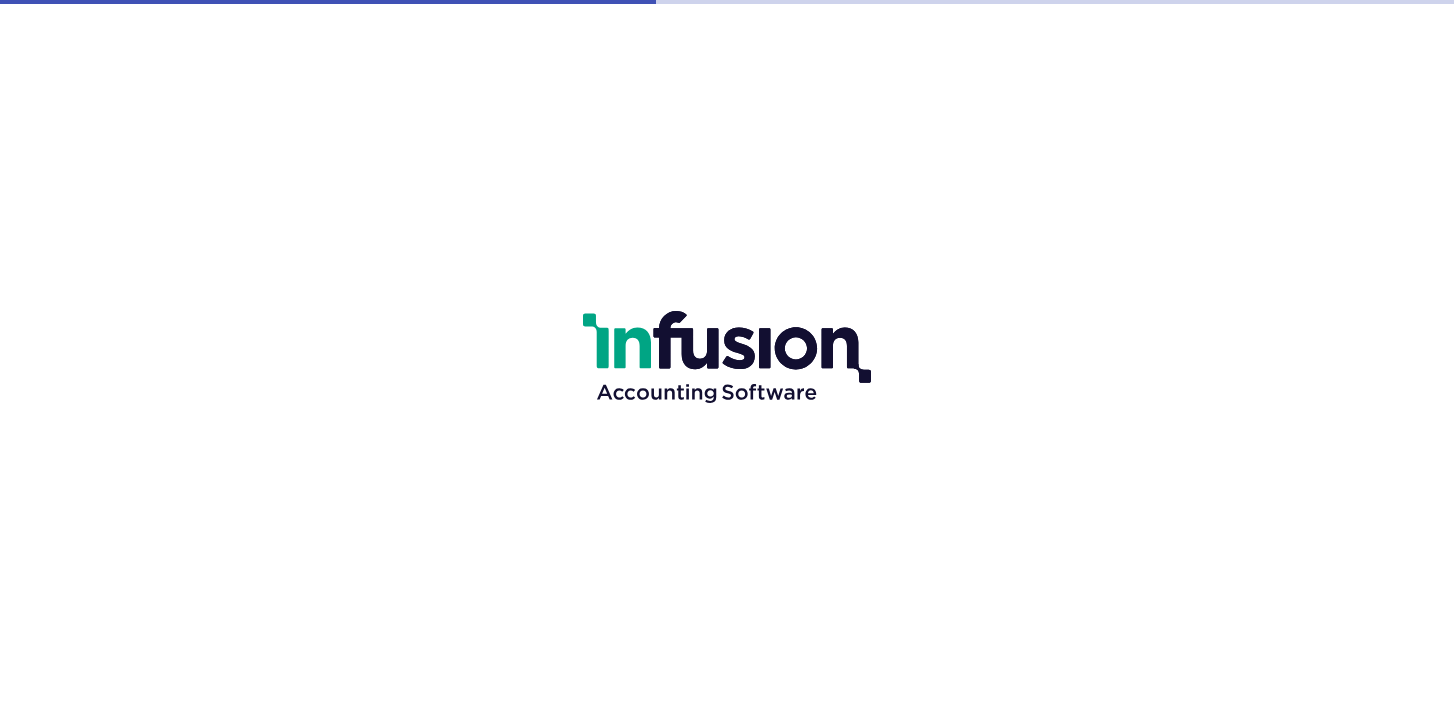 scroll, scrollTop: 0, scrollLeft: 0, axis: both 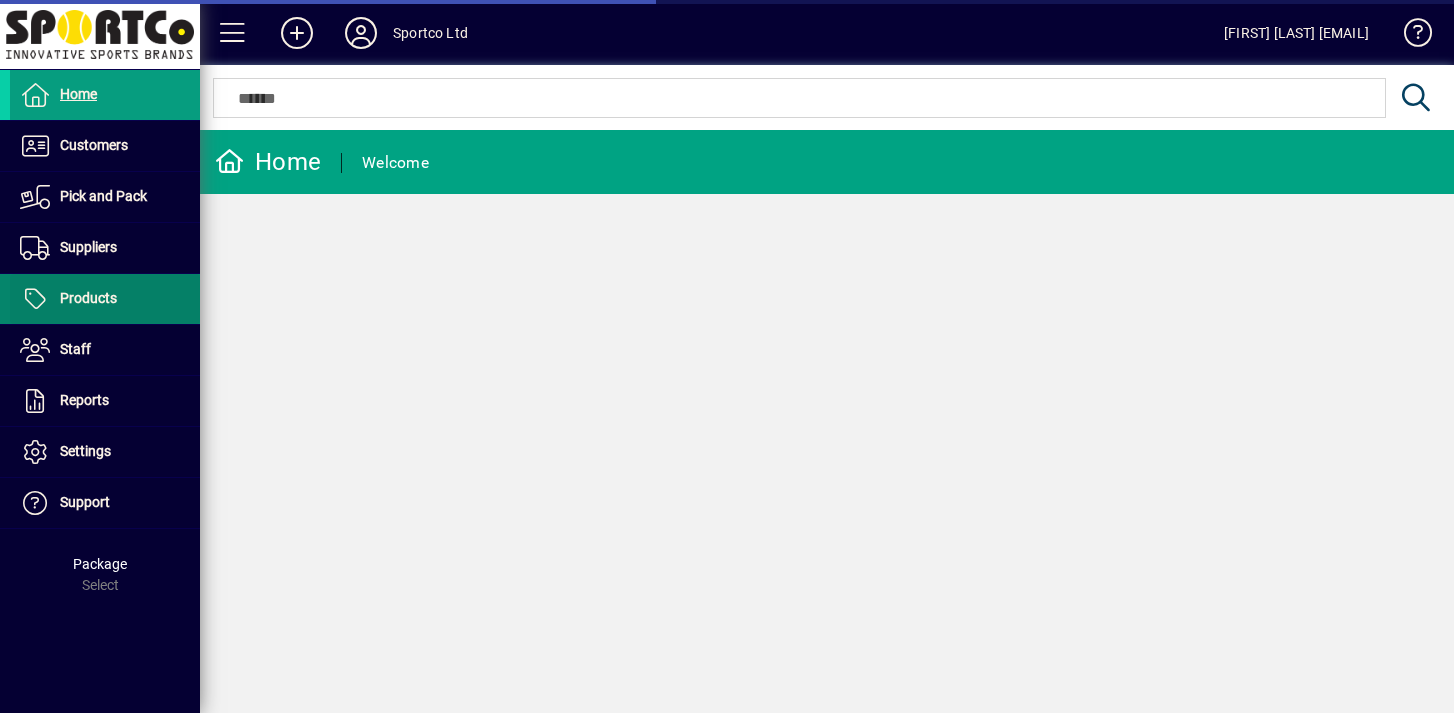 click at bounding box center [105, 299] 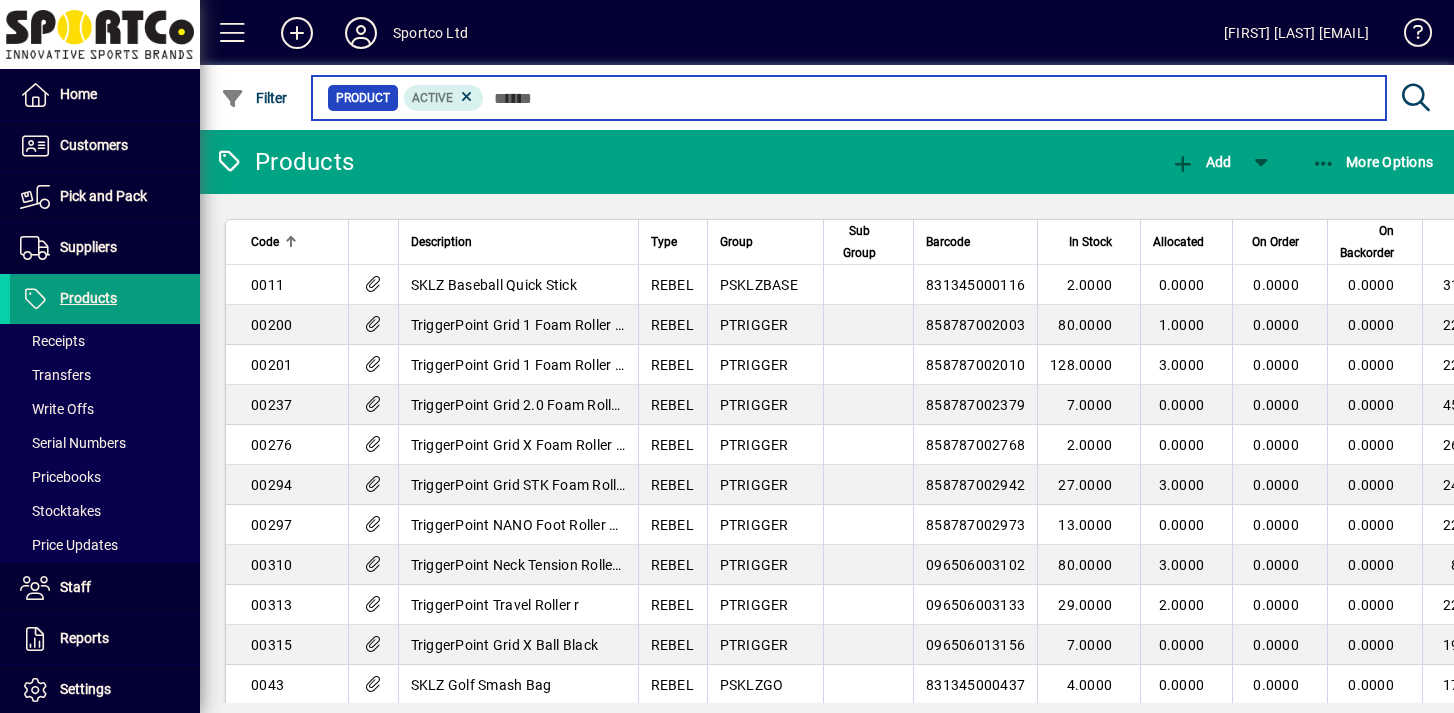 click at bounding box center [927, 98] 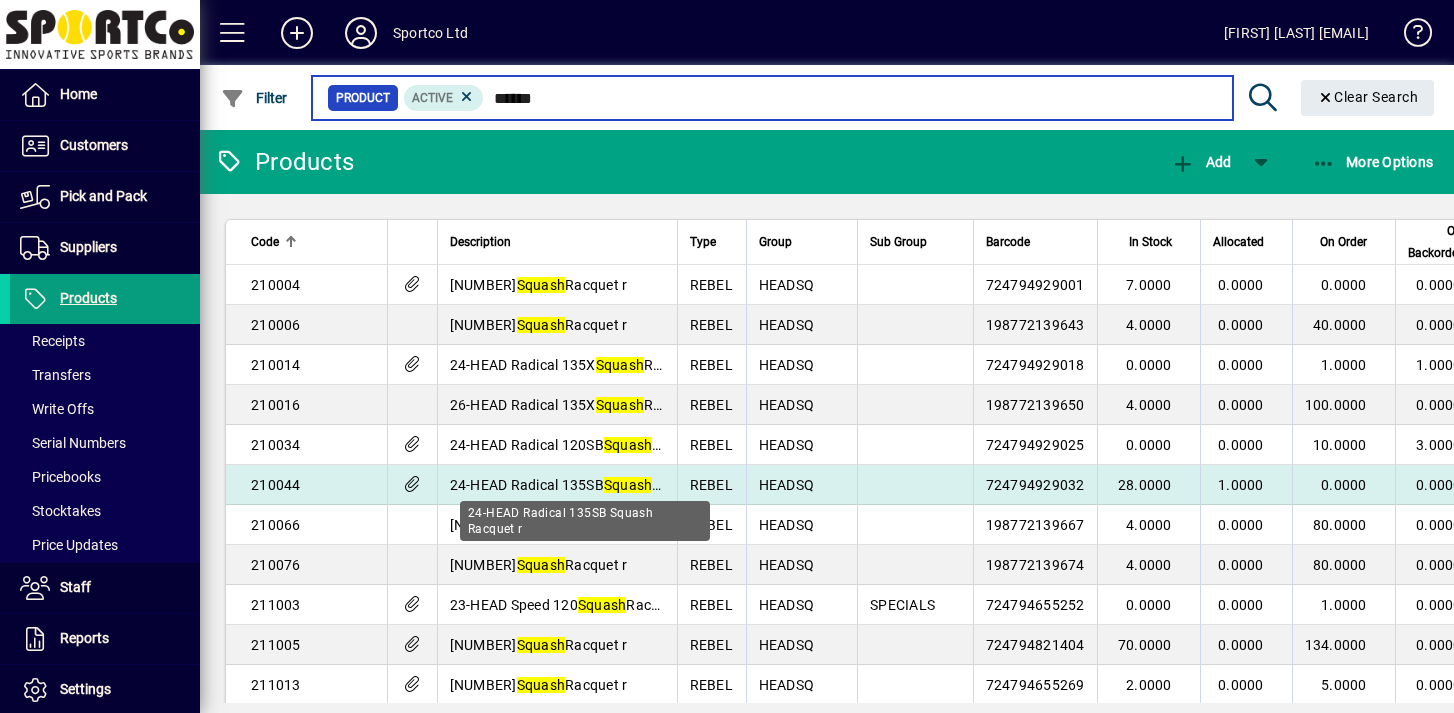 type on "******" 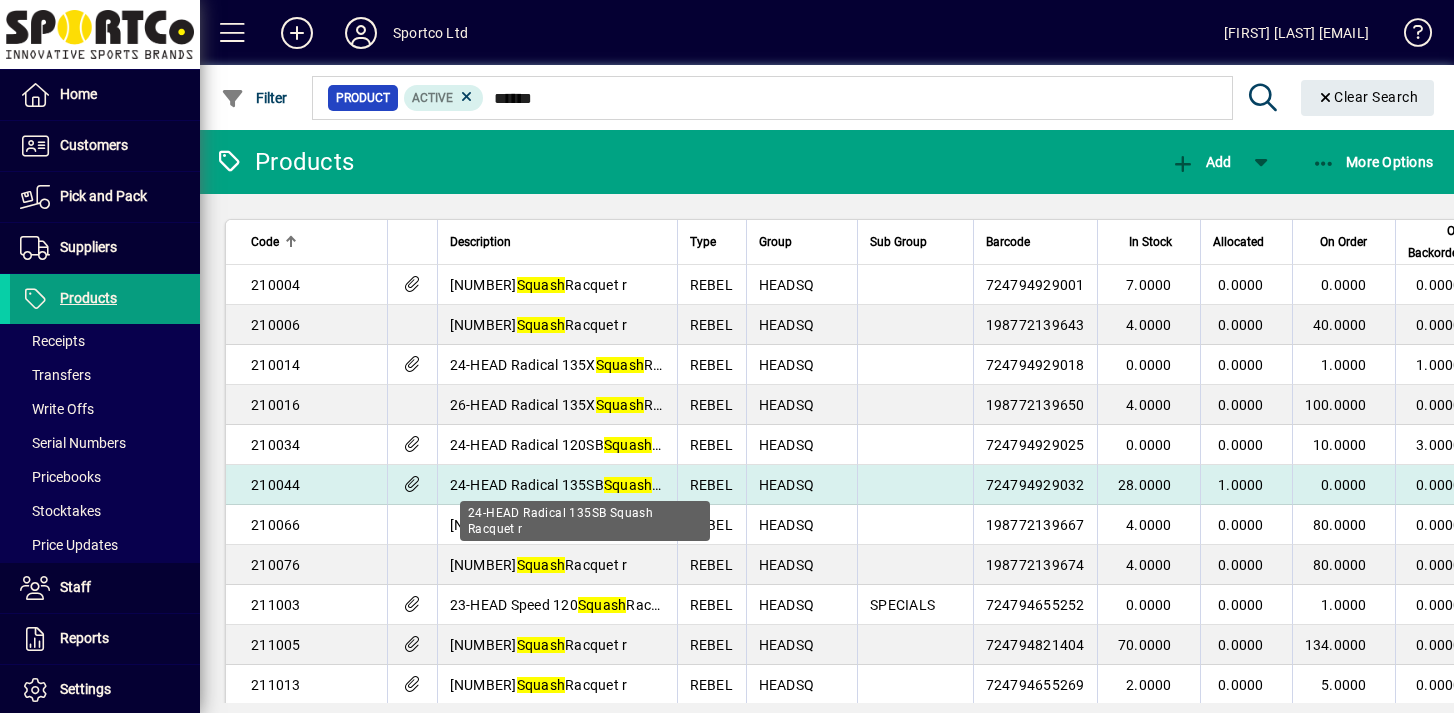 click on "[NUMBER]" at bounding box center [582, 485] 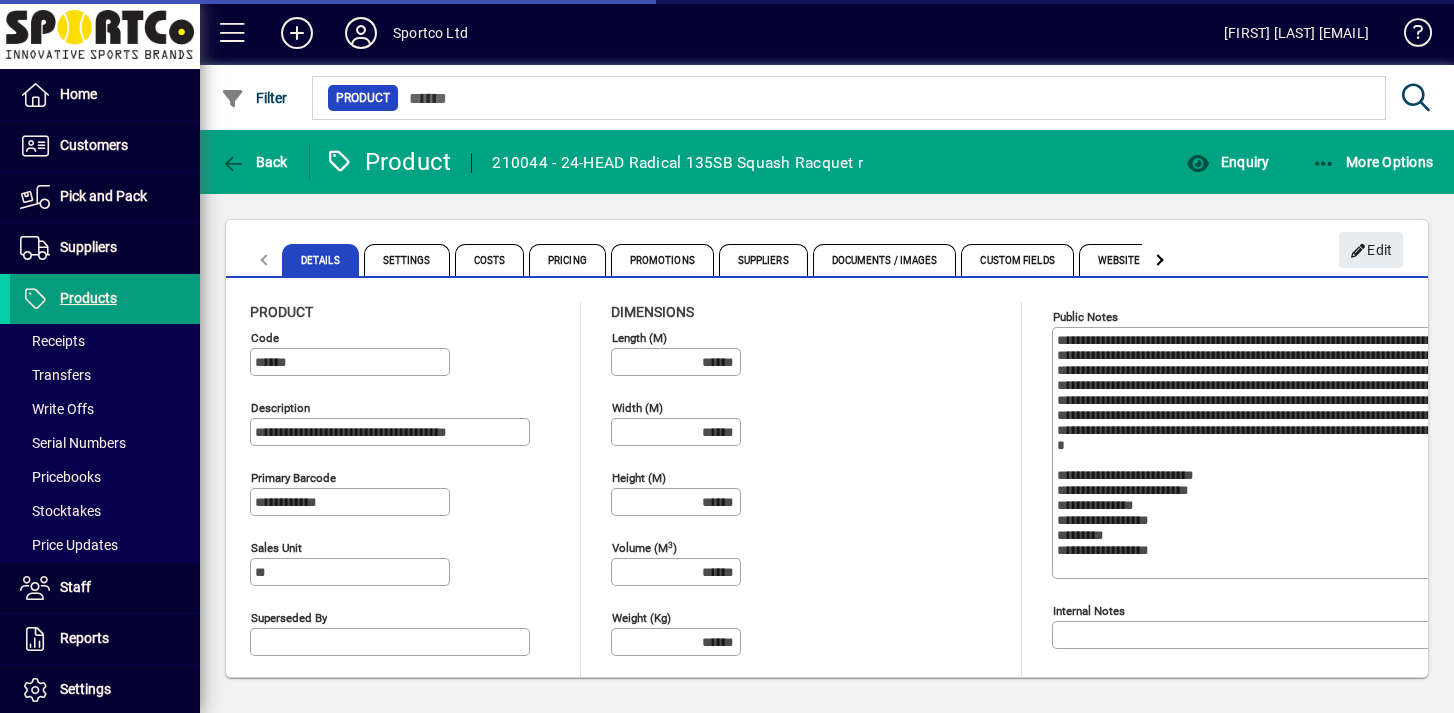 type on "**********" 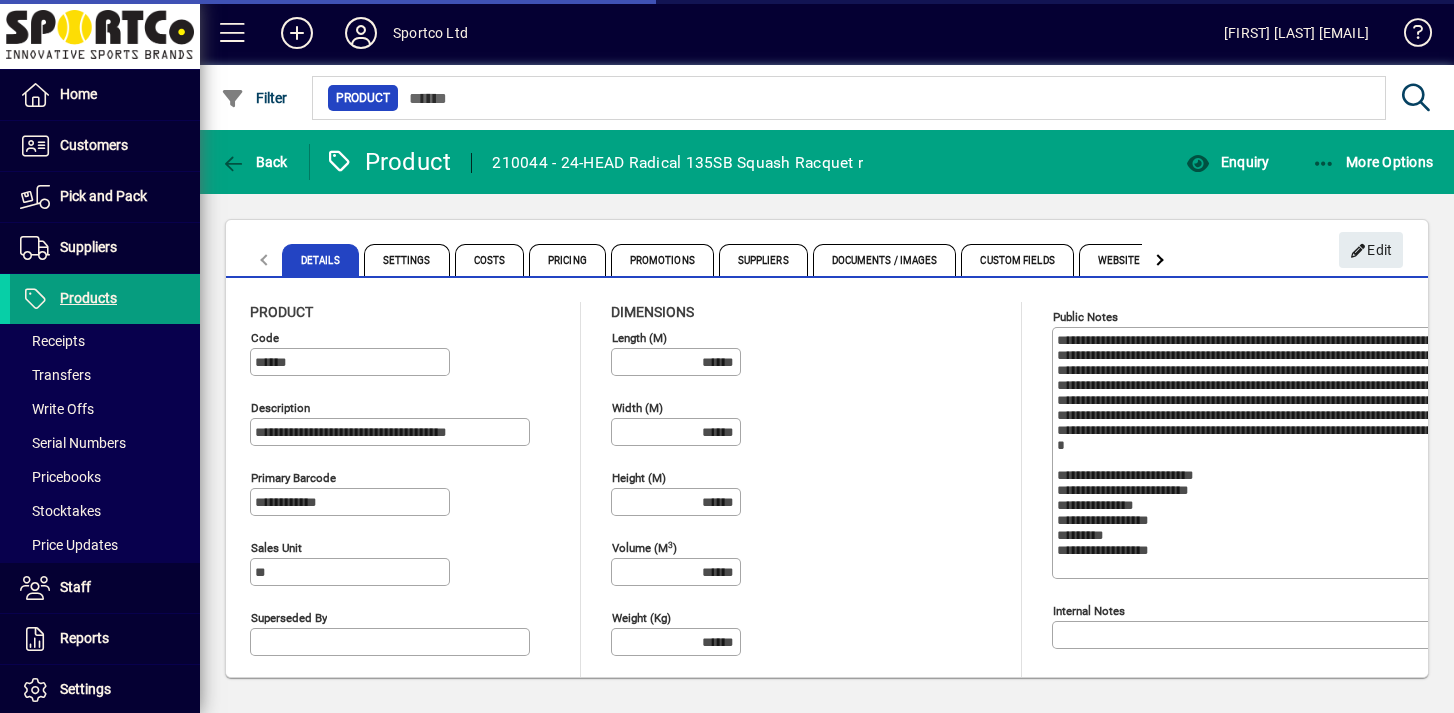 type on "**********" 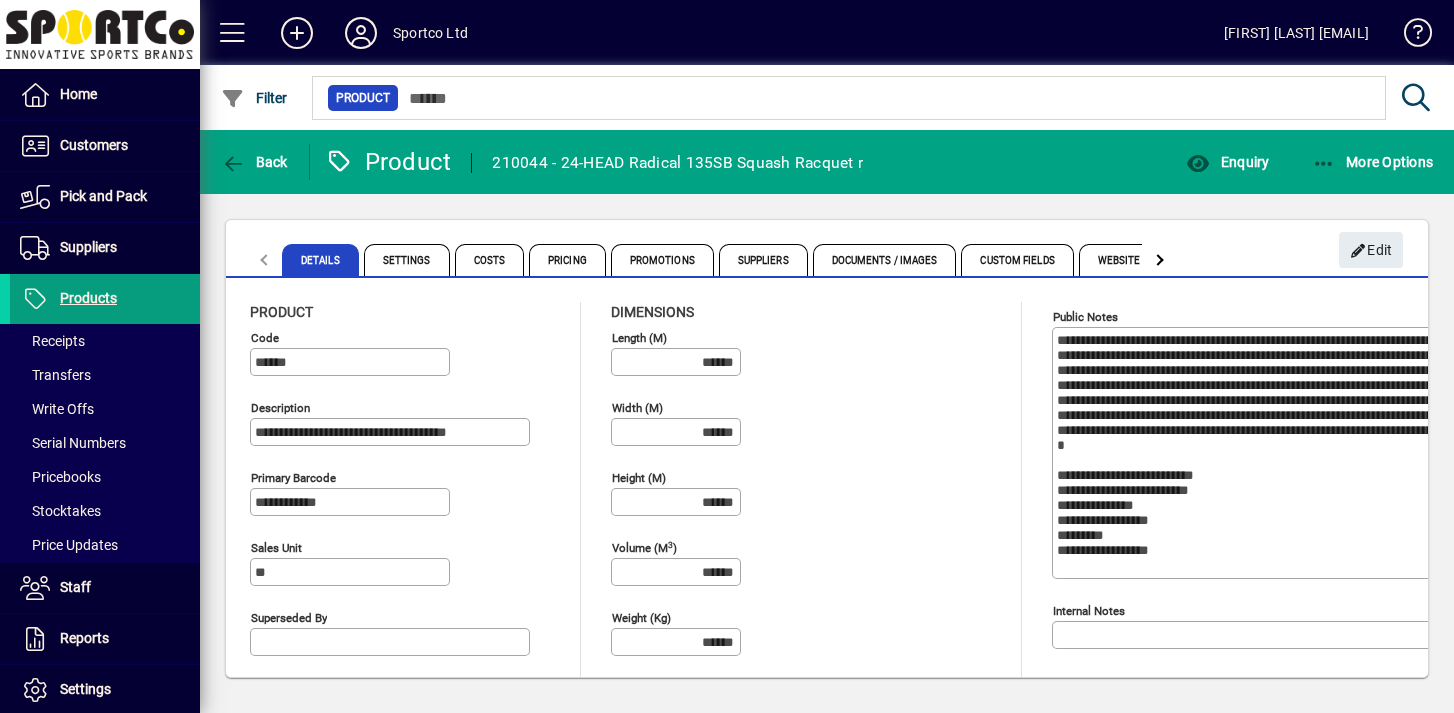 scroll, scrollTop: 48, scrollLeft: 0, axis: vertical 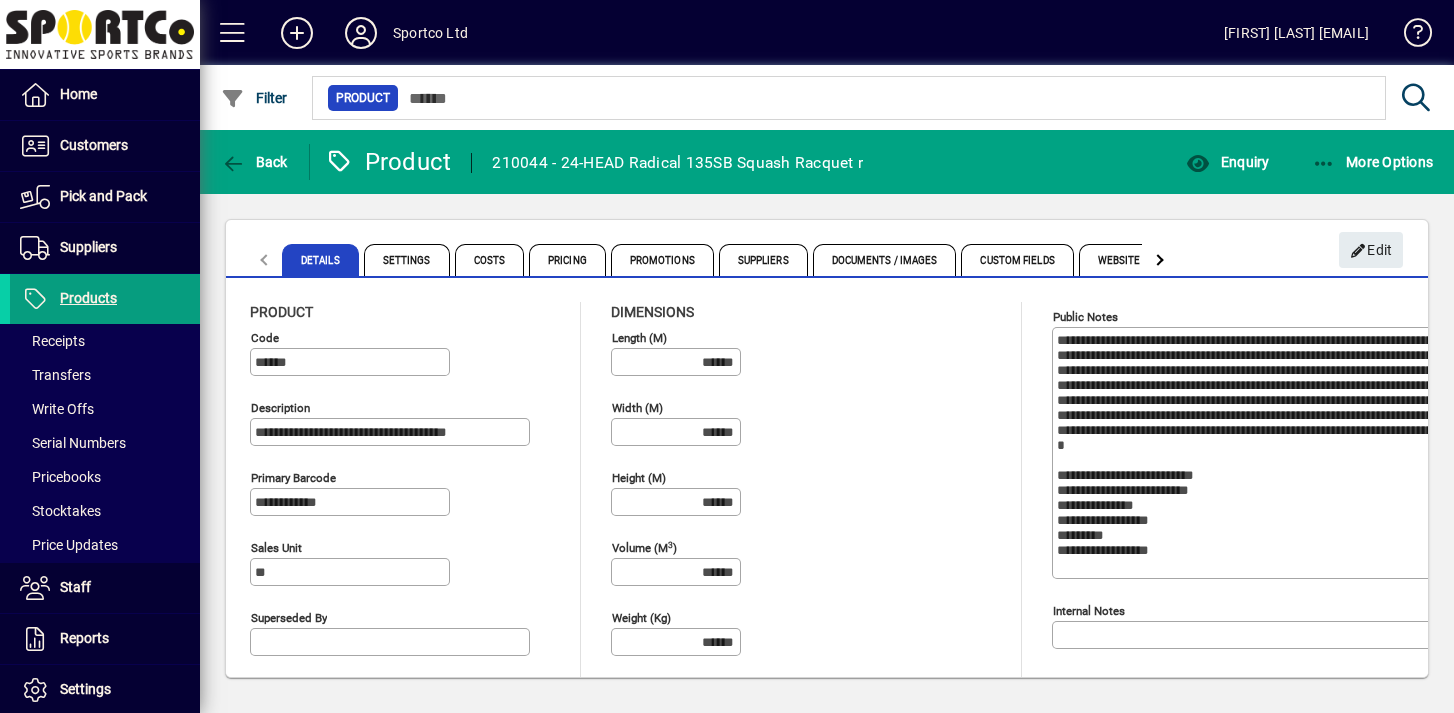 click on "210044 - 24-HEAD Radical 135SB Squash Racquet r" 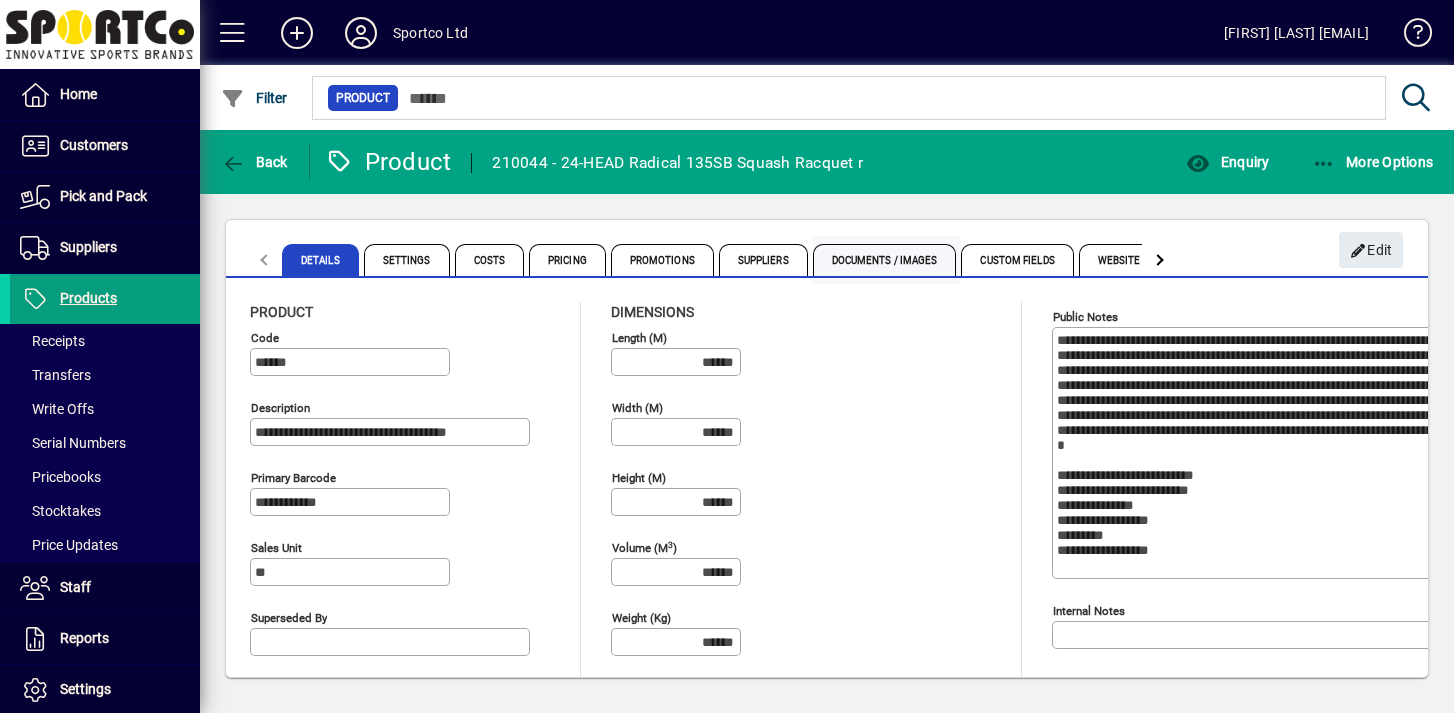 click on "Documents / Images" at bounding box center (885, 260) 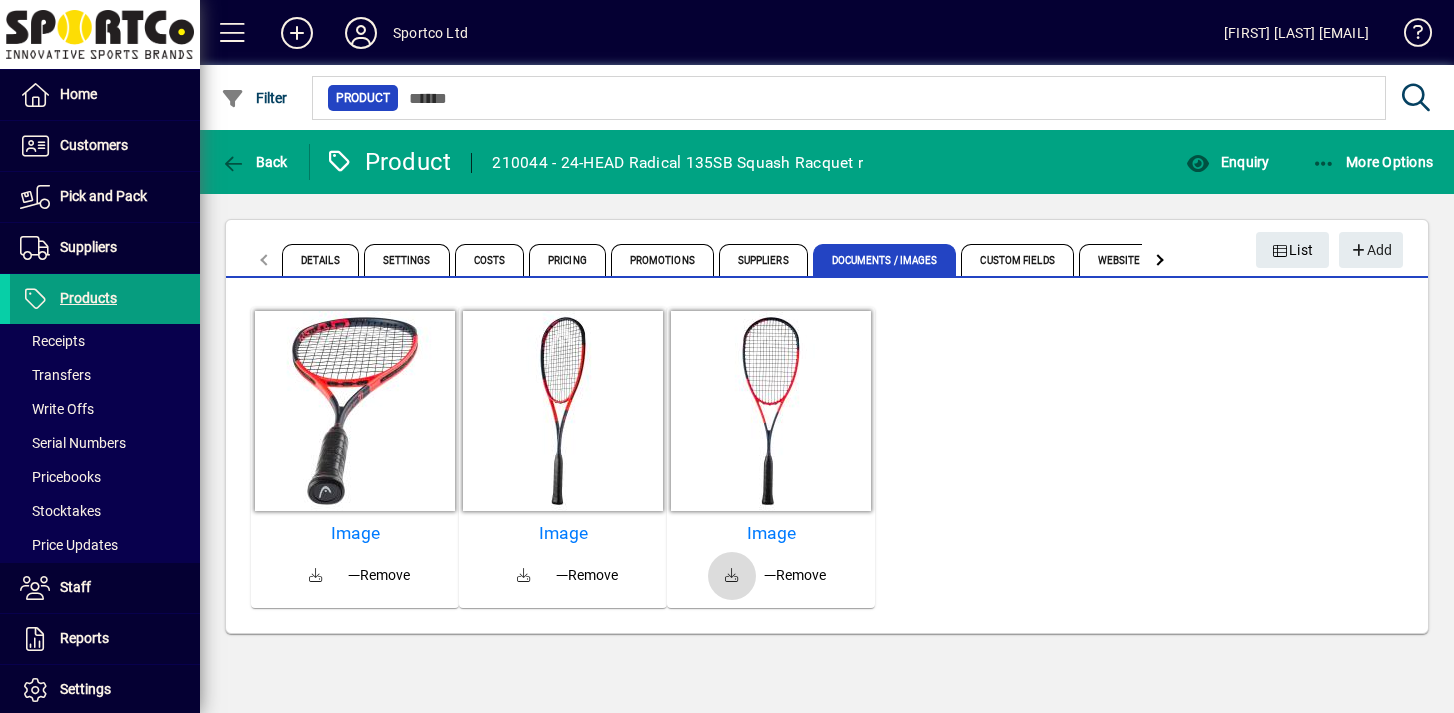 click 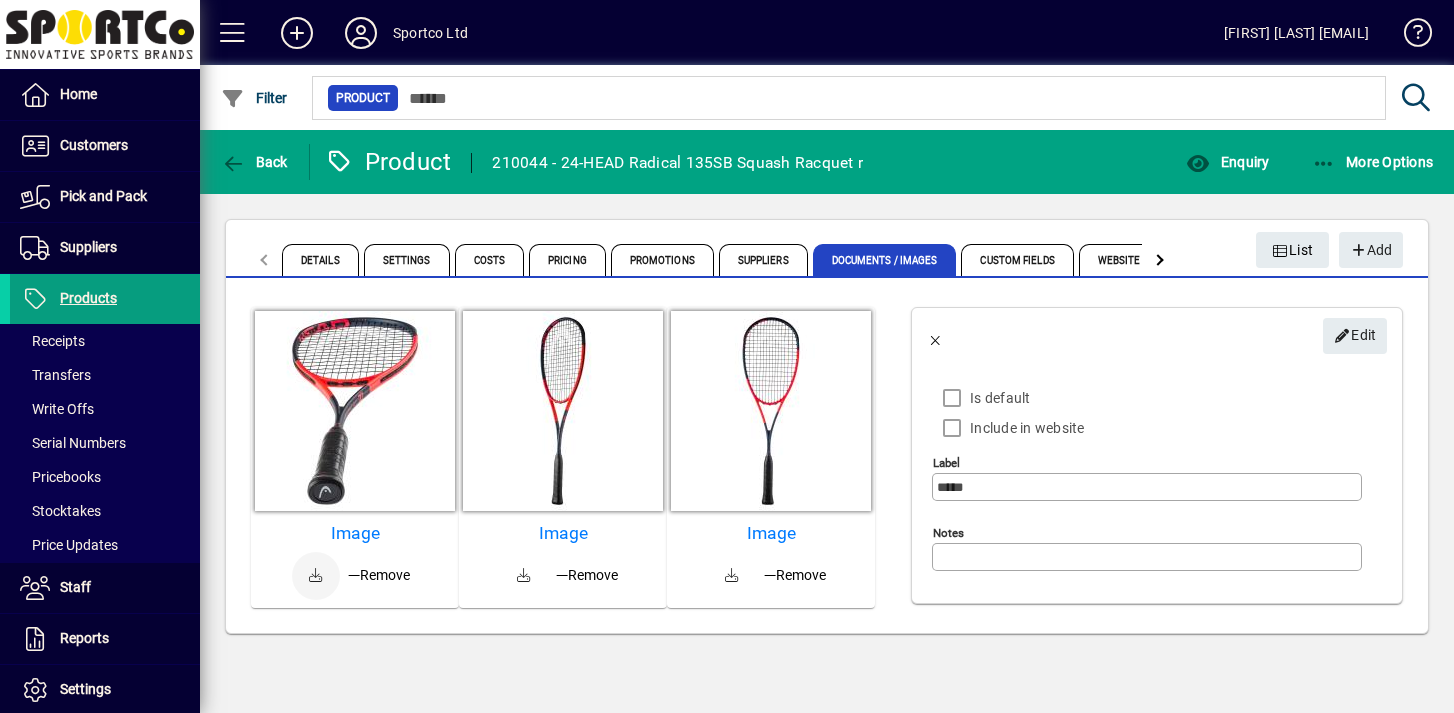 click 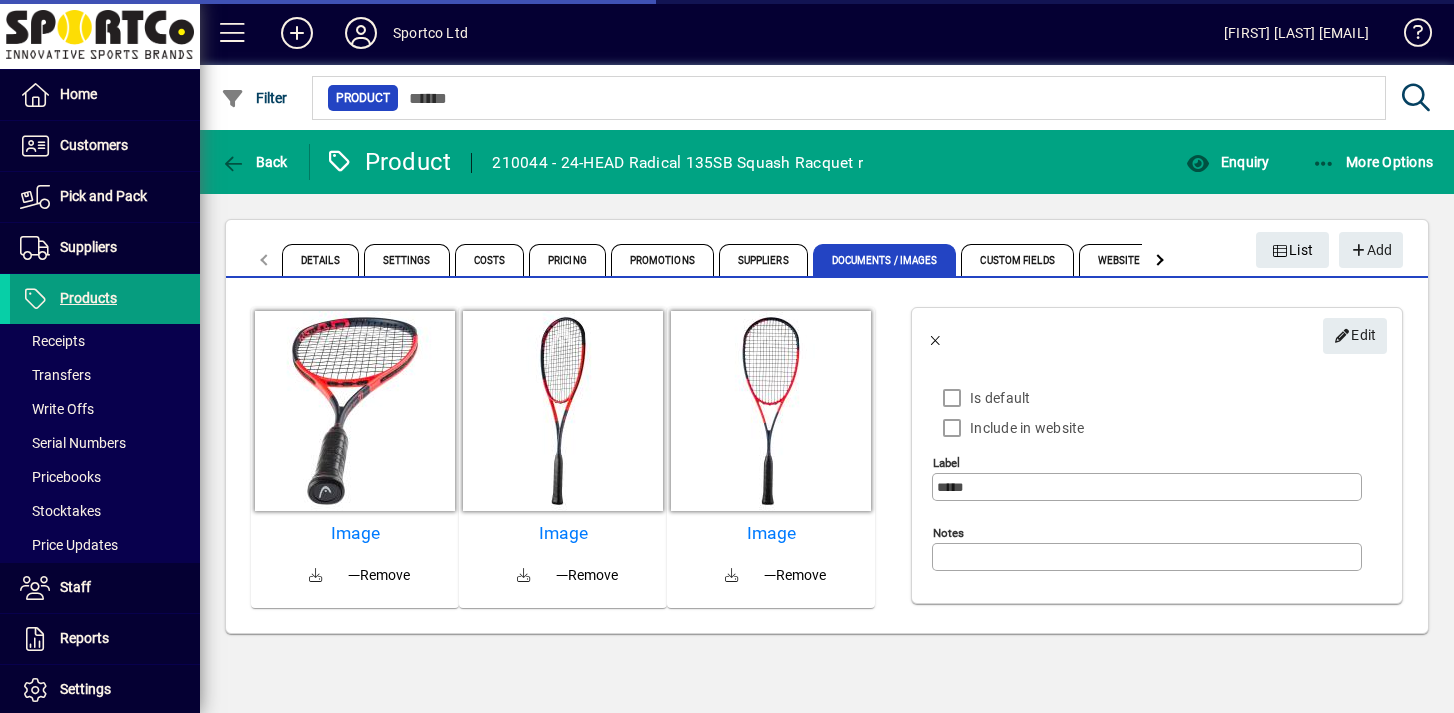 click on "210044 - 24-HEAD Radical 135SB Squash Racquet r" 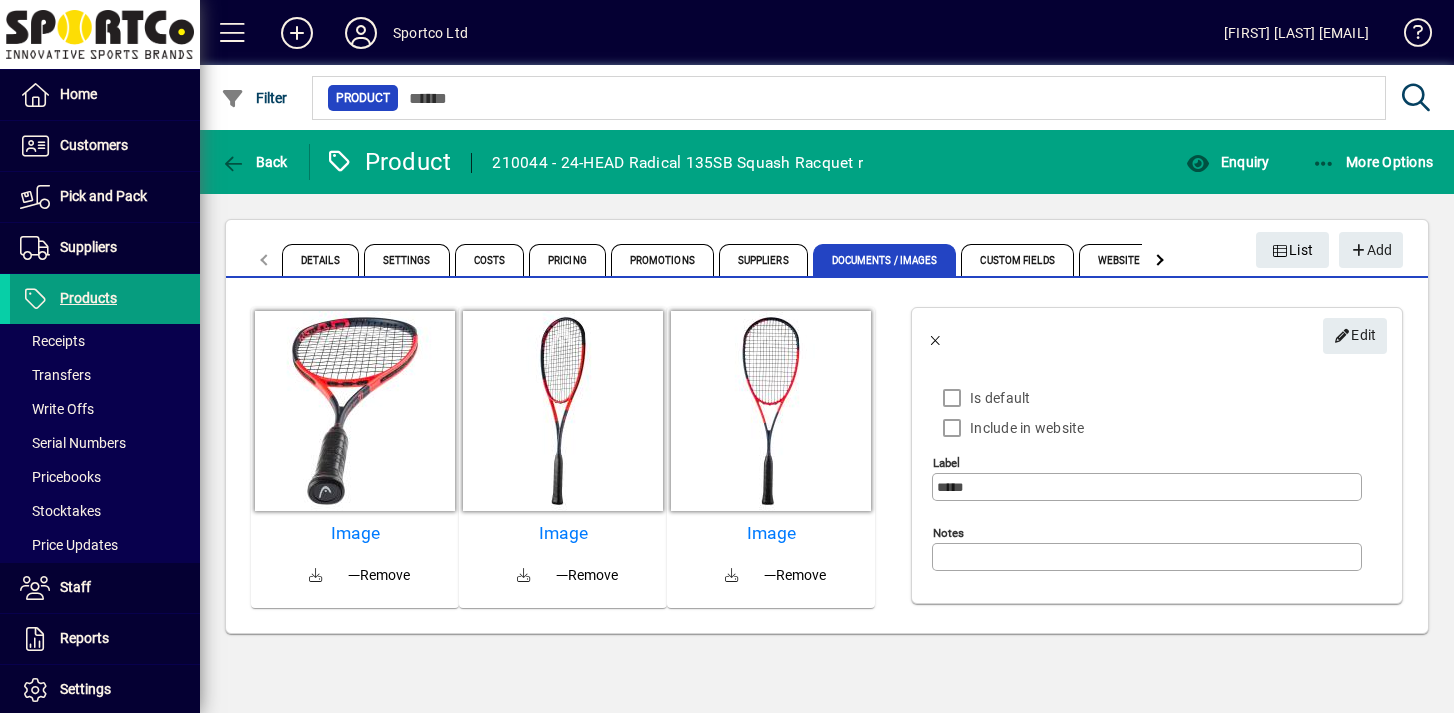 click on "210044 - 24-HEAD Radical 135SB Squash Racquet r" 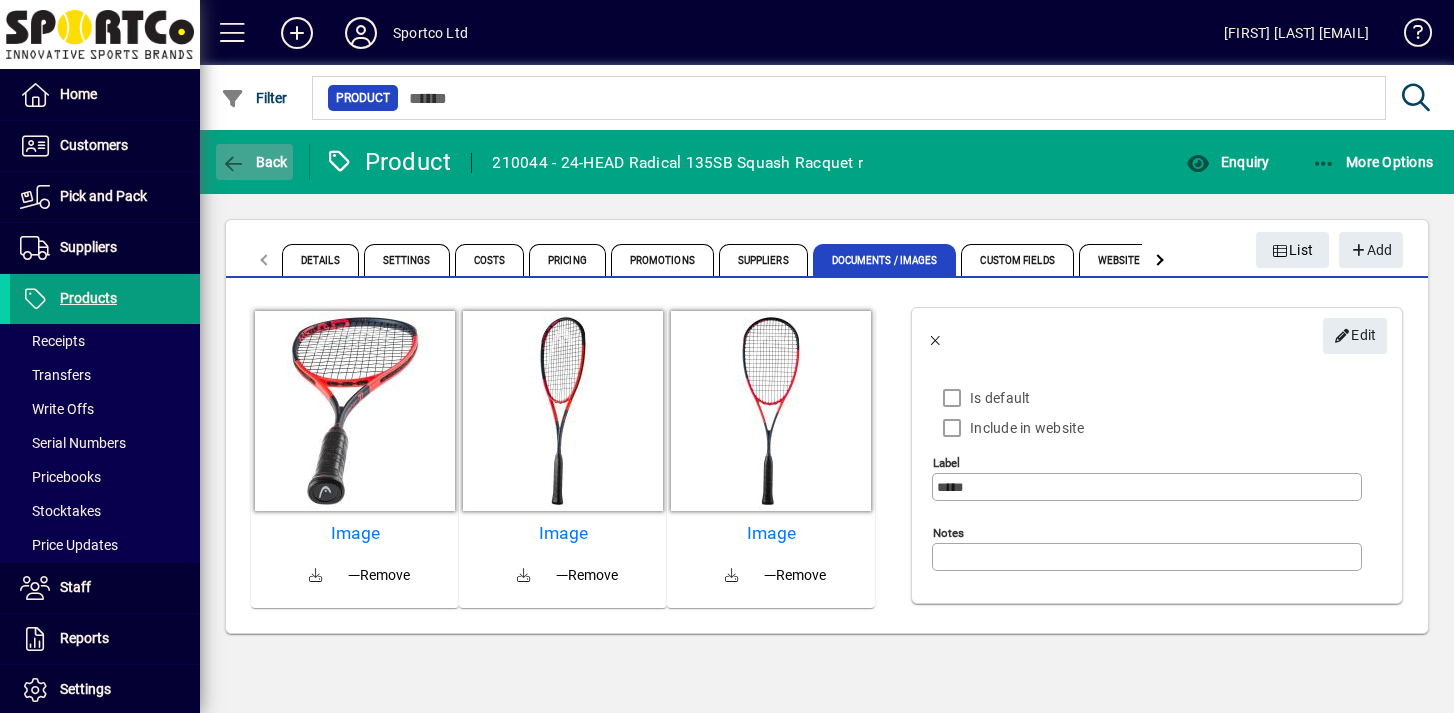 click 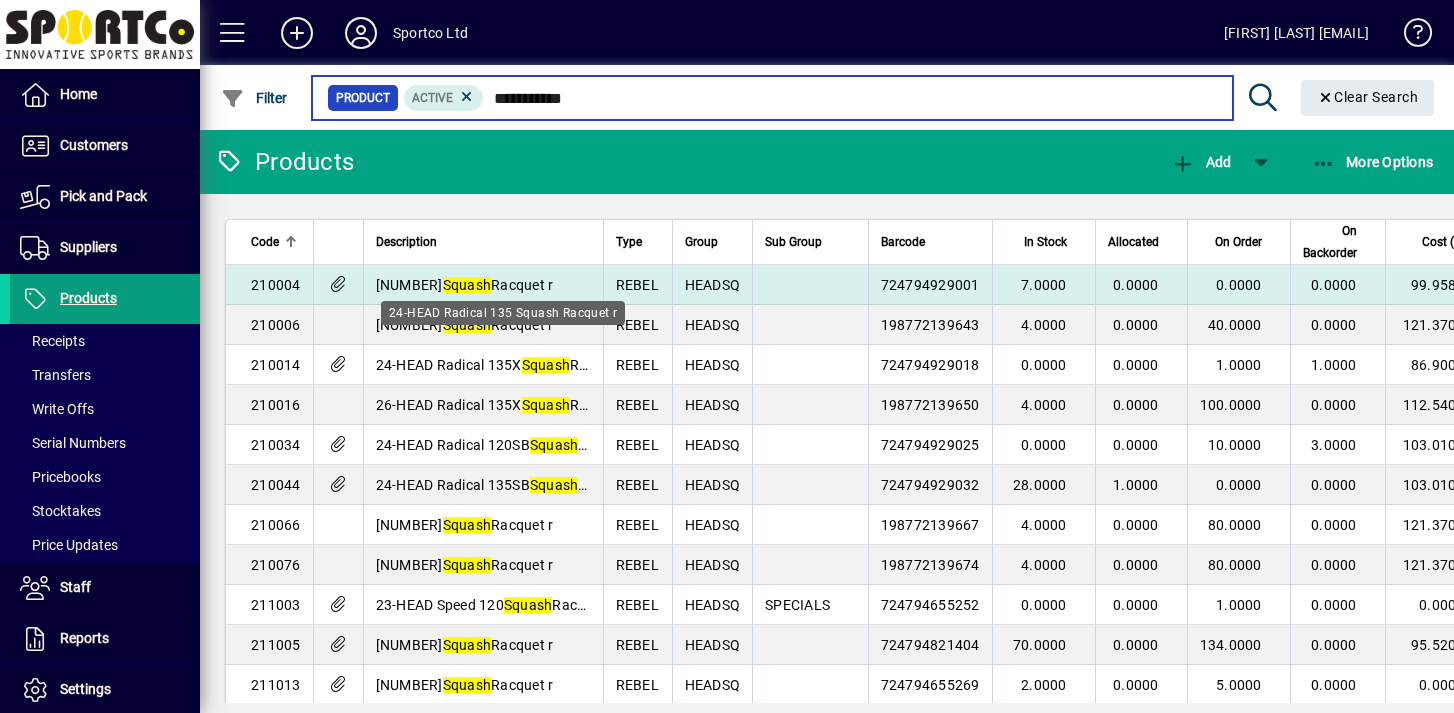 type on "**********" 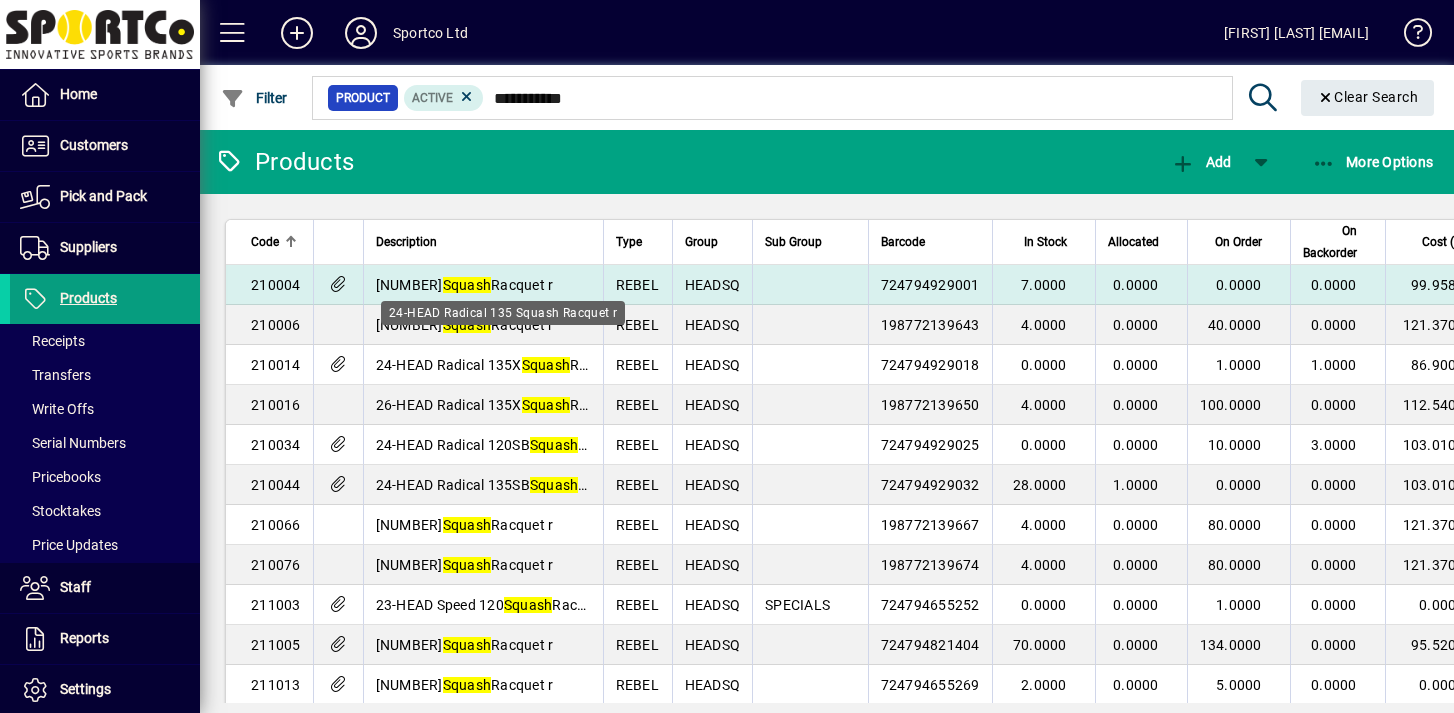 click on "Squash" at bounding box center (467, 285) 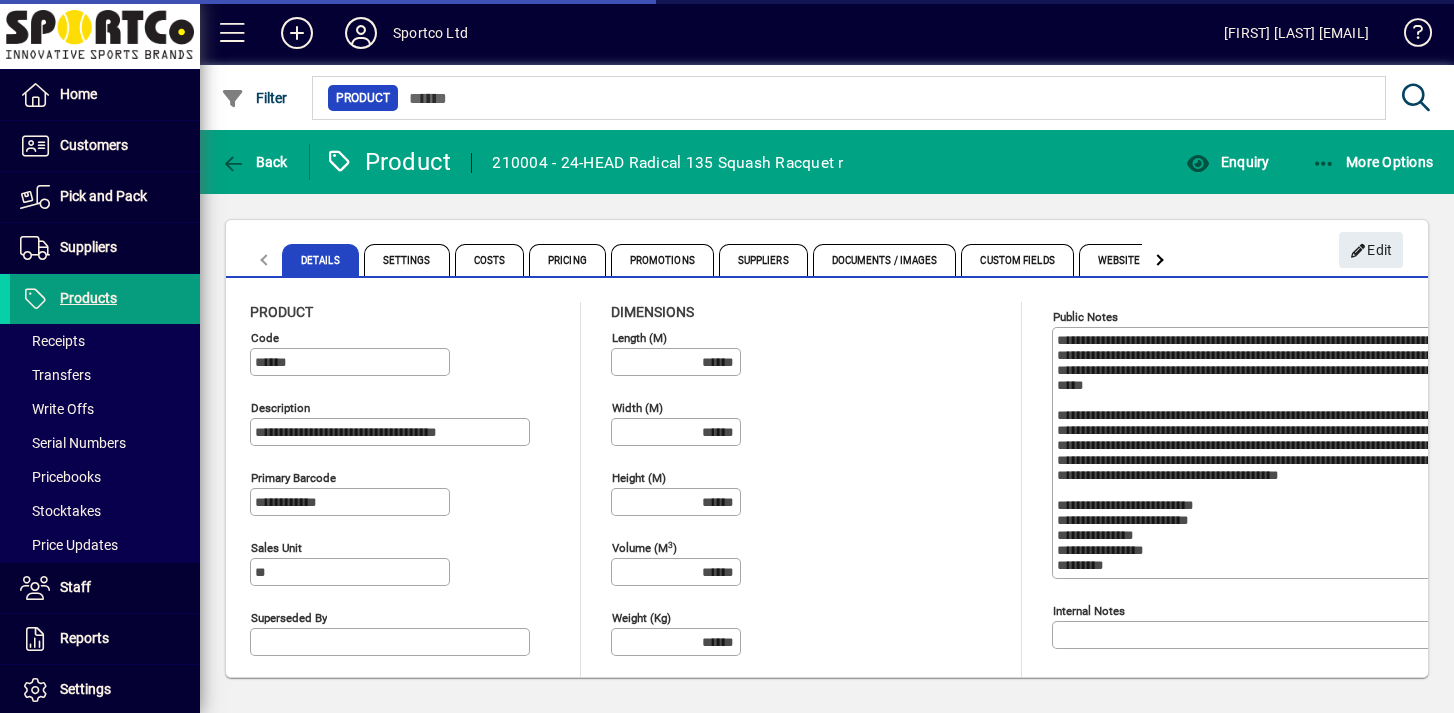 type on "**********" 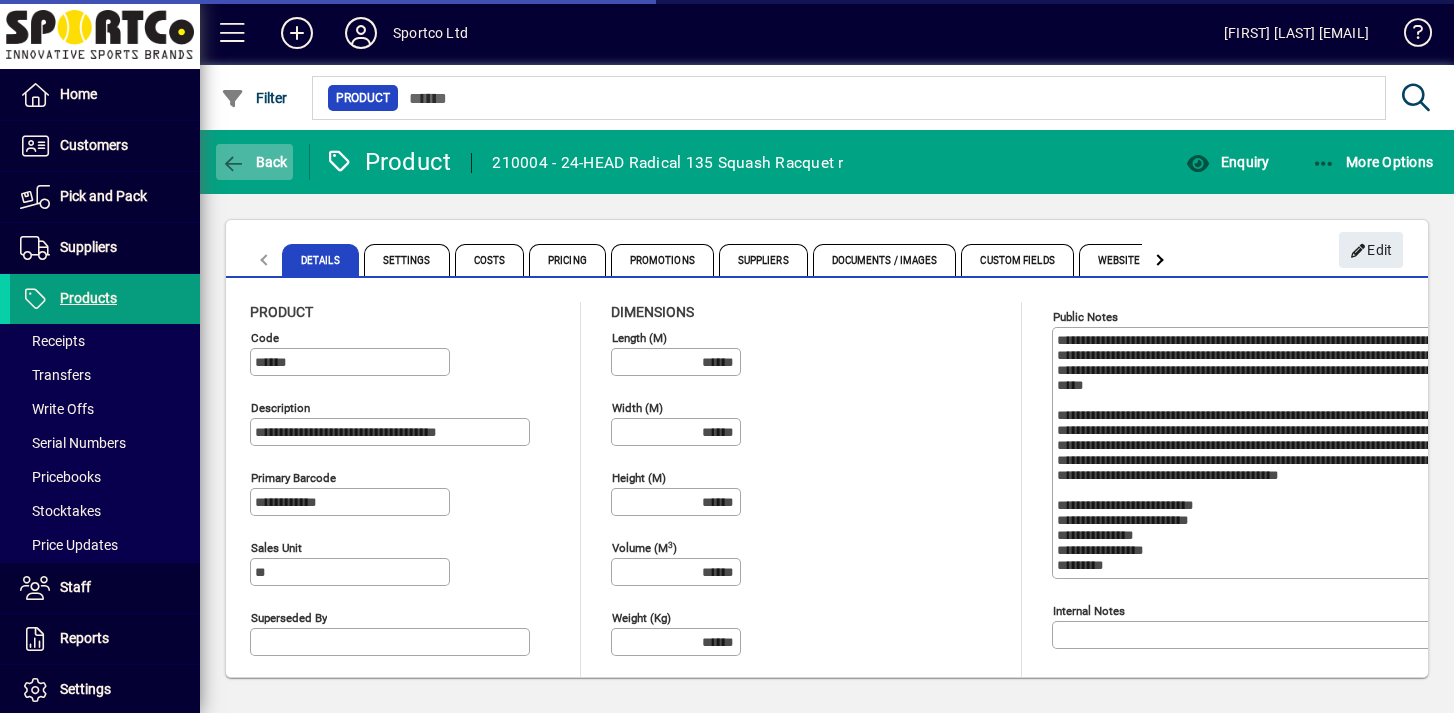 click 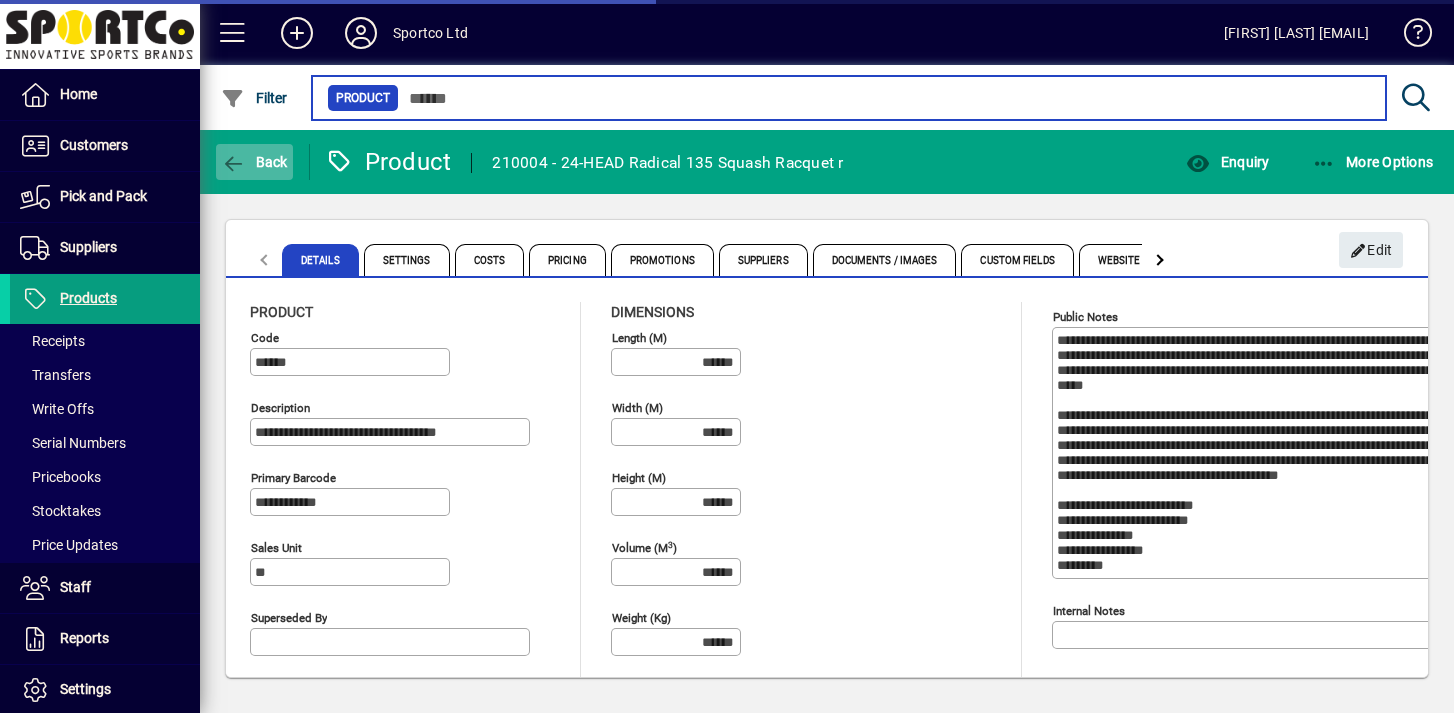 type on "**********" 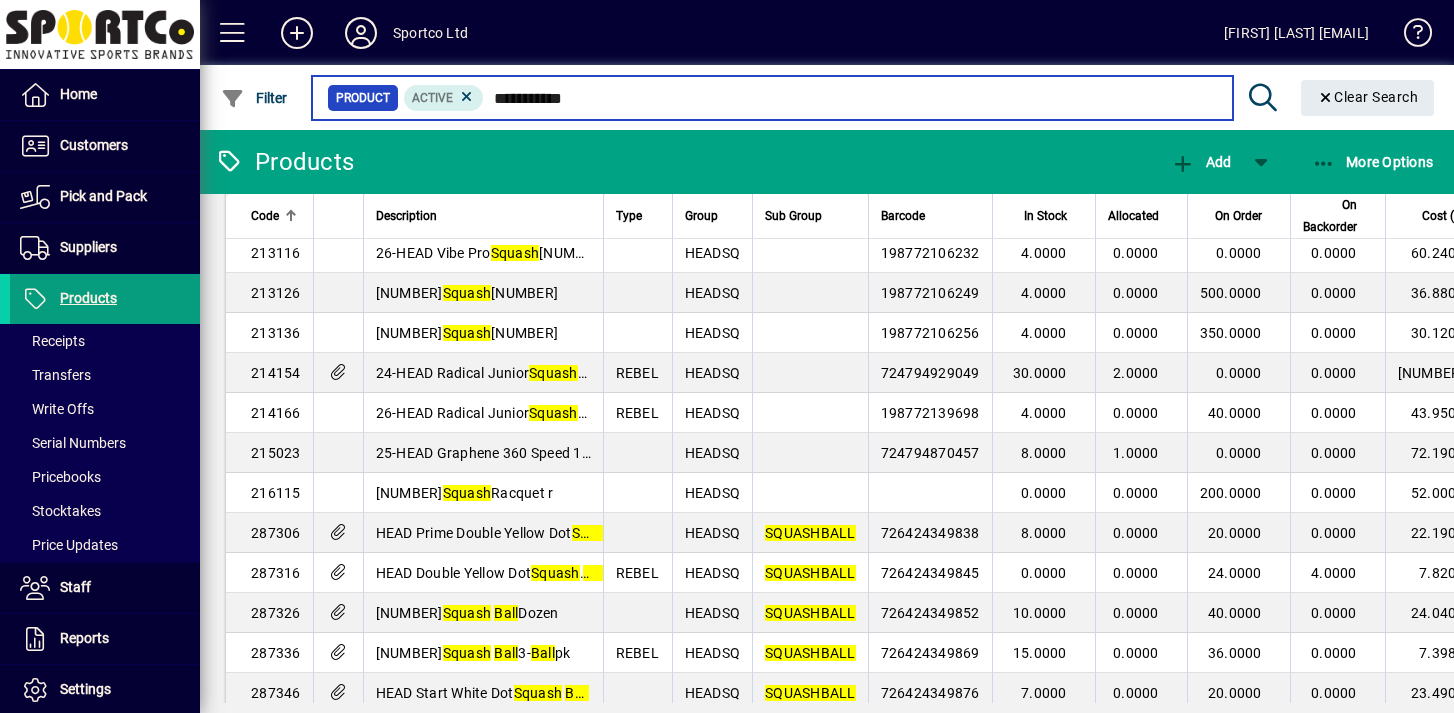 scroll, scrollTop: 1068, scrollLeft: 0, axis: vertical 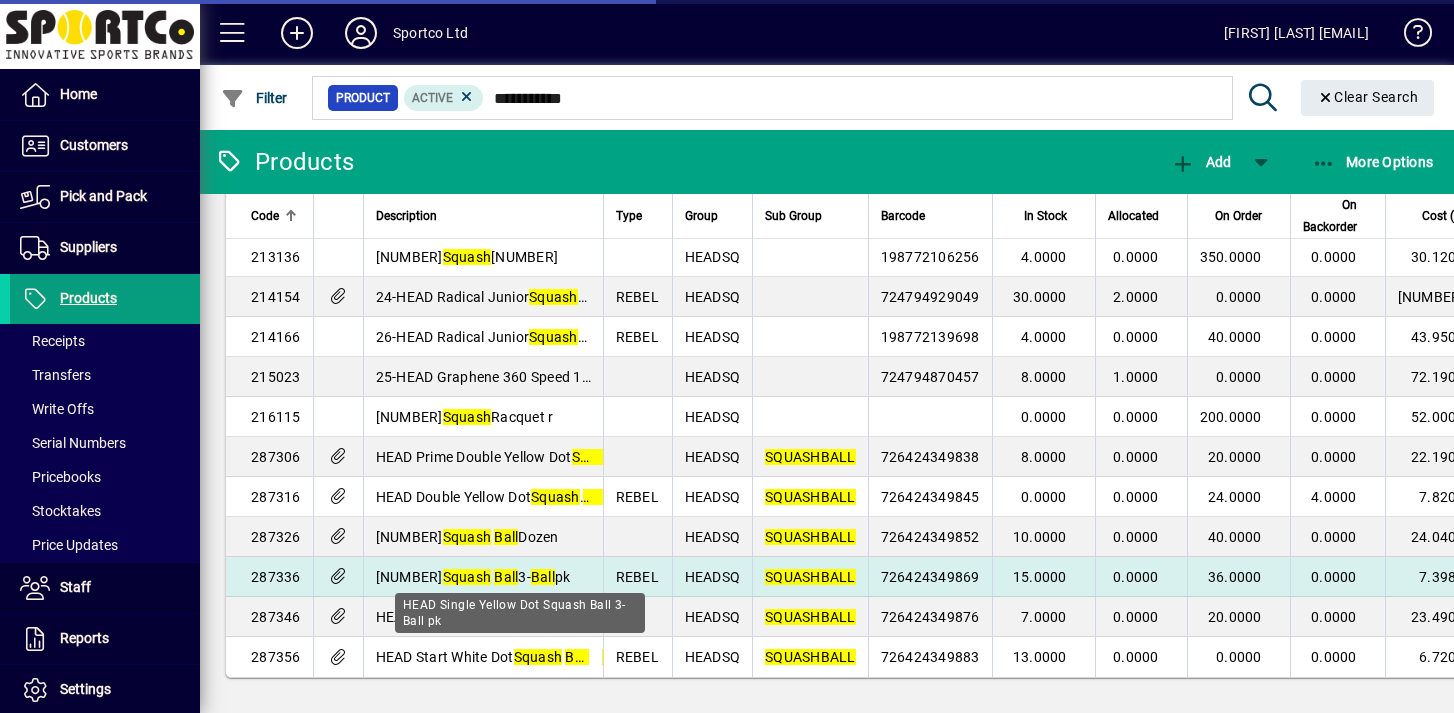 click on "[NUMBER]" at bounding box center (473, 577) 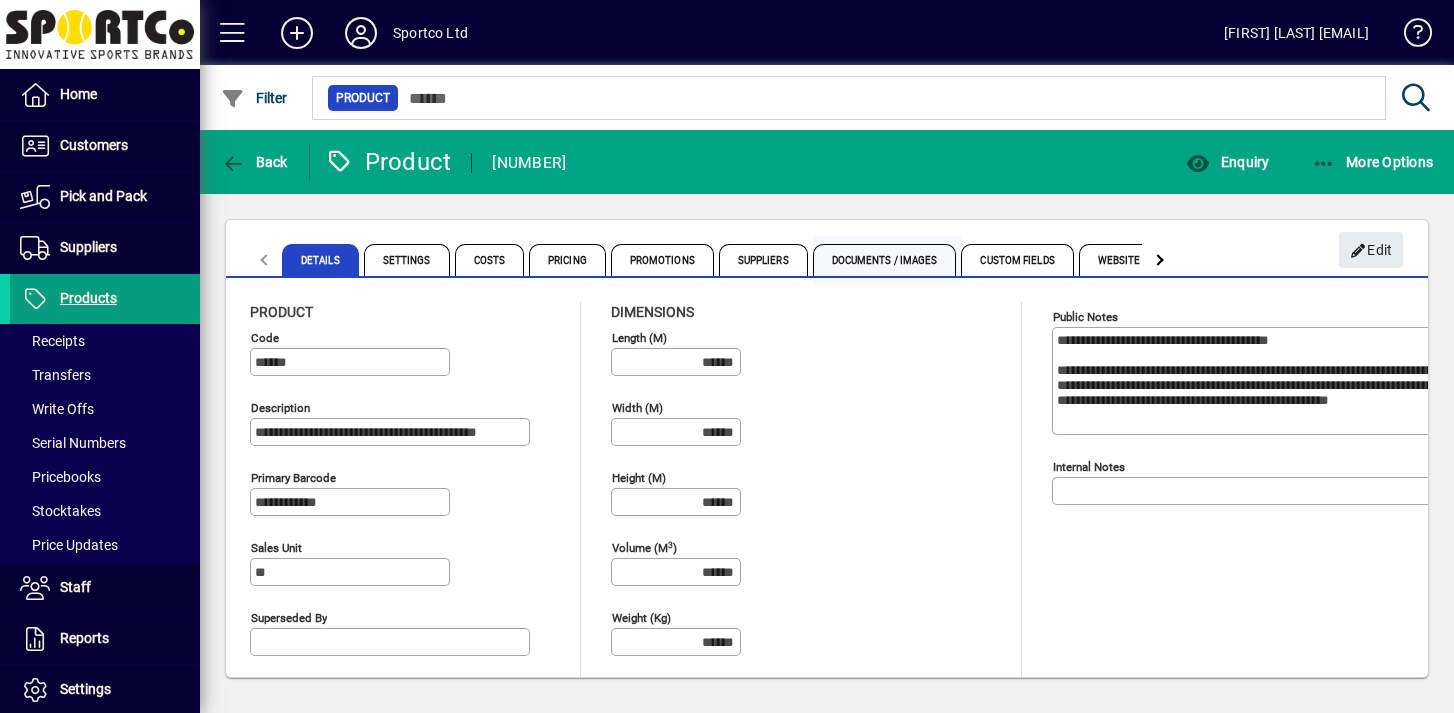 click on "Documents / Images" at bounding box center [885, 260] 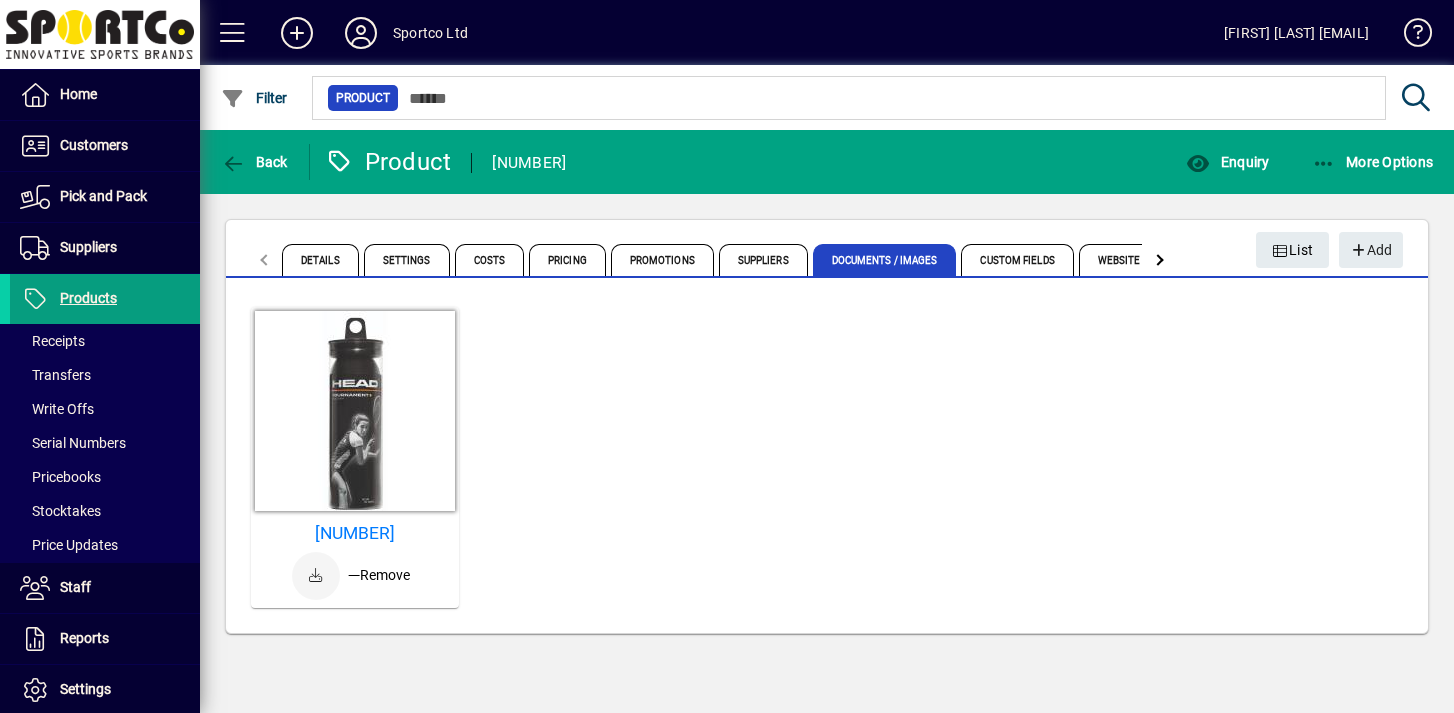 click 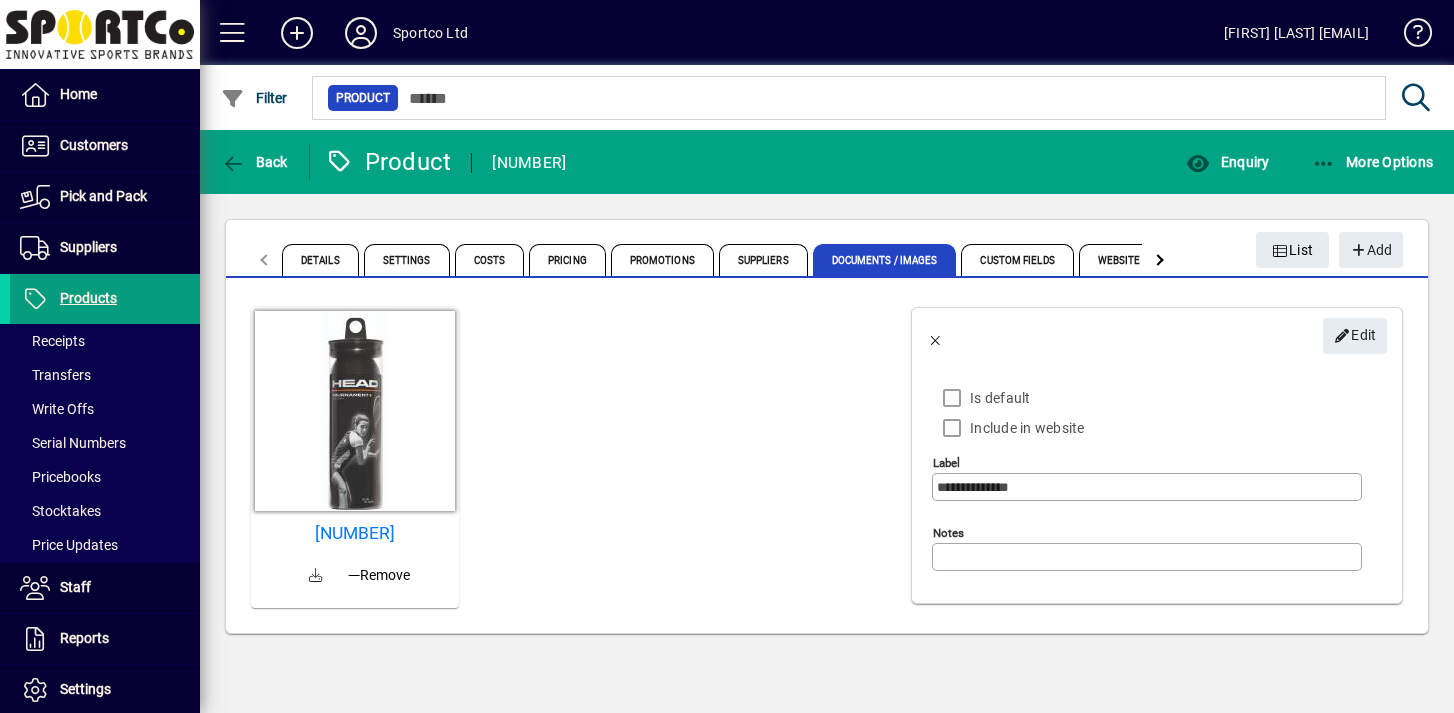 drag, startPoint x: 565, startPoint y: 163, endPoint x: 907, endPoint y: 166, distance: 342.01315 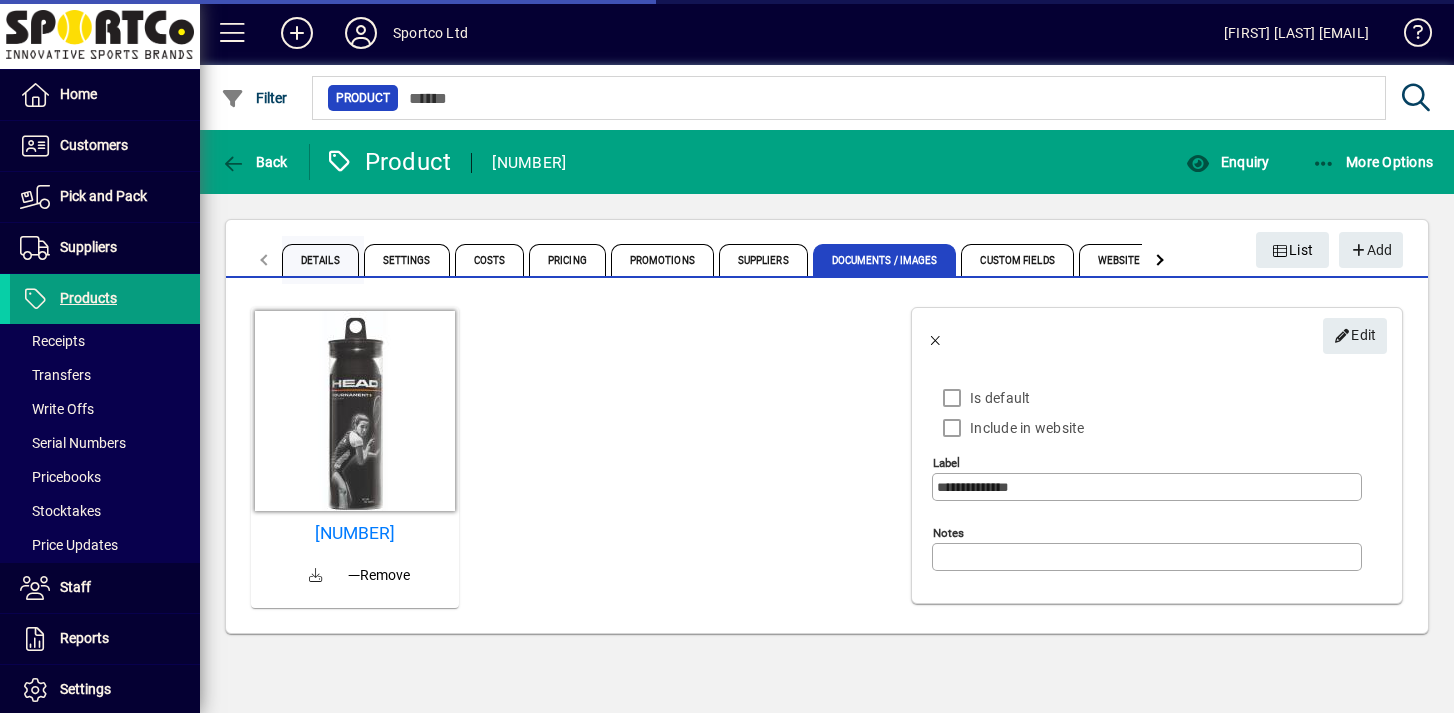 click on "Details" at bounding box center [320, 260] 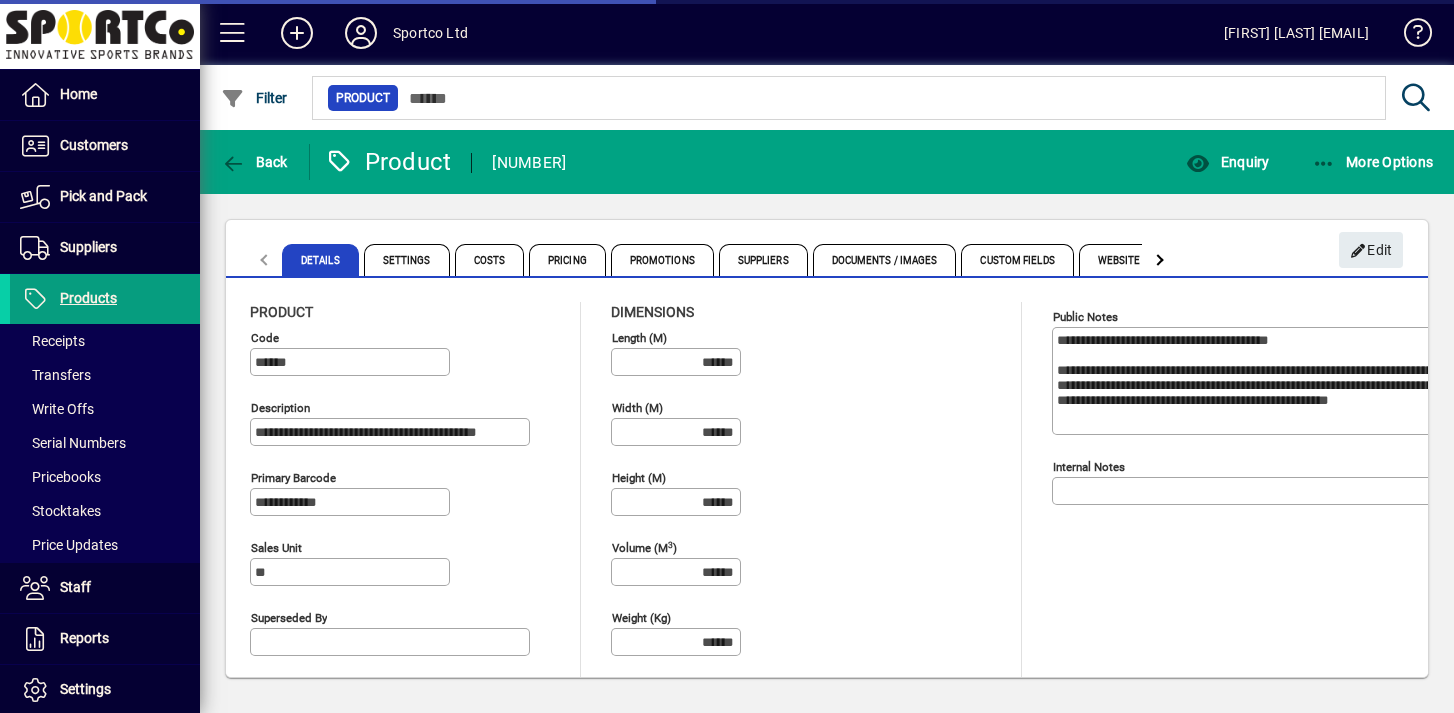 click on "**********" at bounding box center (1269, 381) 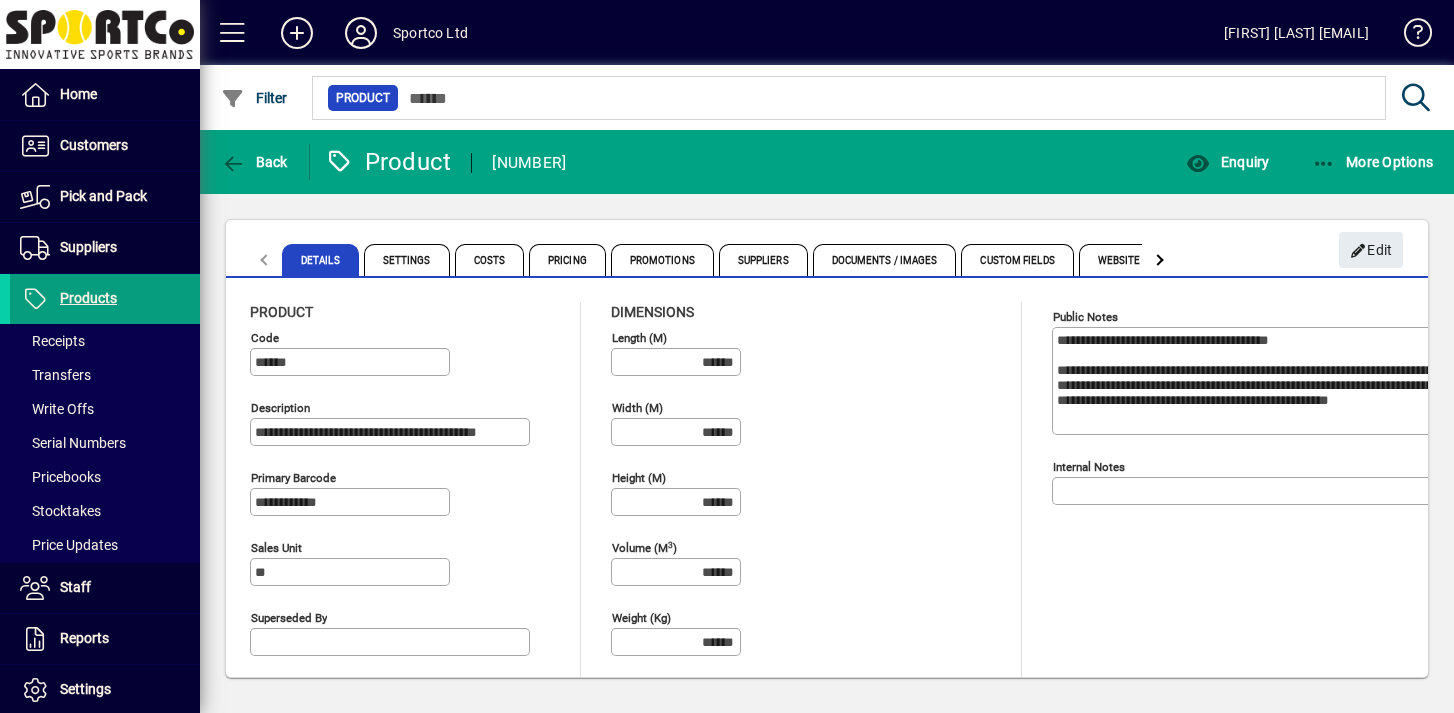 click on "******" at bounding box center (352, 362) 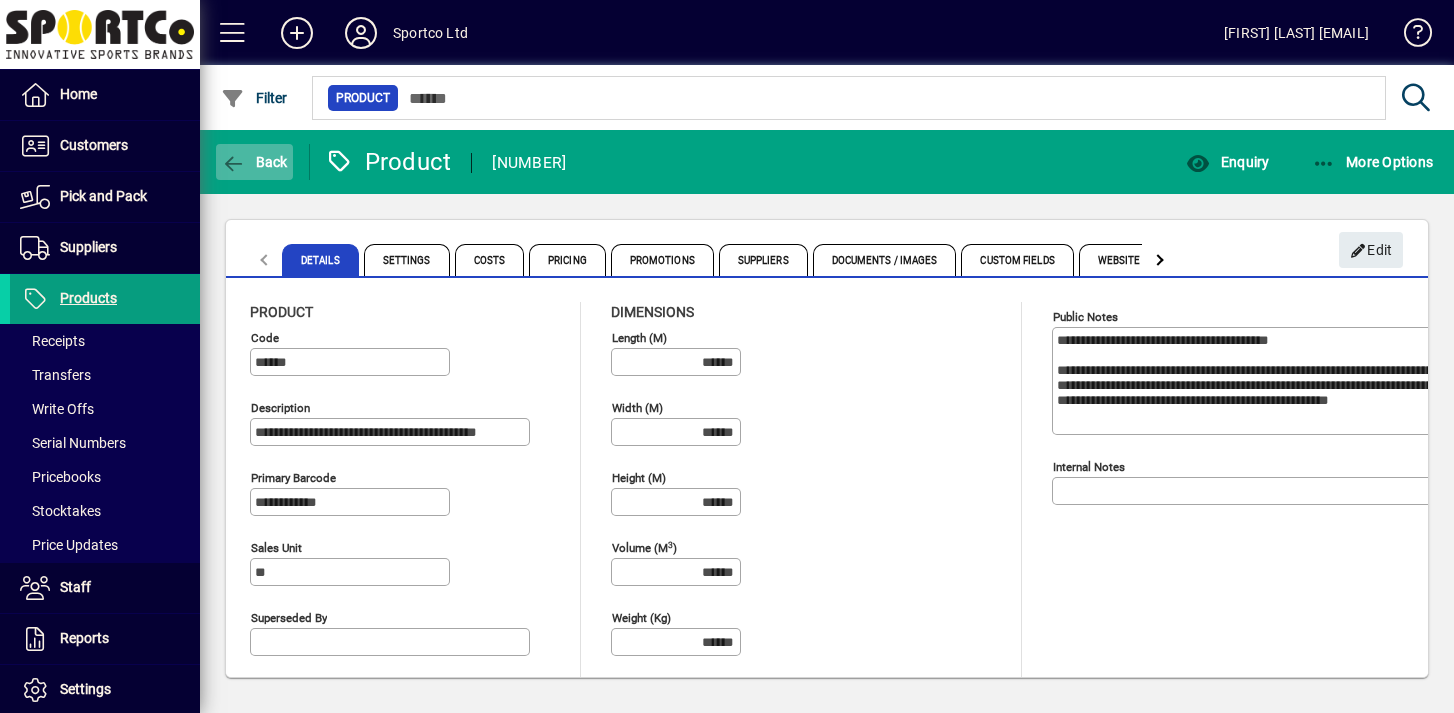 click on "Back" 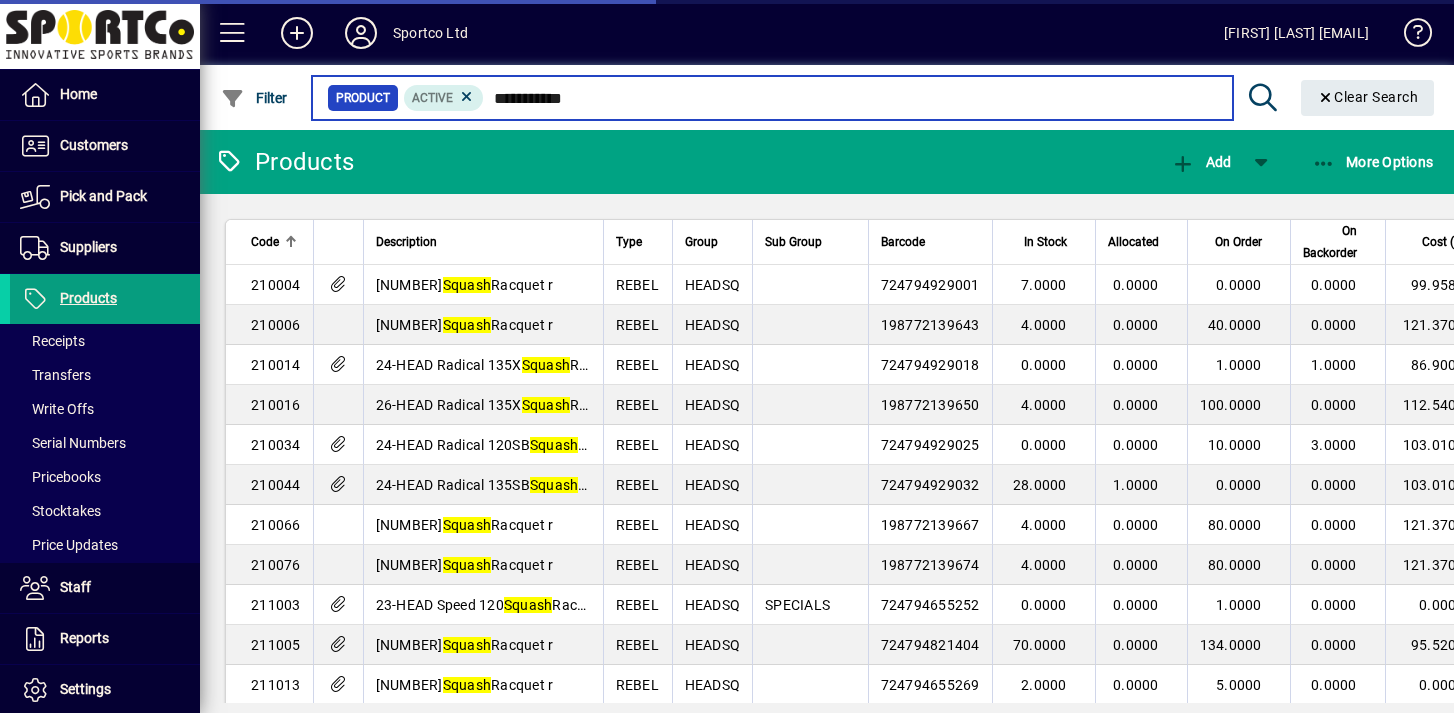 click on "**********" at bounding box center (850, 98) 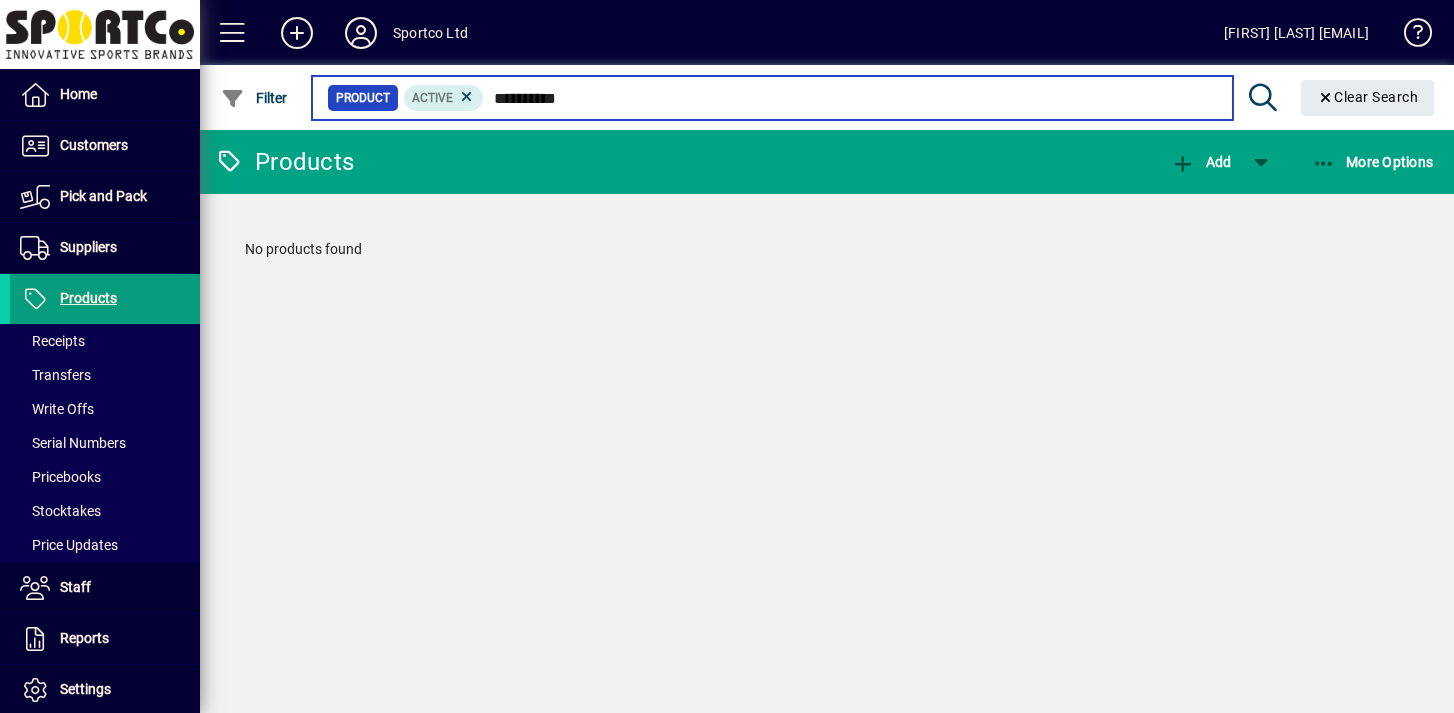 click on "**********" at bounding box center [850, 98] 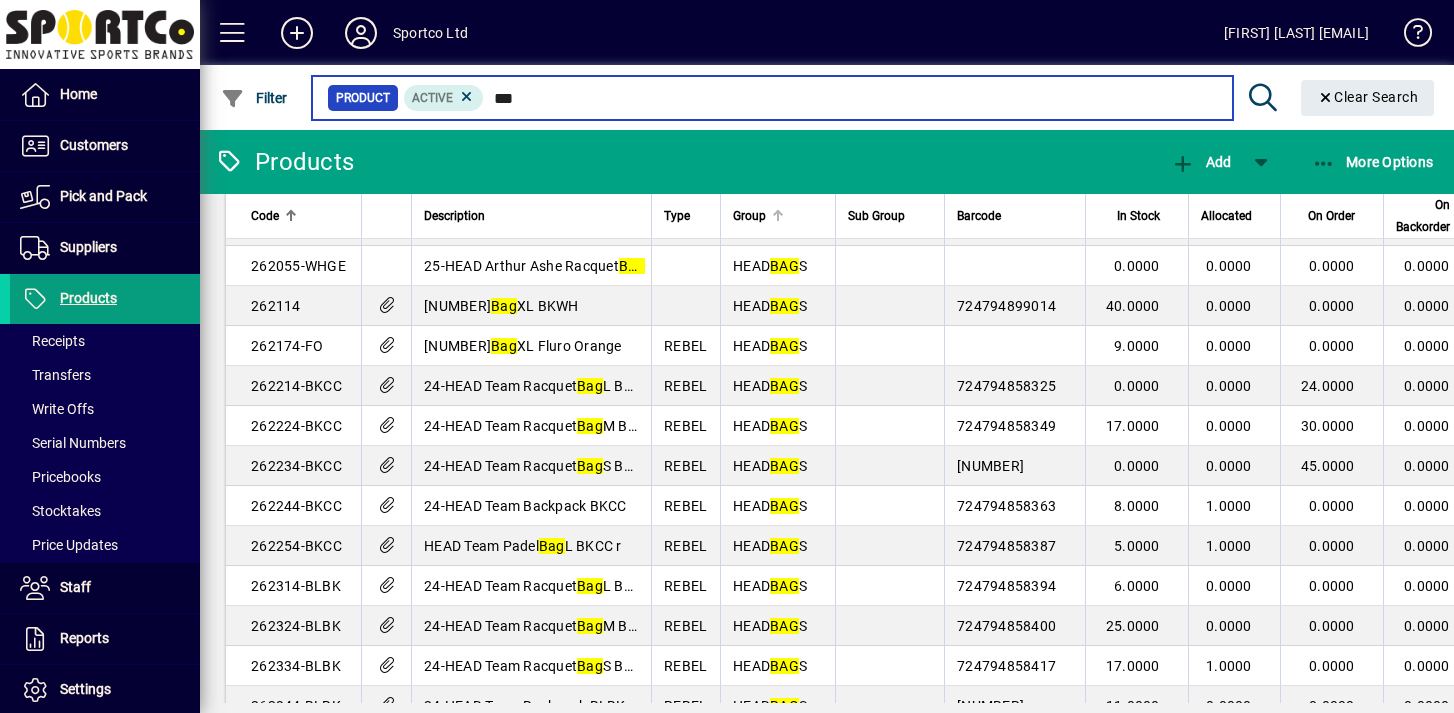scroll, scrollTop: 1474, scrollLeft: 0, axis: vertical 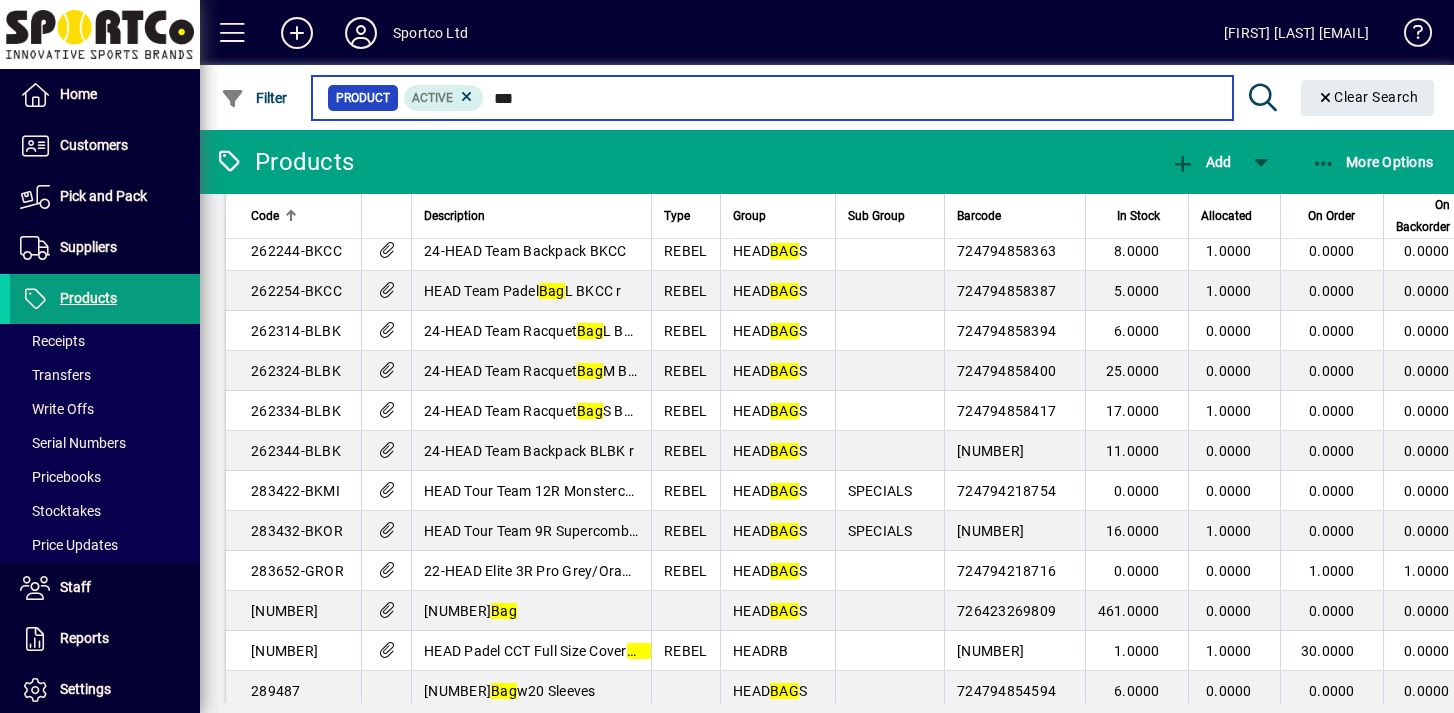 click on "***" at bounding box center (850, 98) 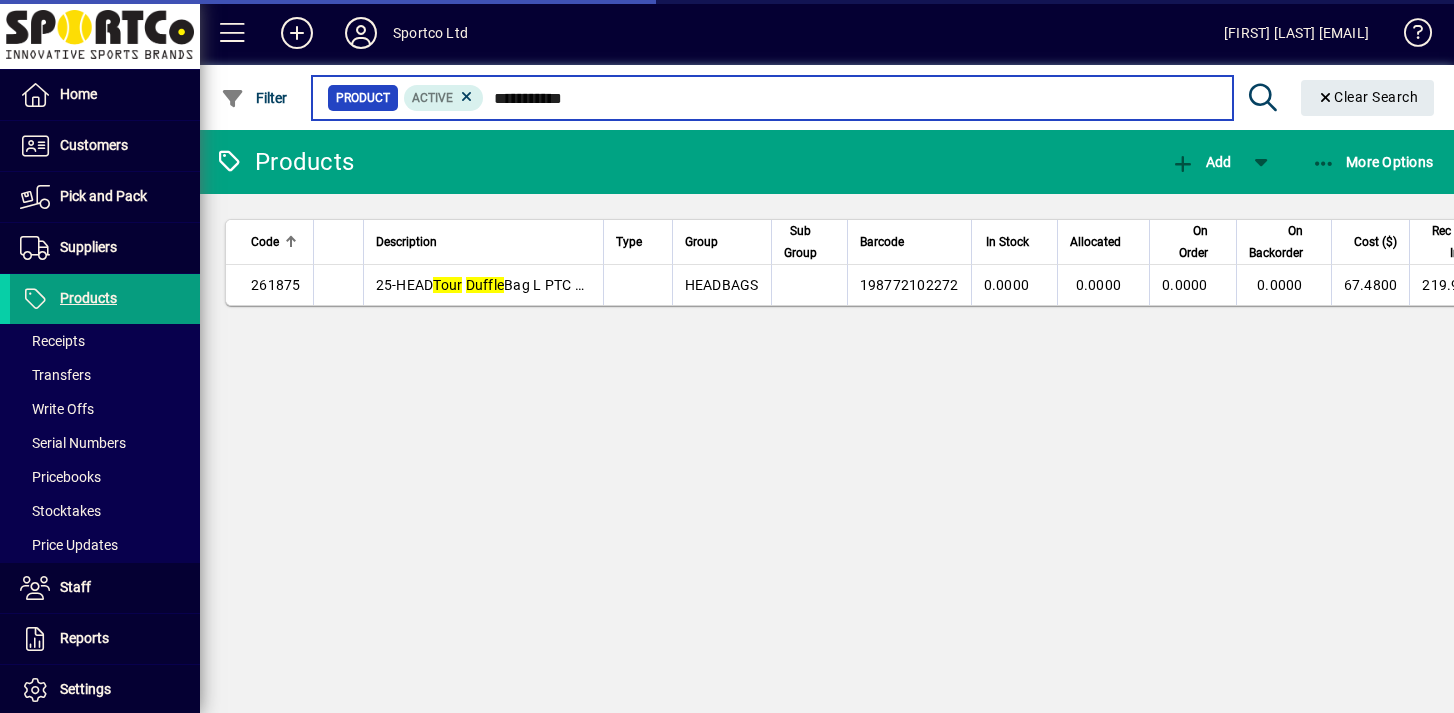 scroll, scrollTop: 0, scrollLeft: 0, axis: both 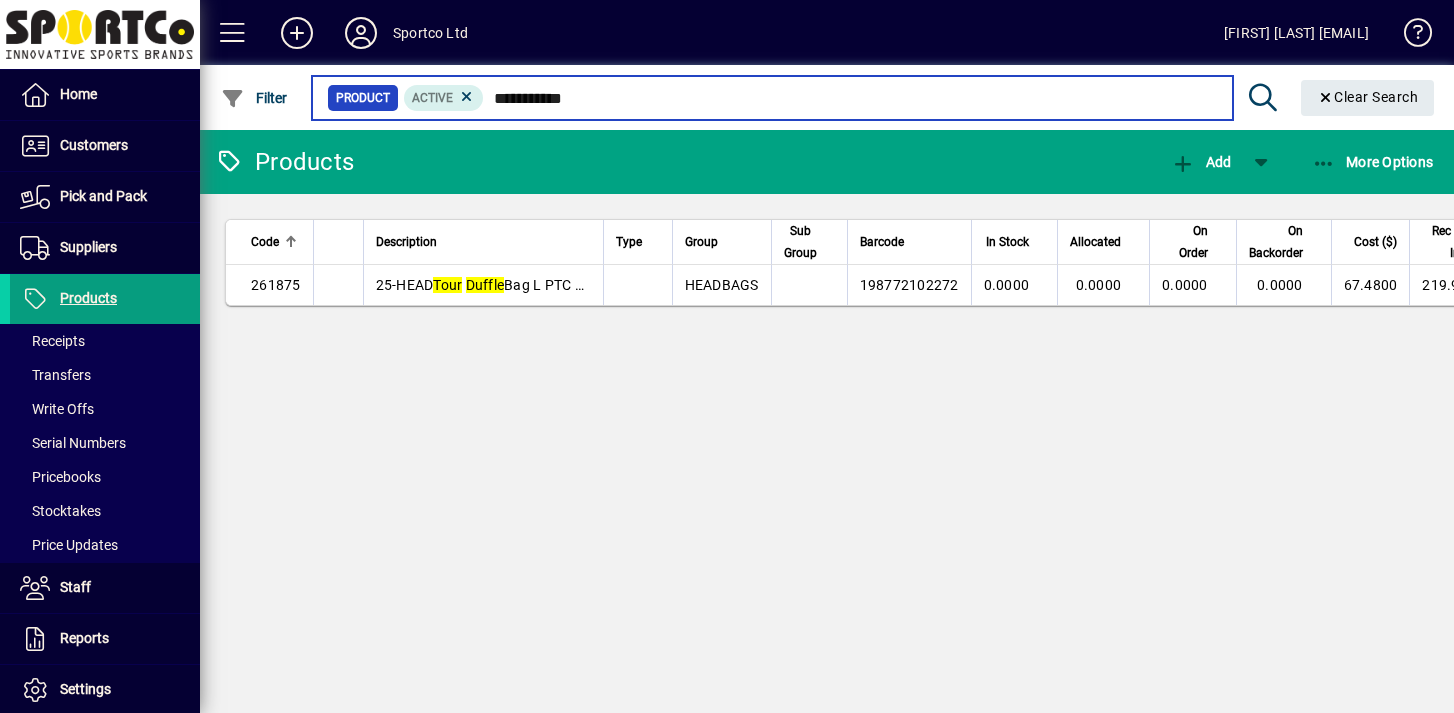 click on "**********" at bounding box center [850, 98] 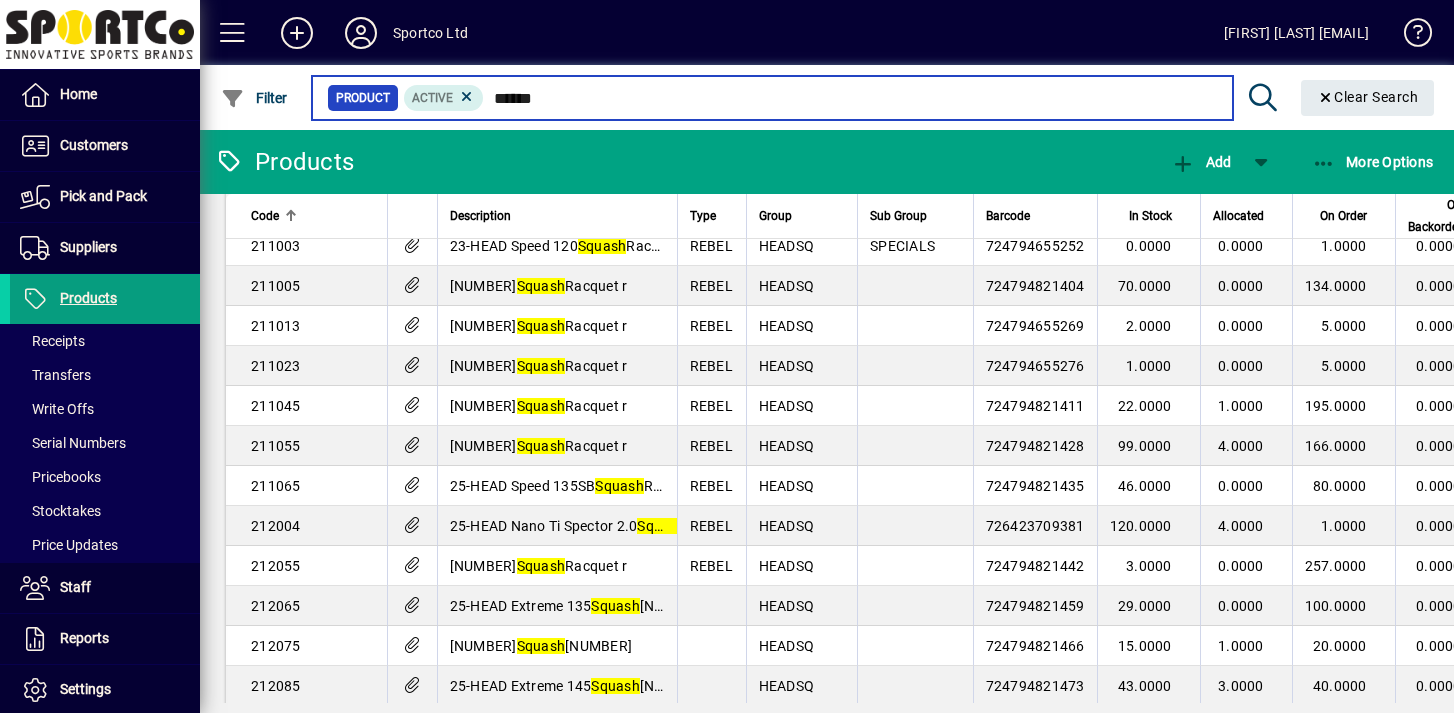 scroll, scrollTop: 0, scrollLeft: 0, axis: both 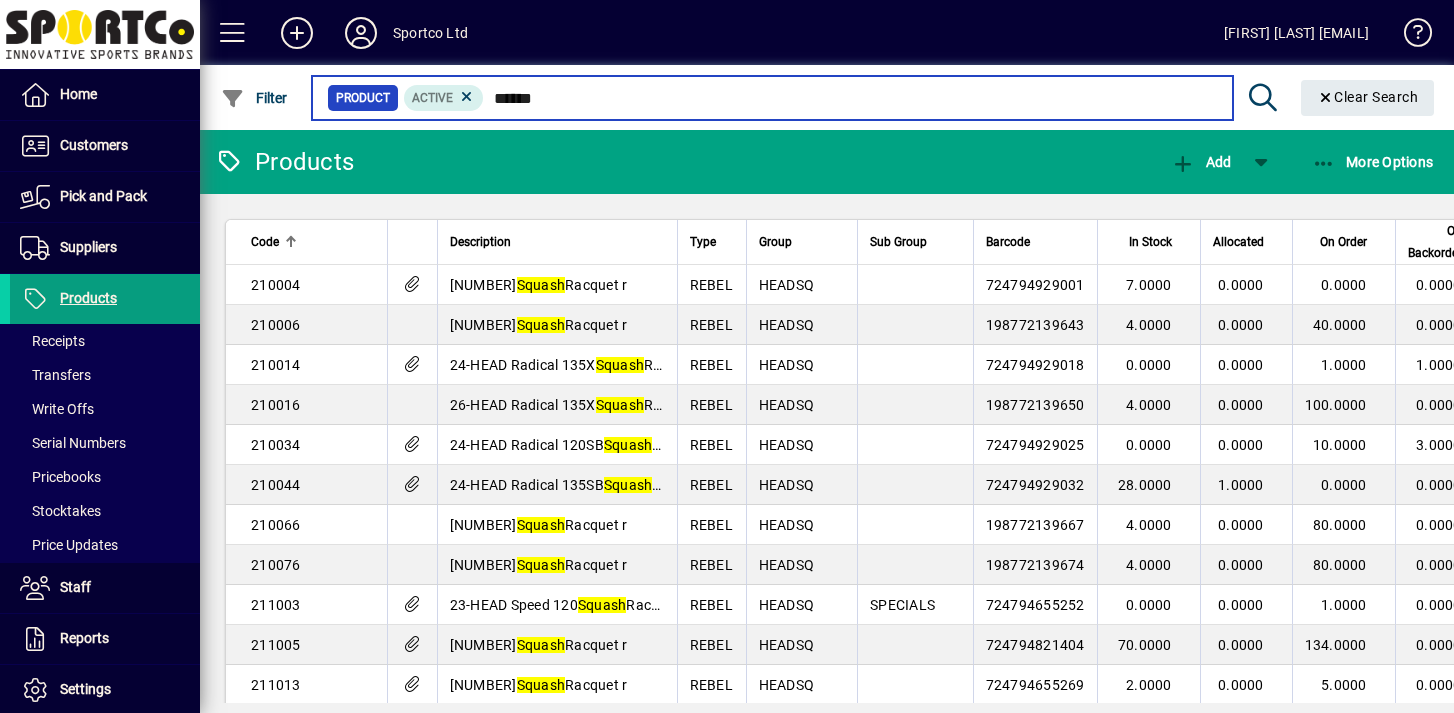 click on "******" at bounding box center [850, 98] 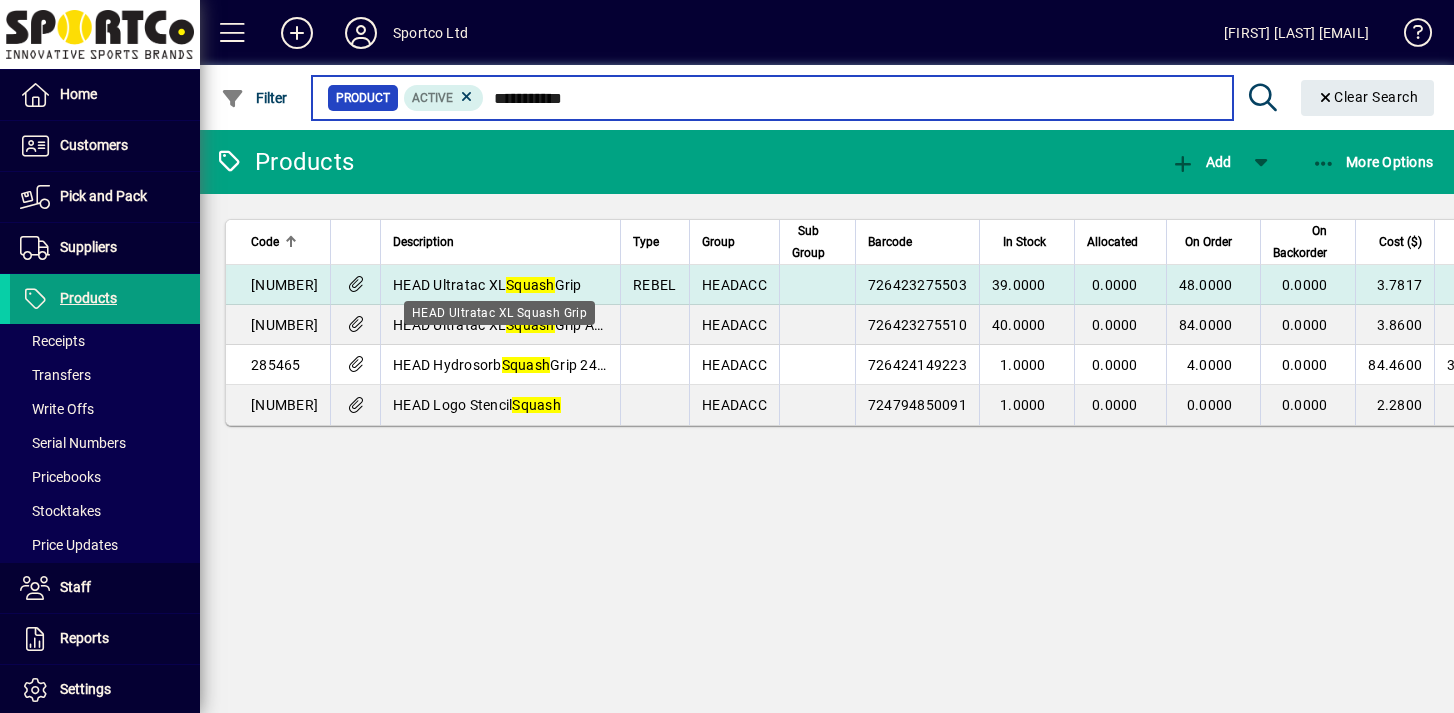 type on "**********" 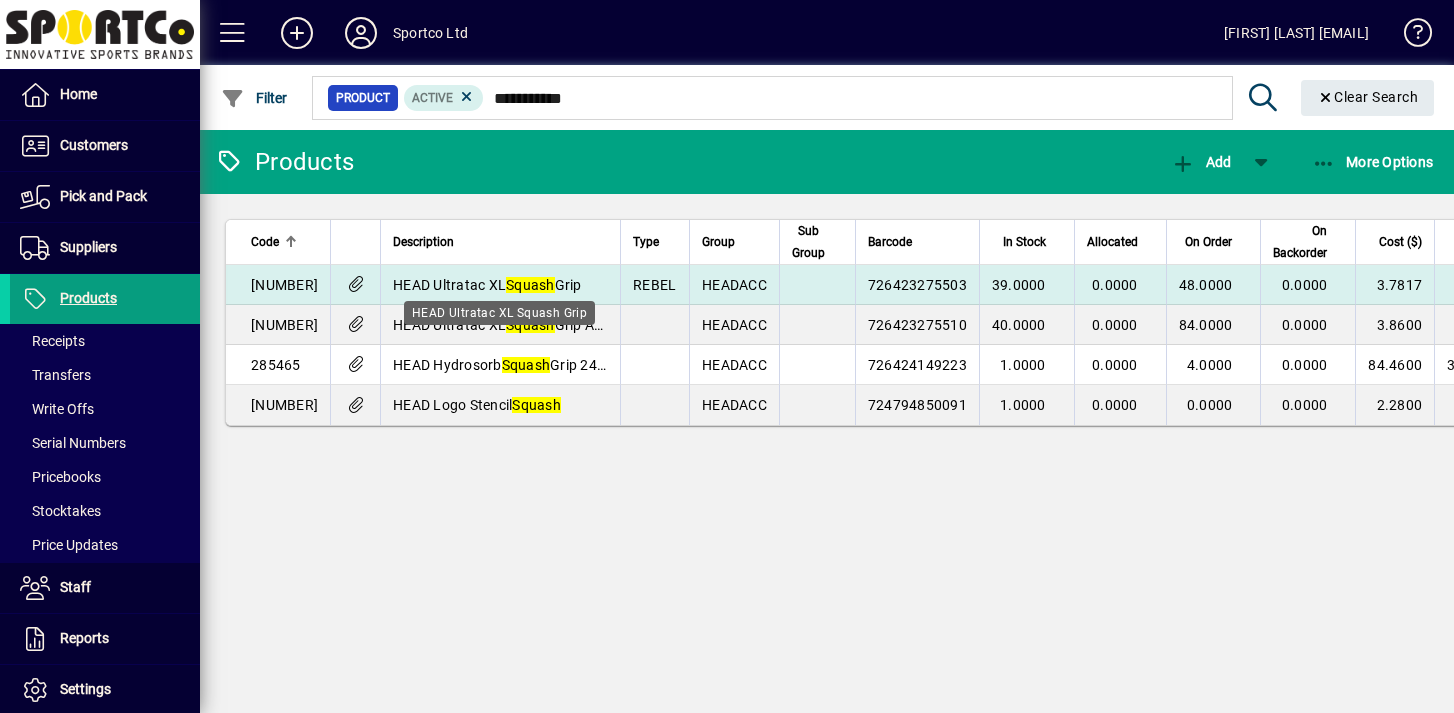 click on "Squash" at bounding box center [530, 285] 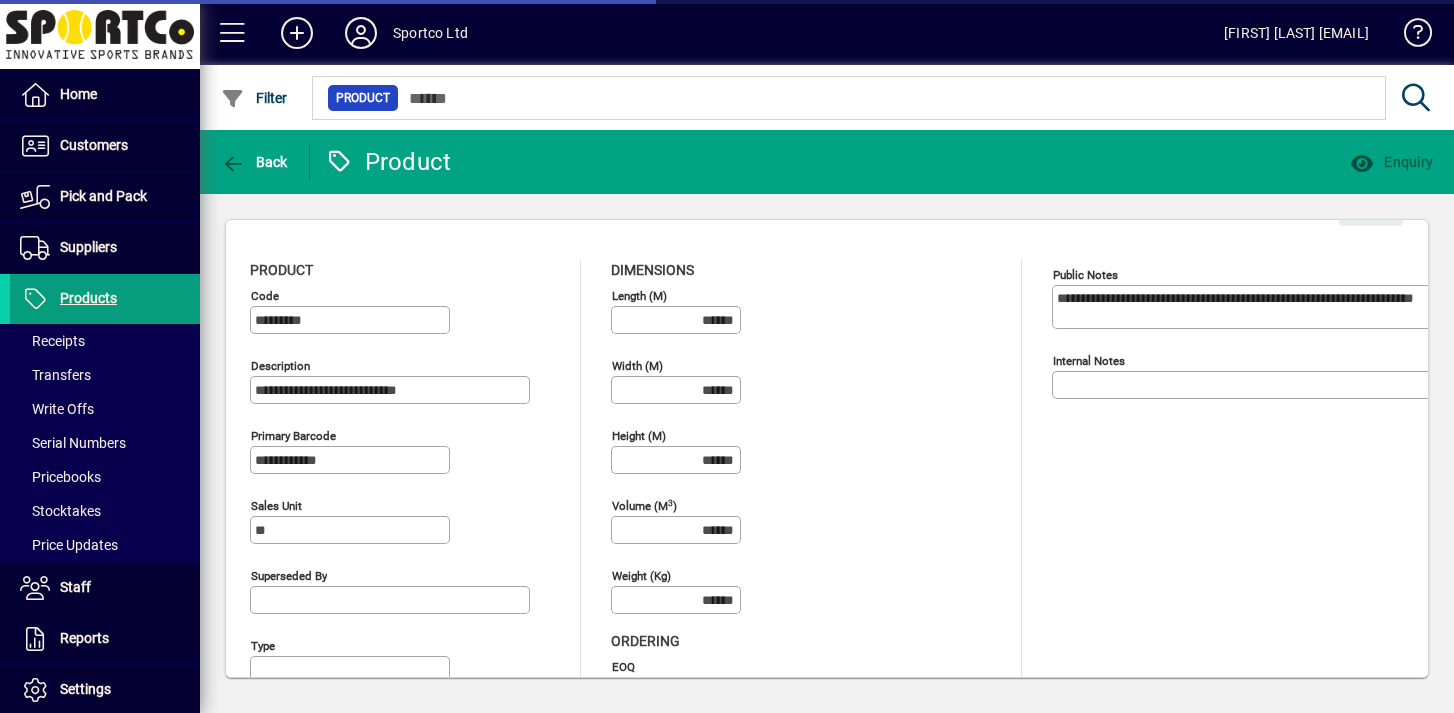 type on "**********" 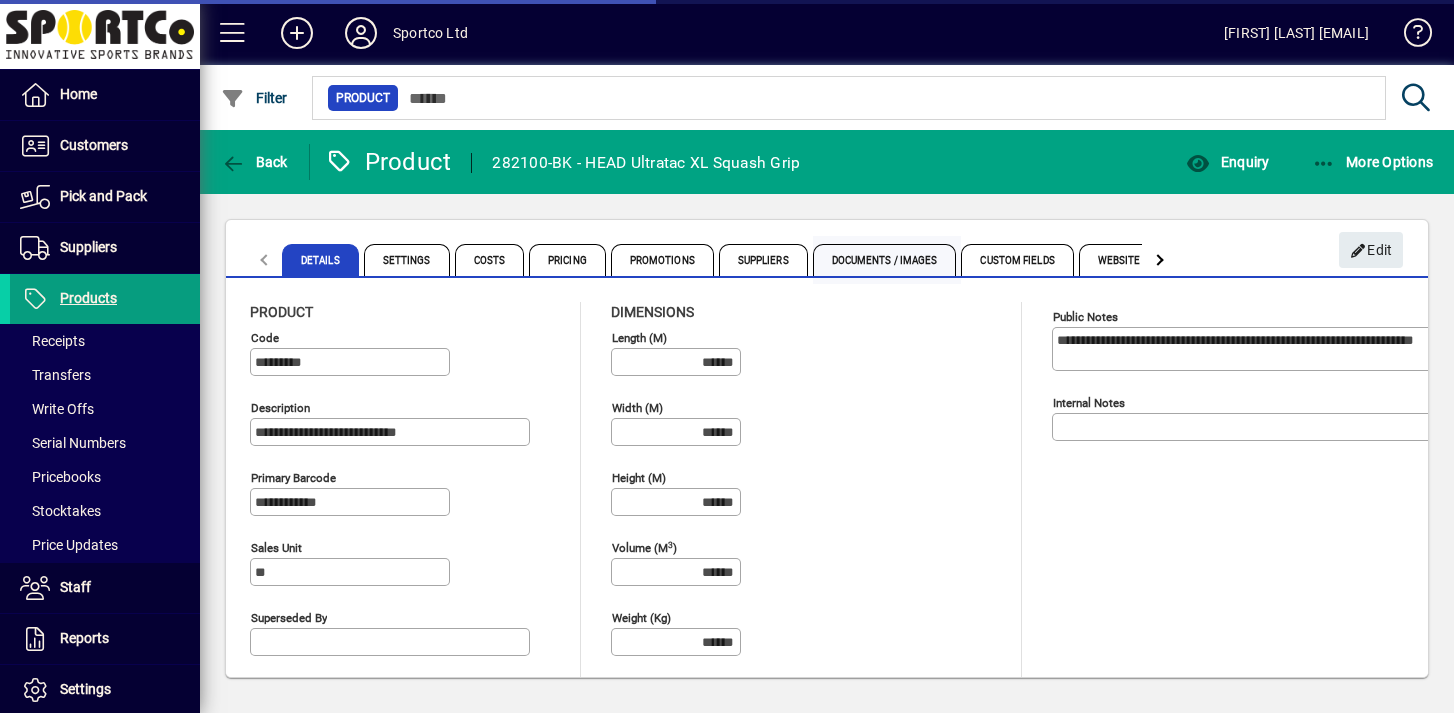 click on "Documents / Images" at bounding box center (885, 260) 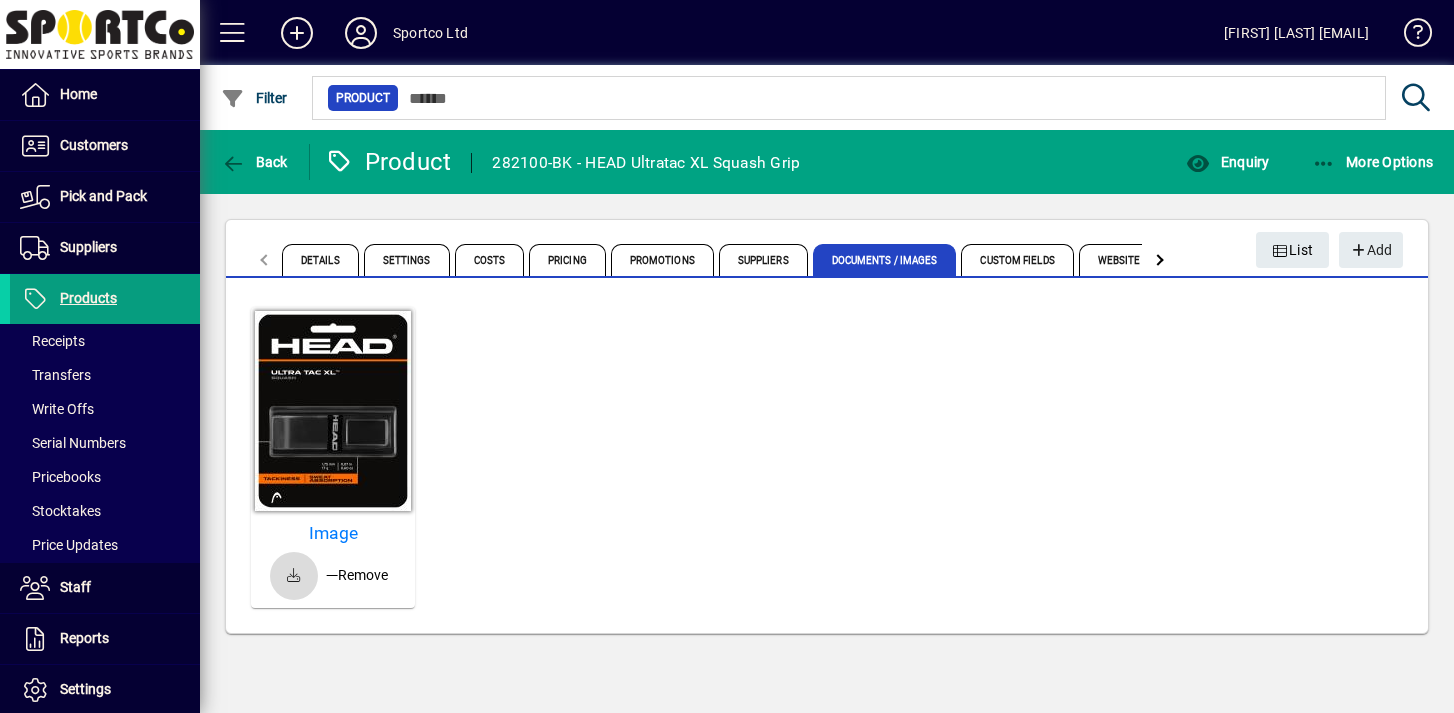 click 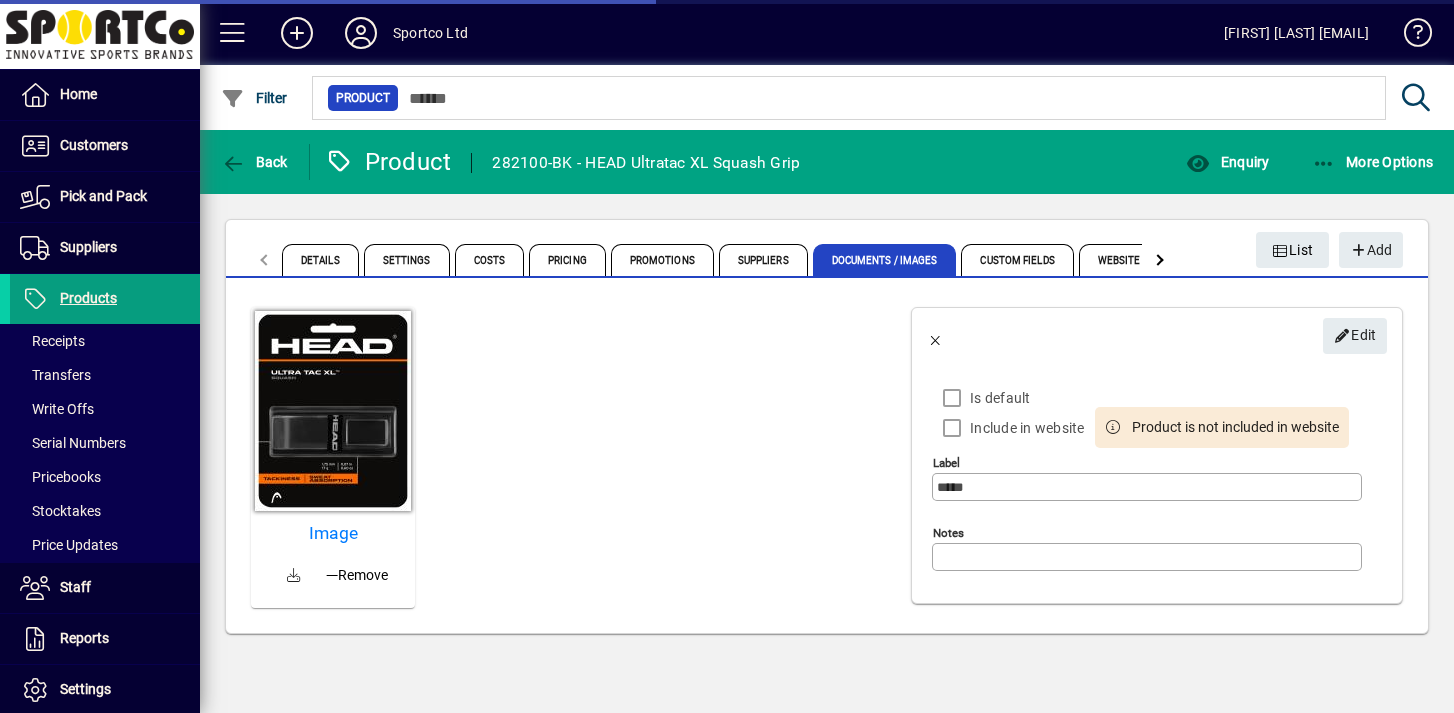 drag, startPoint x: 598, startPoint y: 161, endPoint x: 820, endPoint y: 159, distance: 222.009 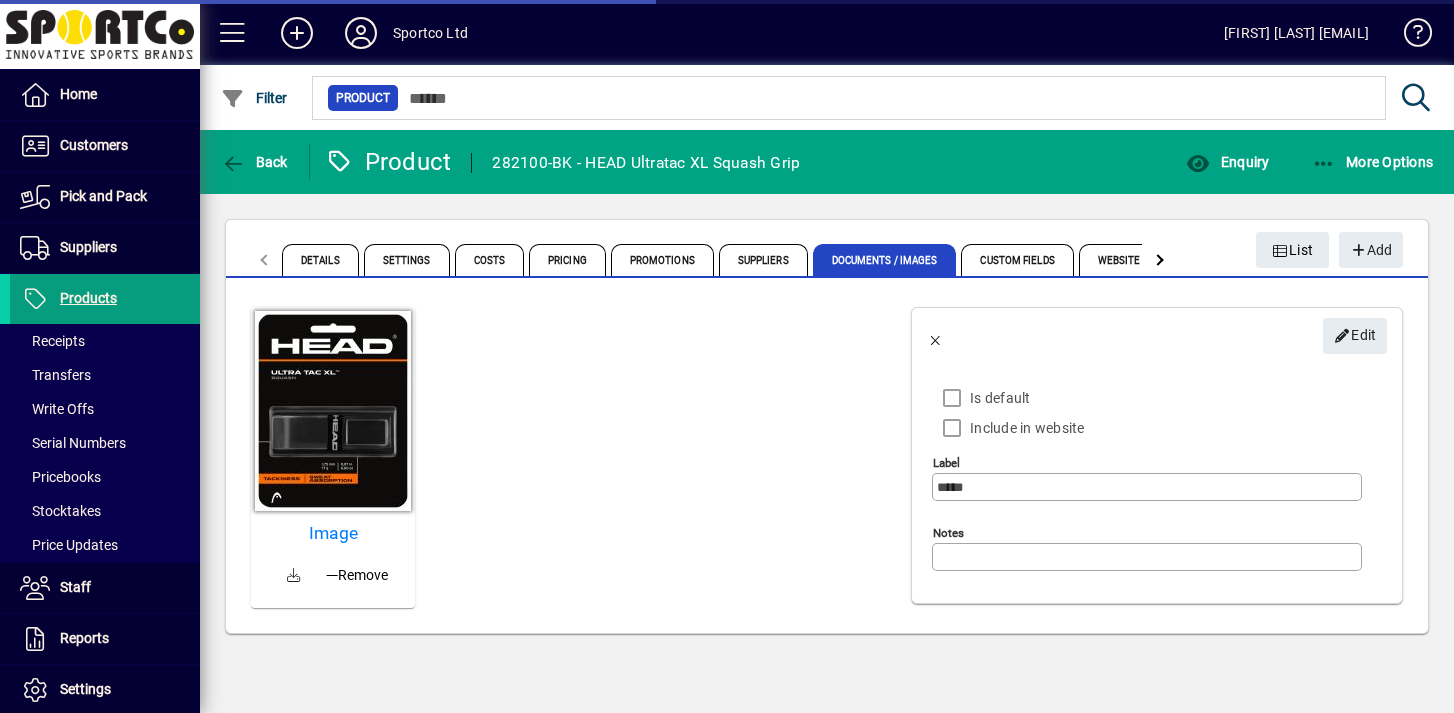 copy on "HEAD Ultratac XL Squash Grip" 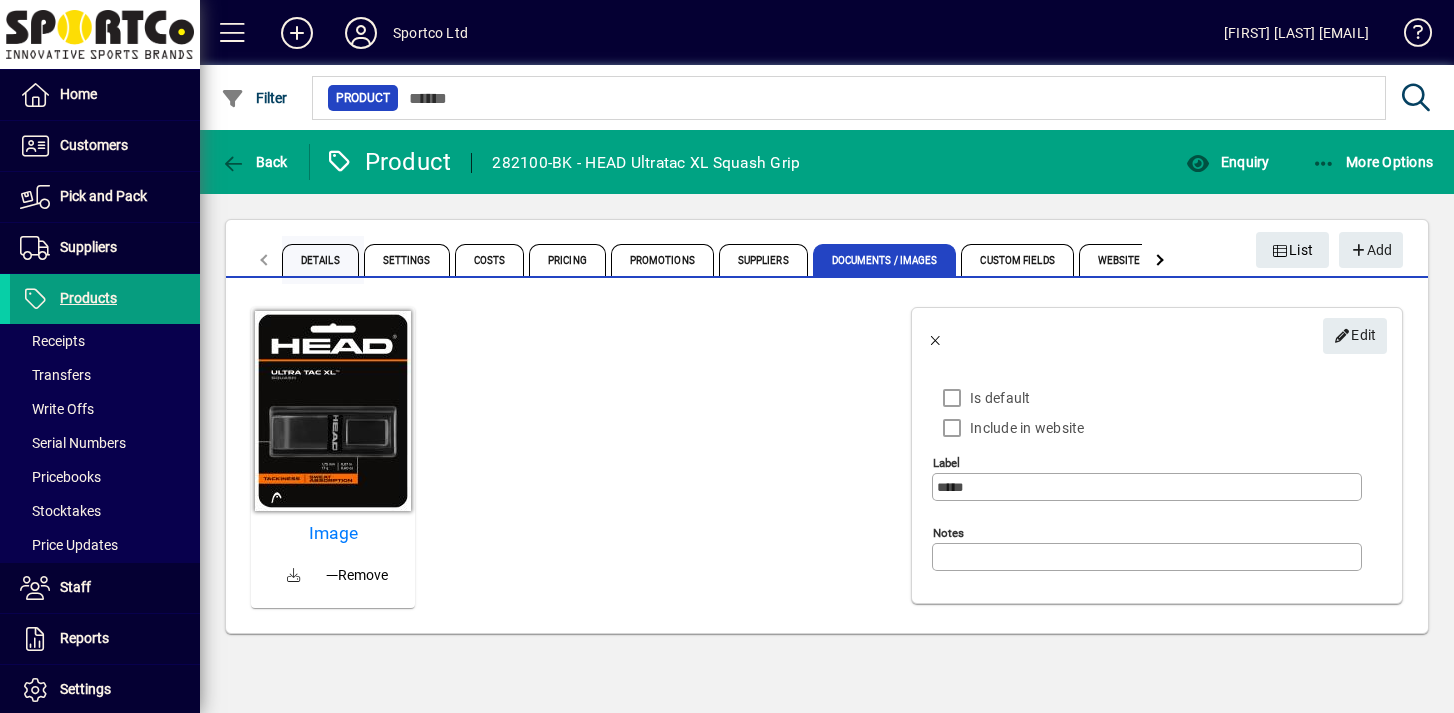 click on "Details" at bounding box center (320, 260) 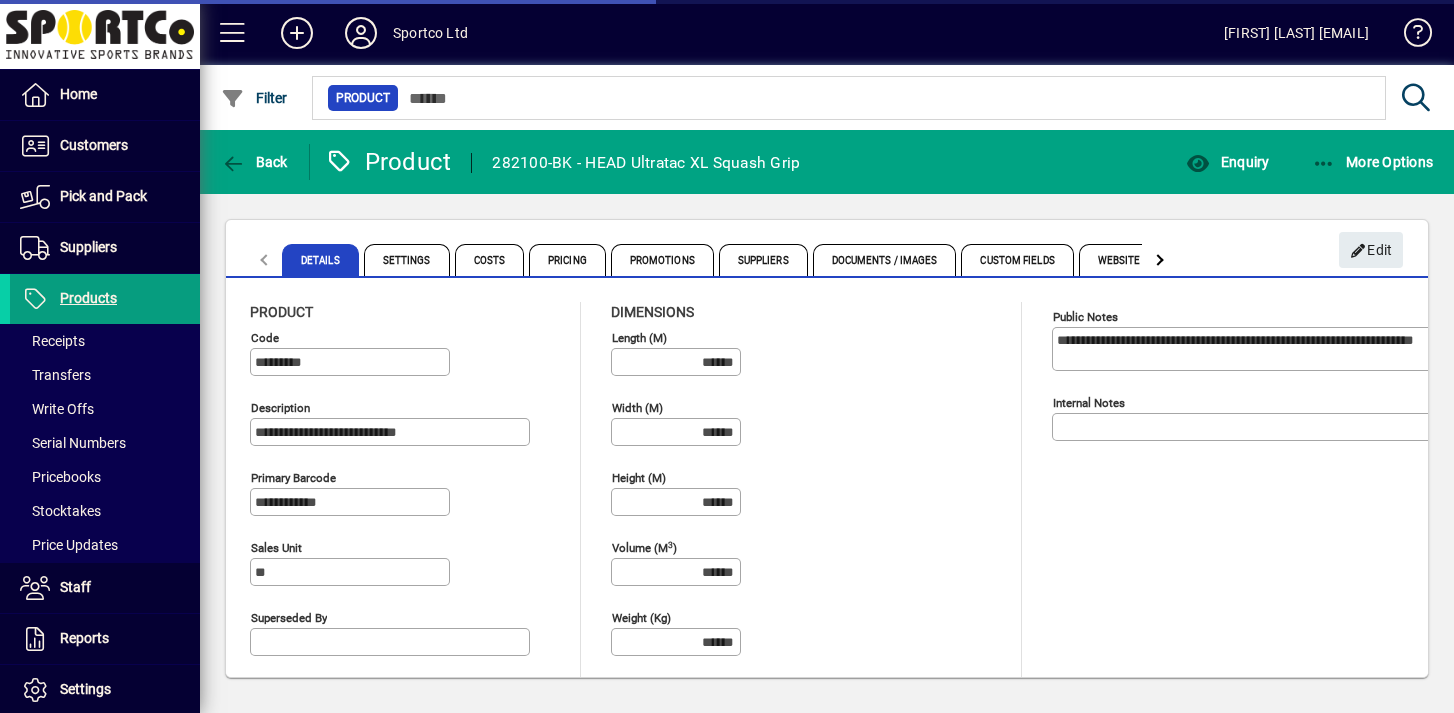 click on "**********" at bounding box center [1269, 349] 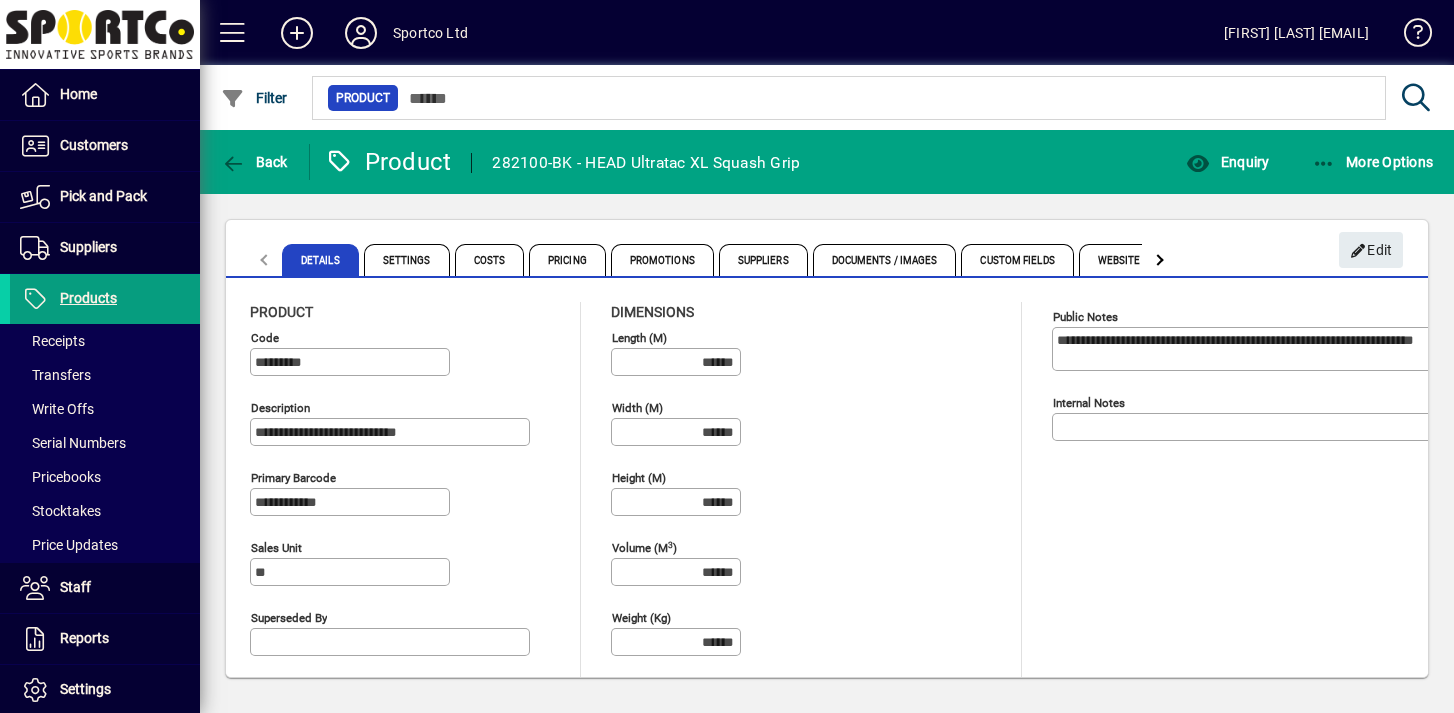 click on "**********" at bounding box center [1269, 349] 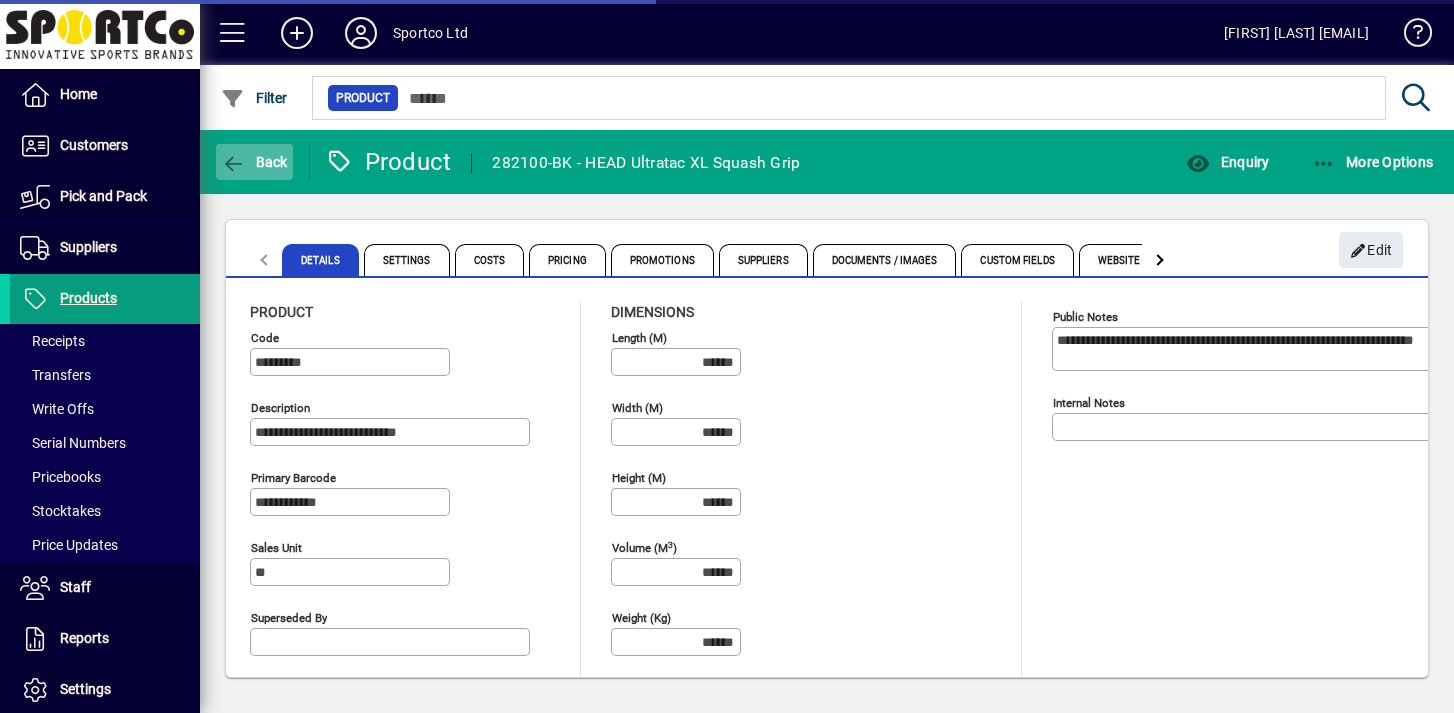 click on "Back" 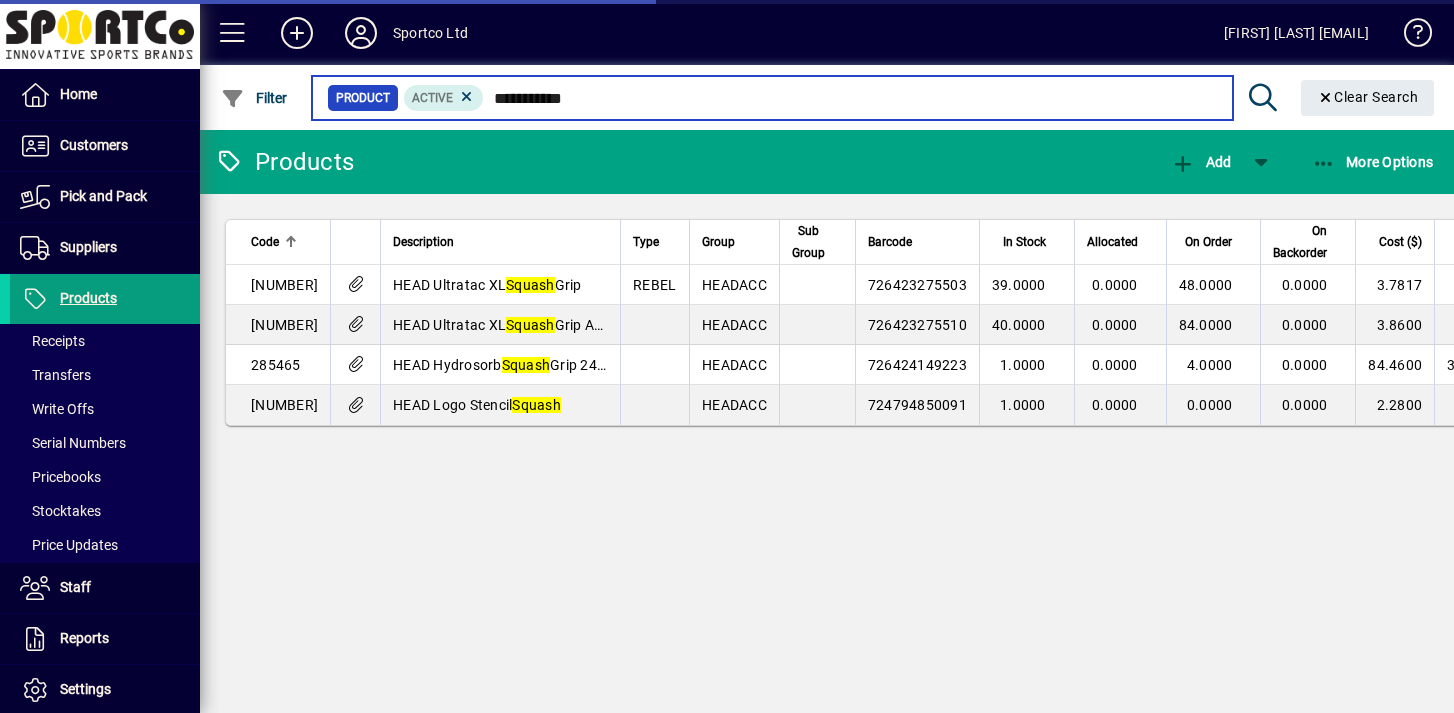 click on "**********" at bounding box center (850, 98) 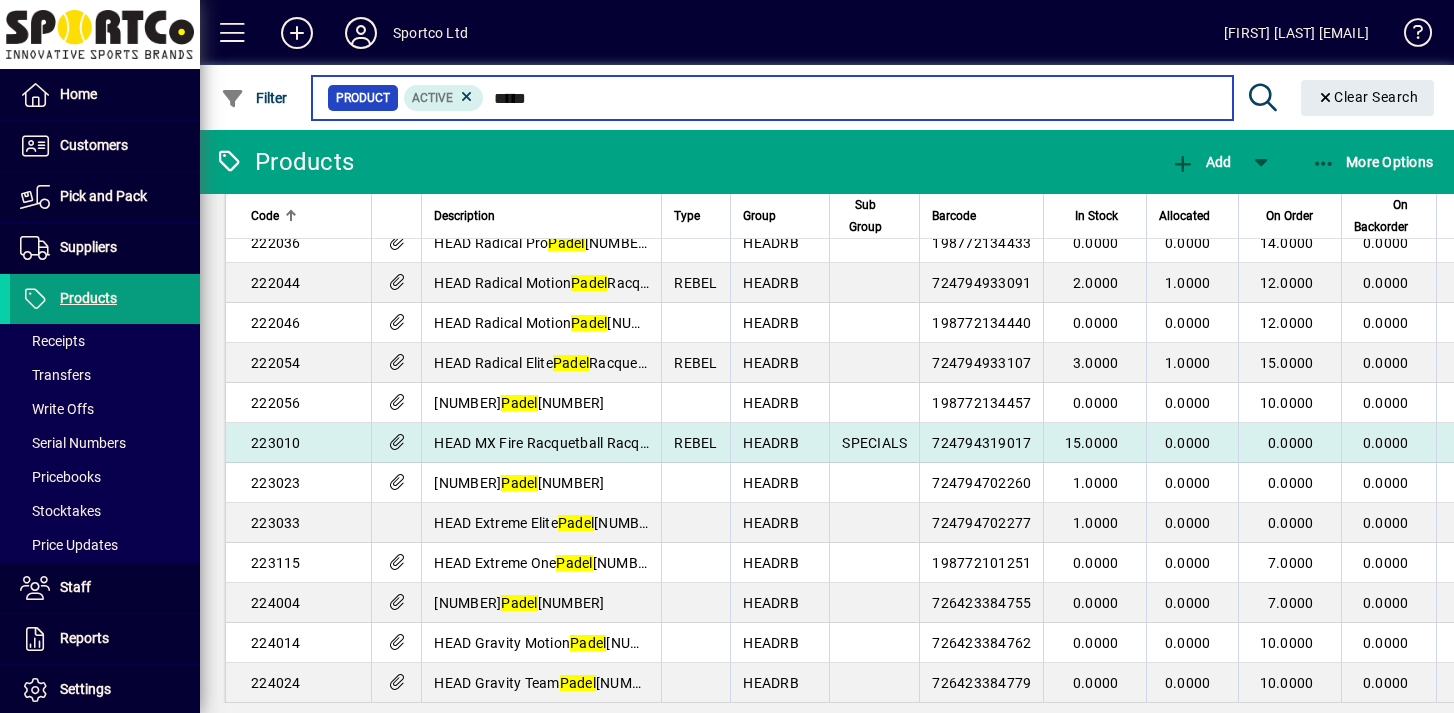 scroll, scrollTop: 383, scrollLeft: 0, axis: vertical 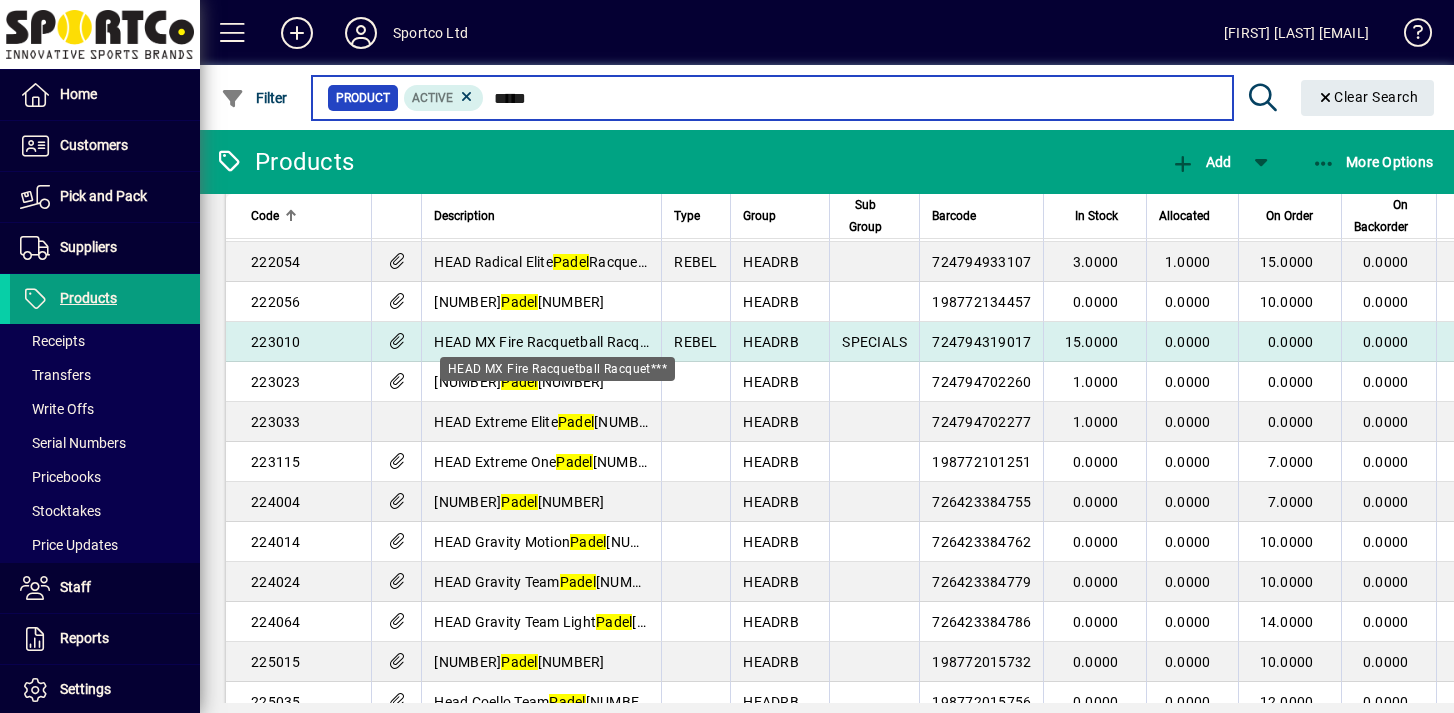 type on "*****" 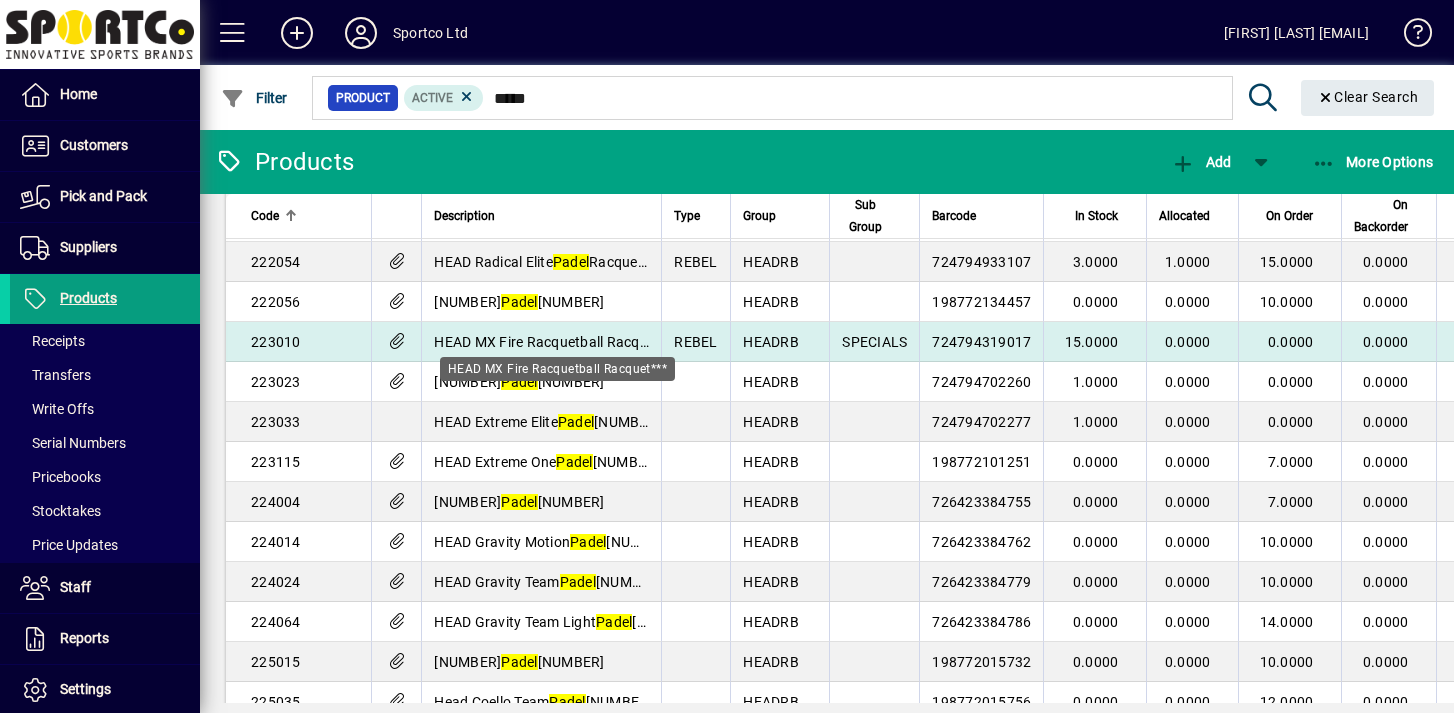 click on "HEAD MX Fire Racquetball Racquet***" at bounding box center [556, 342] 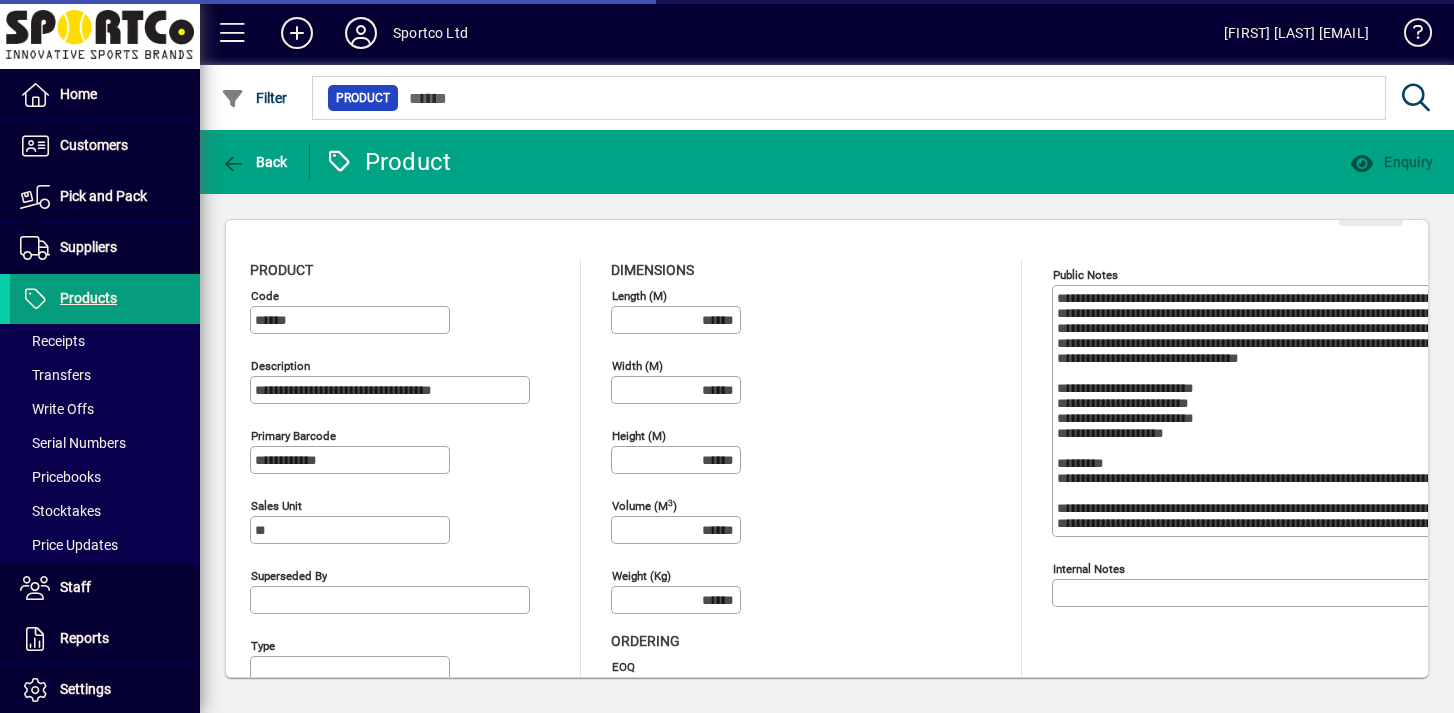 type on "**********" 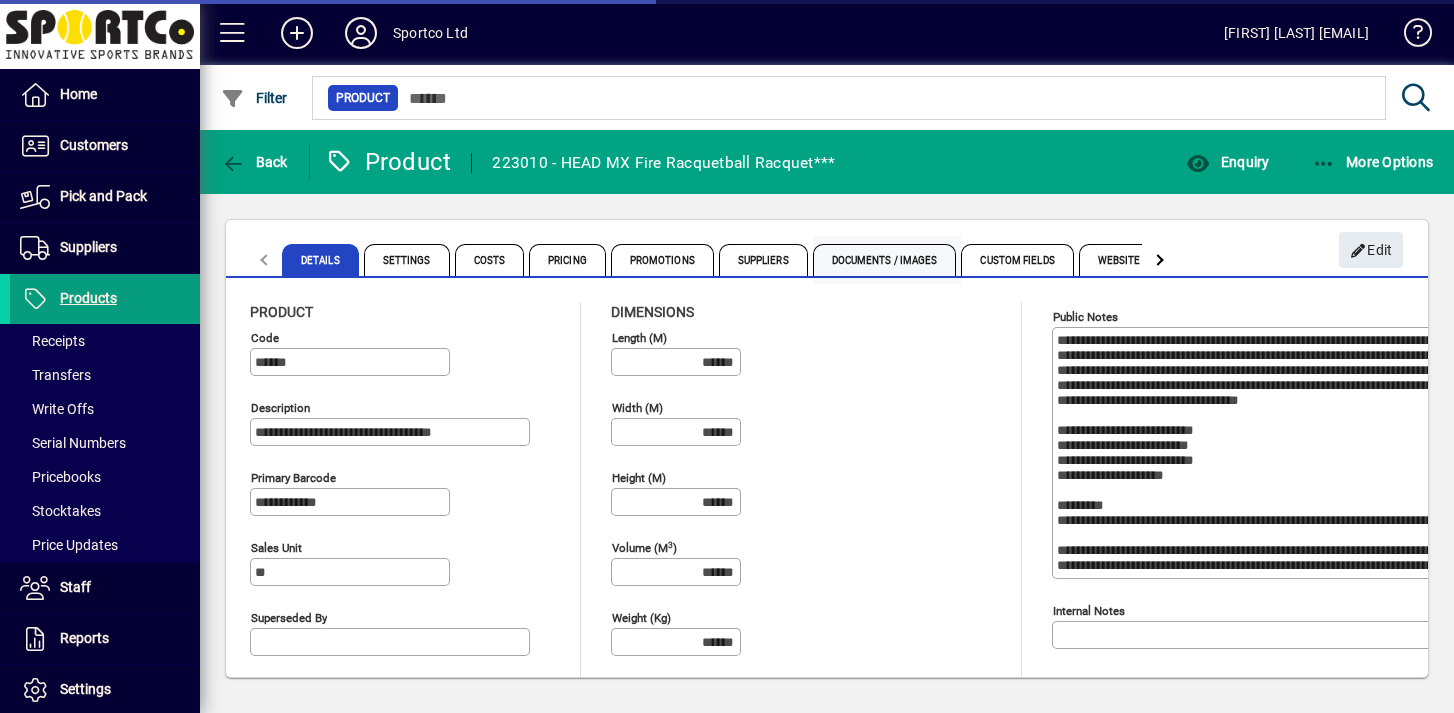 click on "Documents / Images" at bounding box center [885, 260] 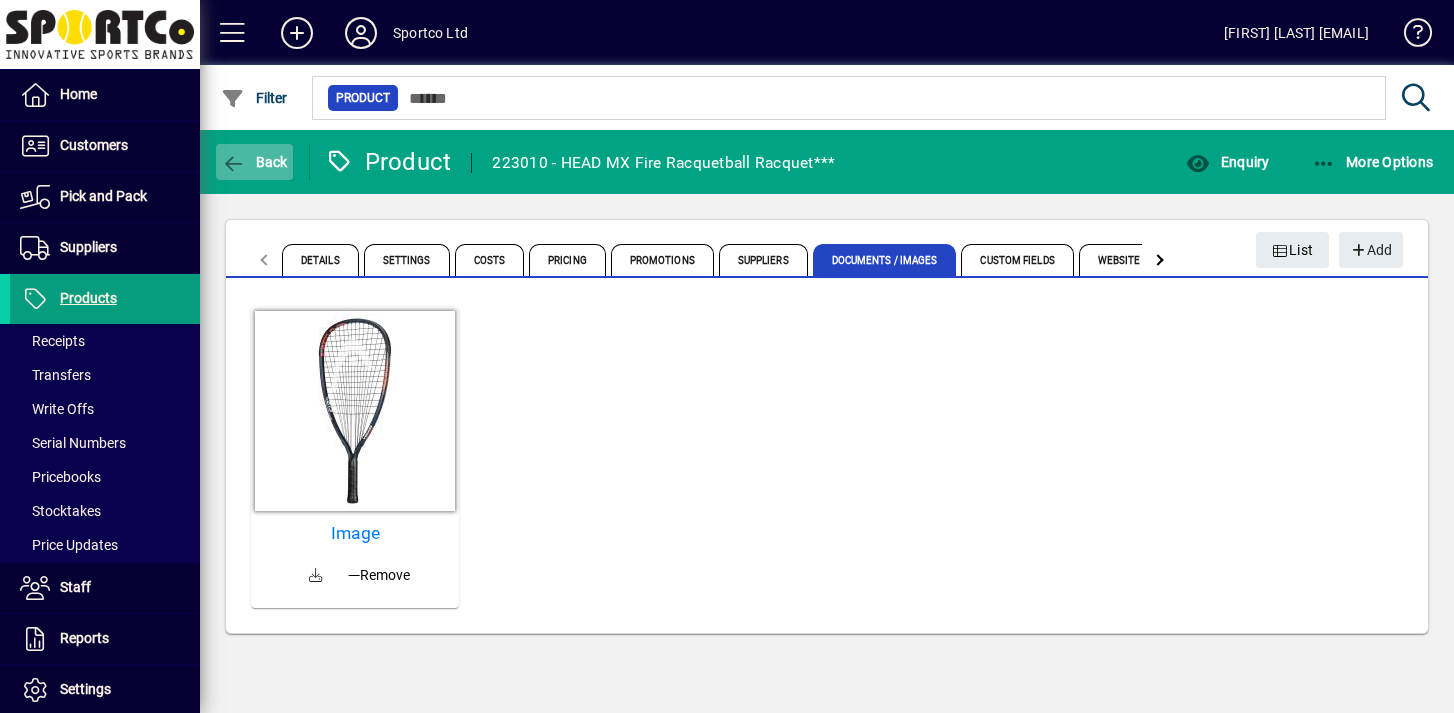 click on "Back" 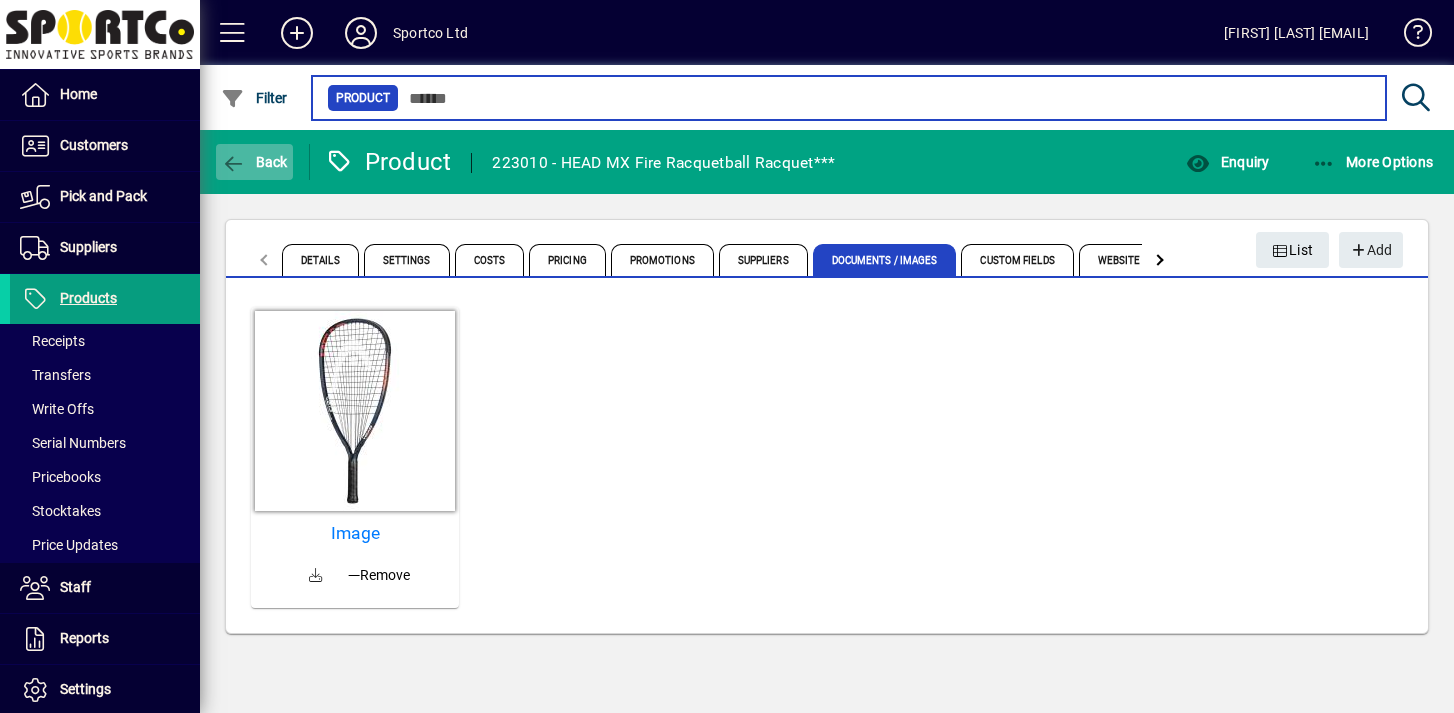 type on "*****" 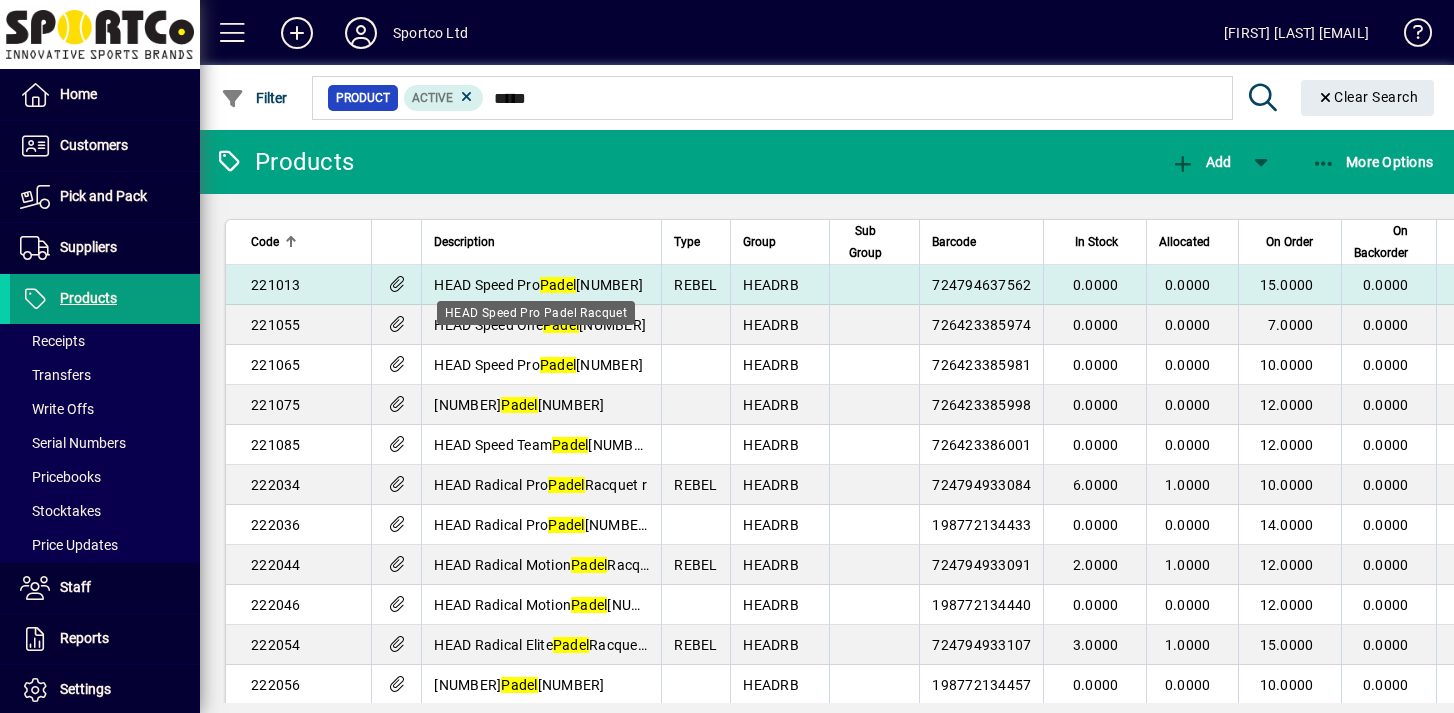 click on "HEAD Speed Pro  Padel  Racquet" at bounding box center (538, 285) 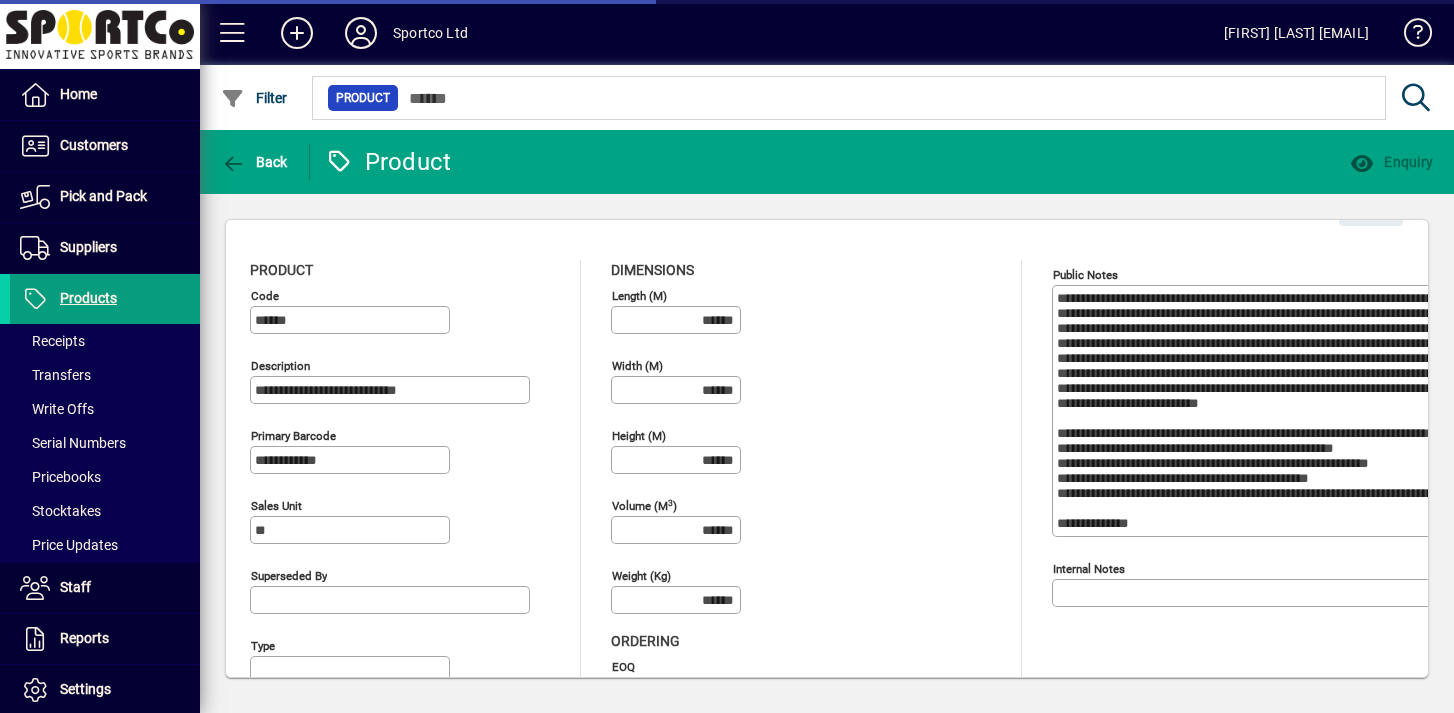 type on "**********" 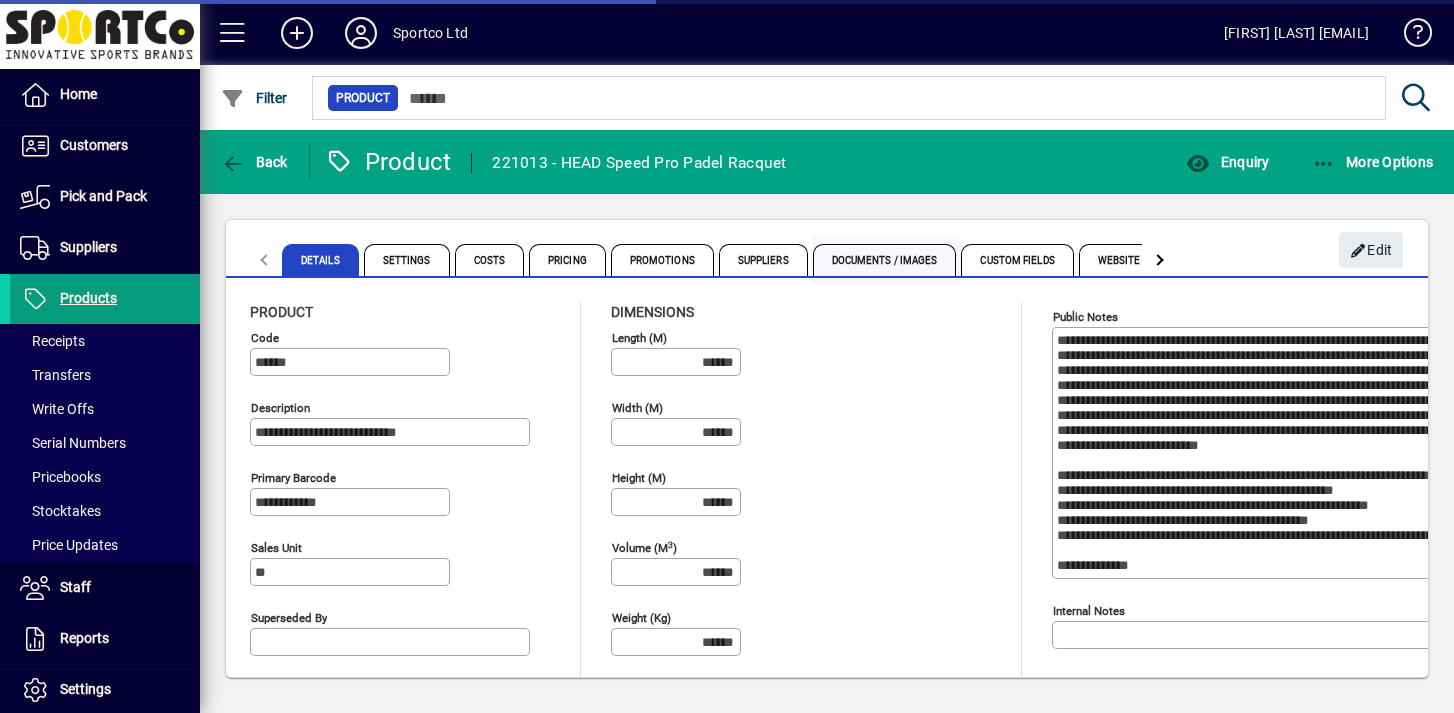 click on "Documents / Images" at bounding box center [885, 260] 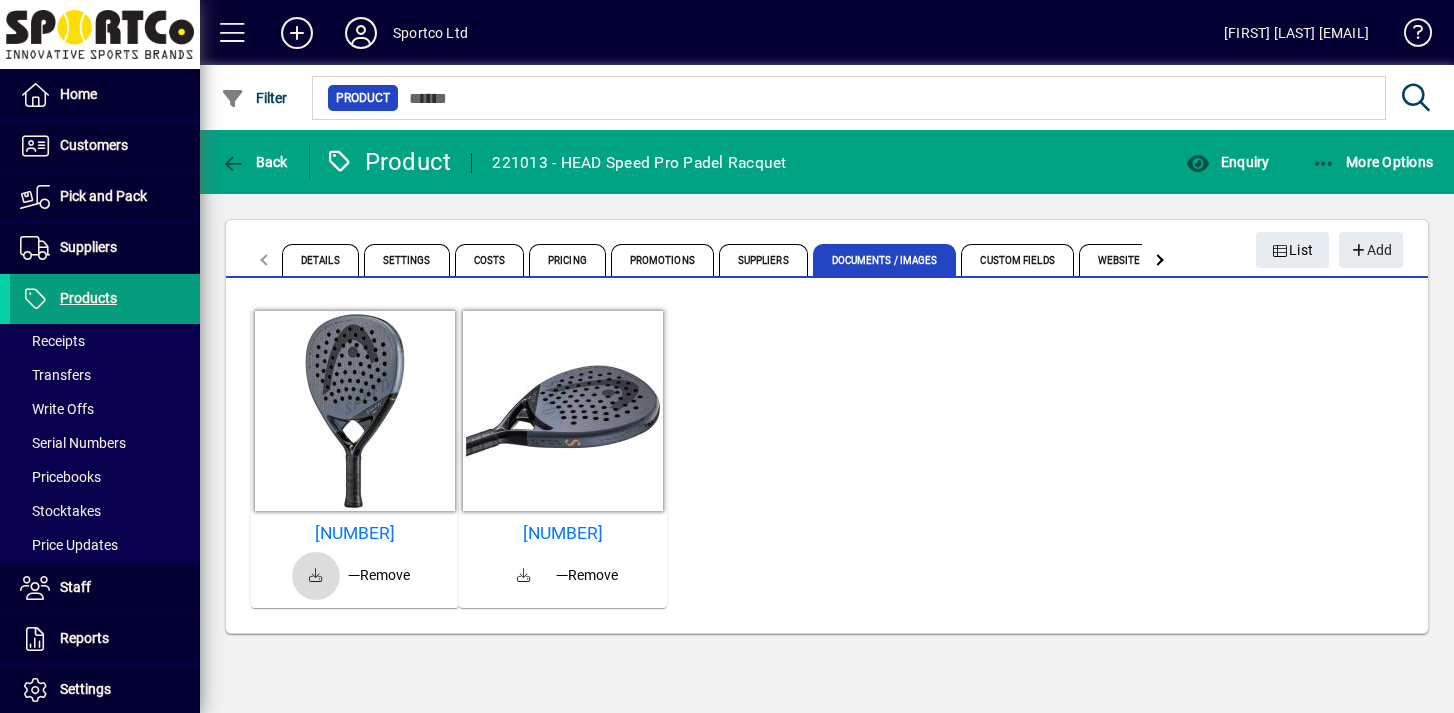 click 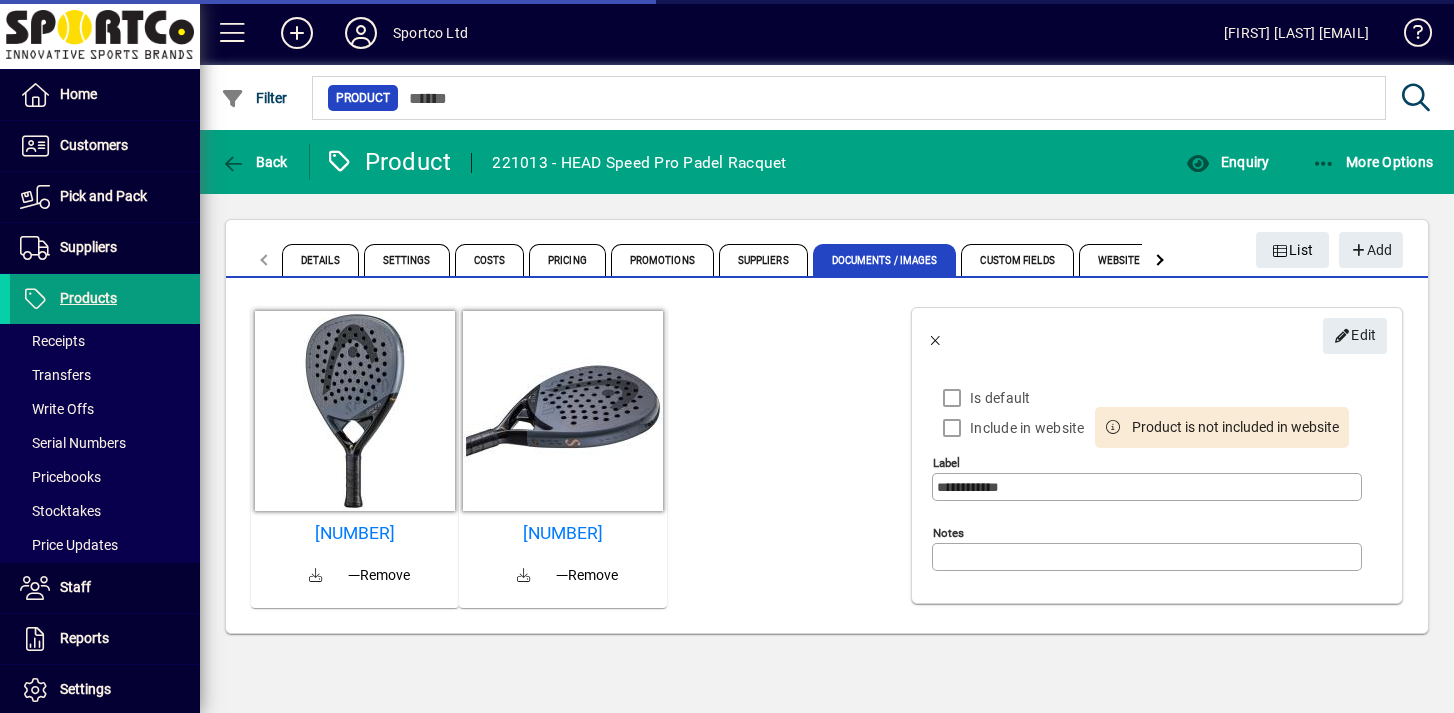 click 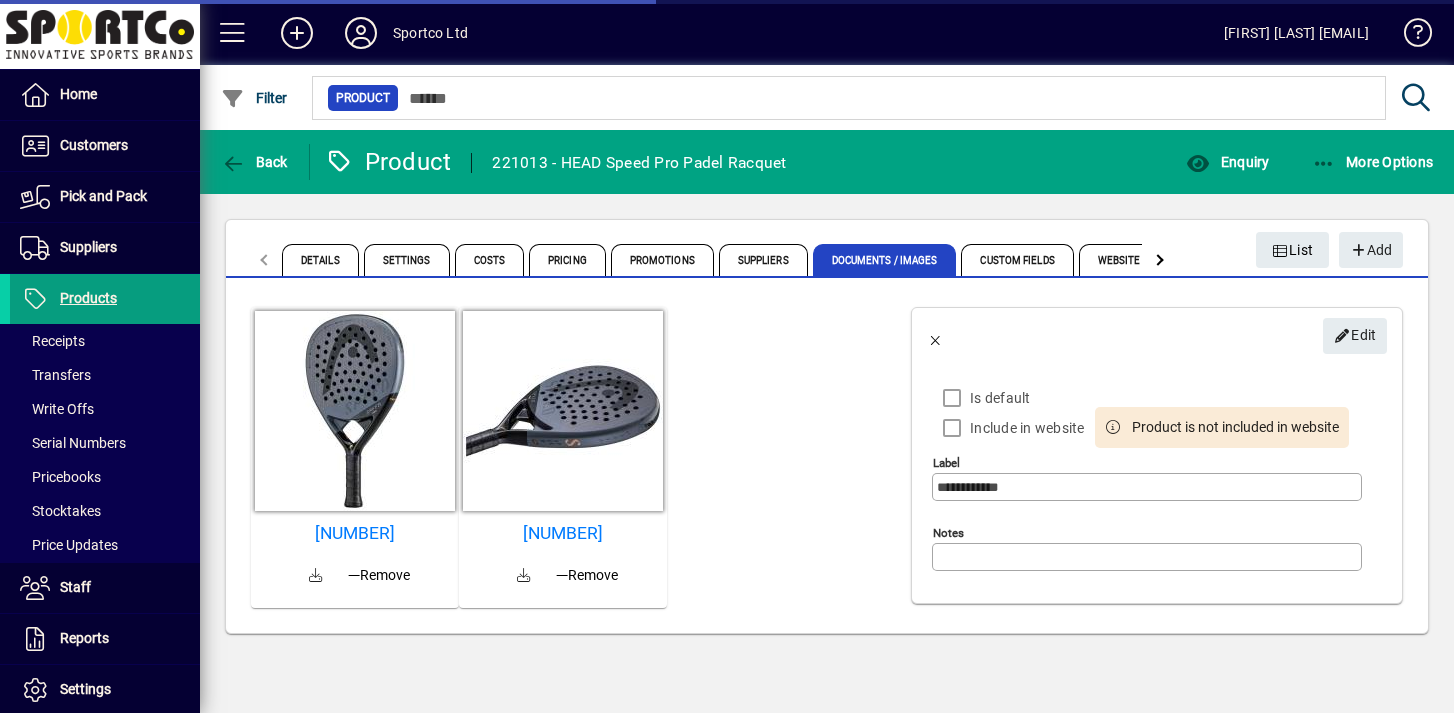 type on "**********" 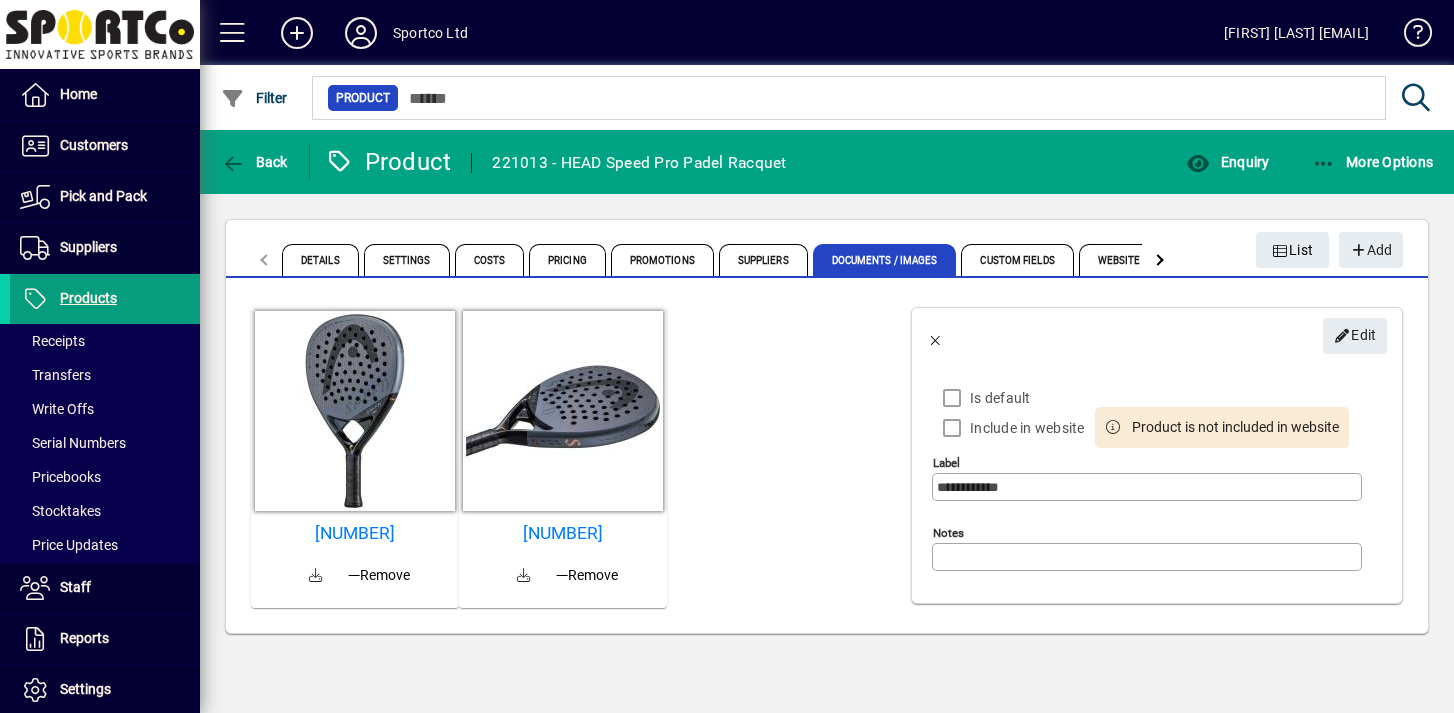 drag, startPoint x: 565, startPoint y: 162, endPoint x: 841, endPoint y: 166, distance: 276.029 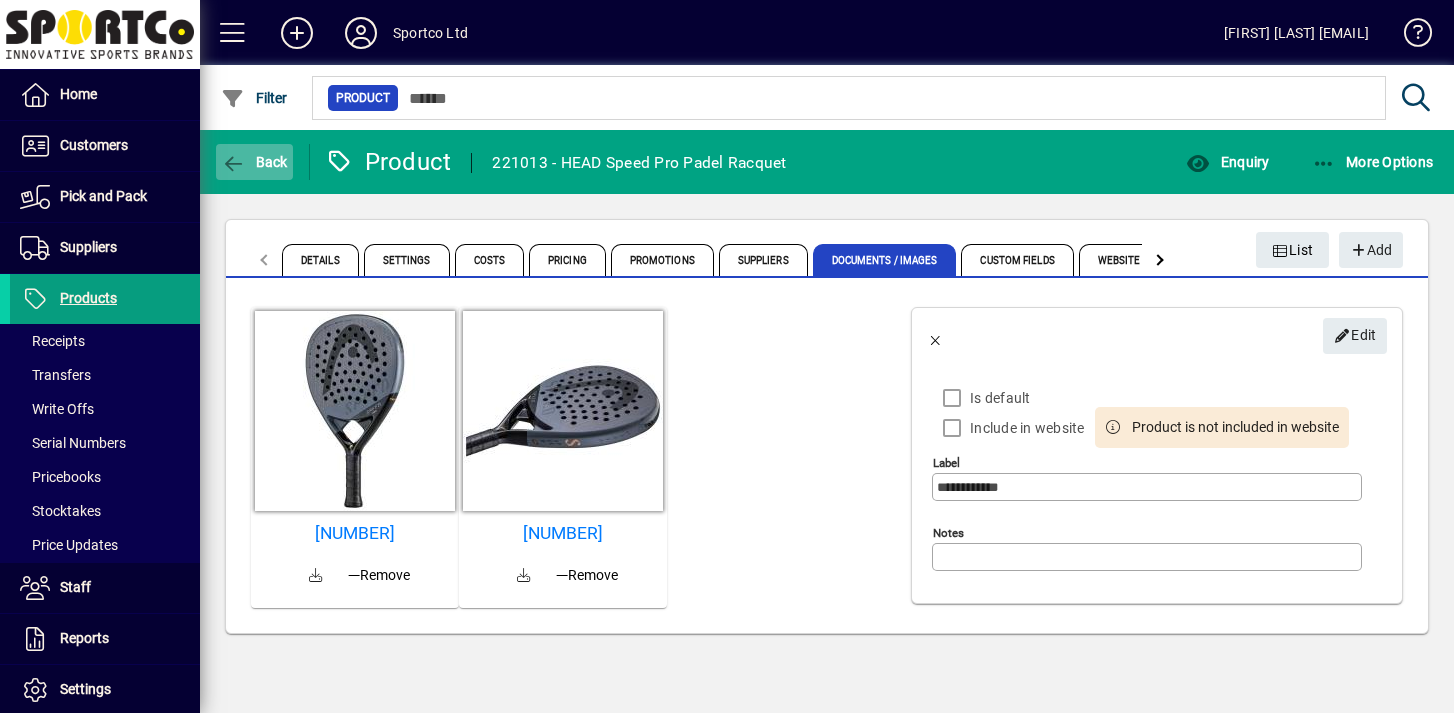 click on "Back" 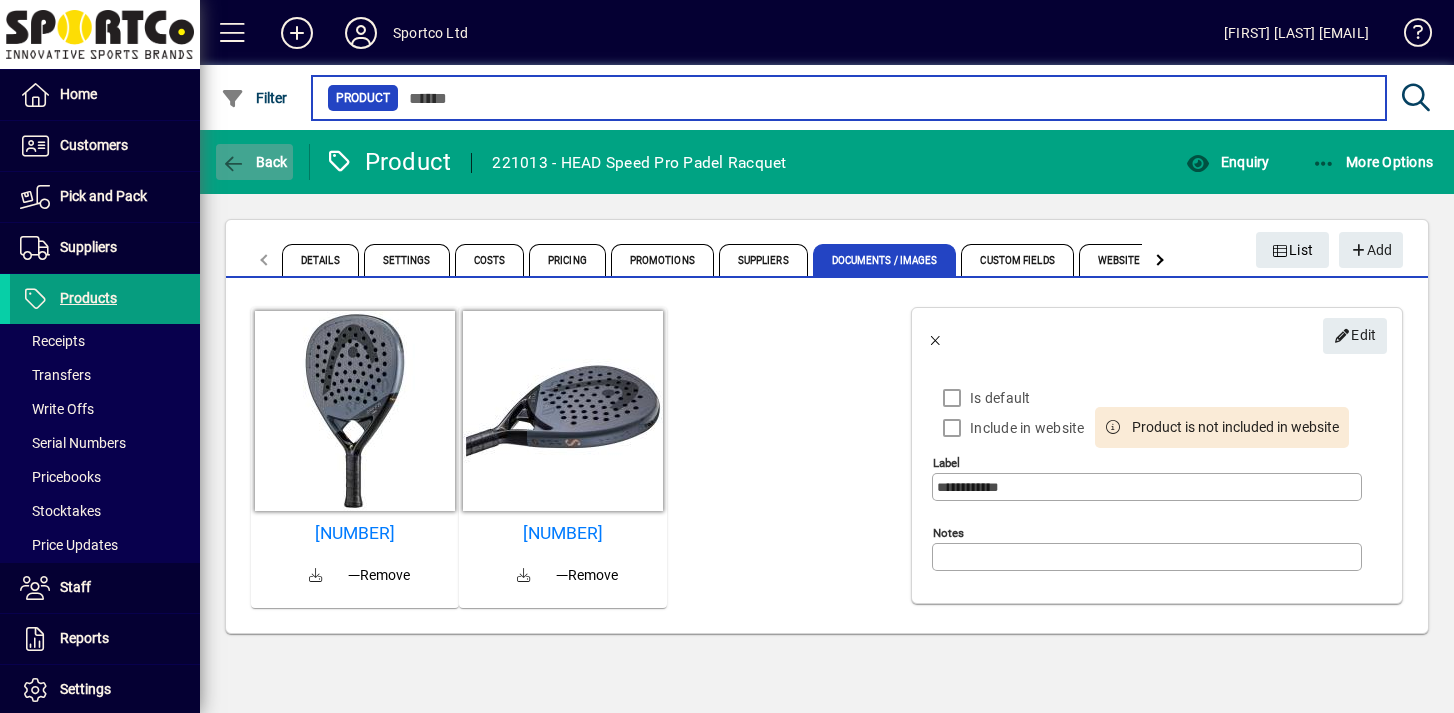 type on "*****" 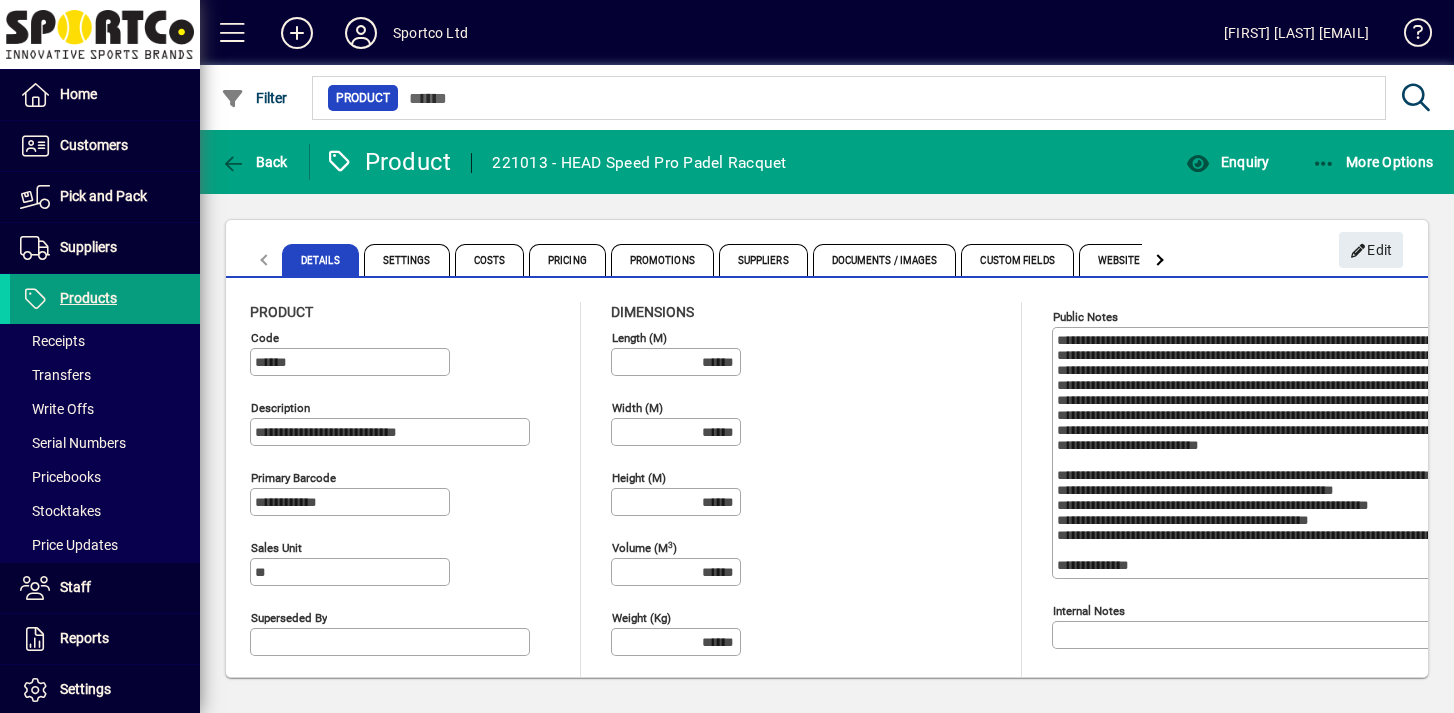 click on "Public Notes" at bounding box center [1269, 453] 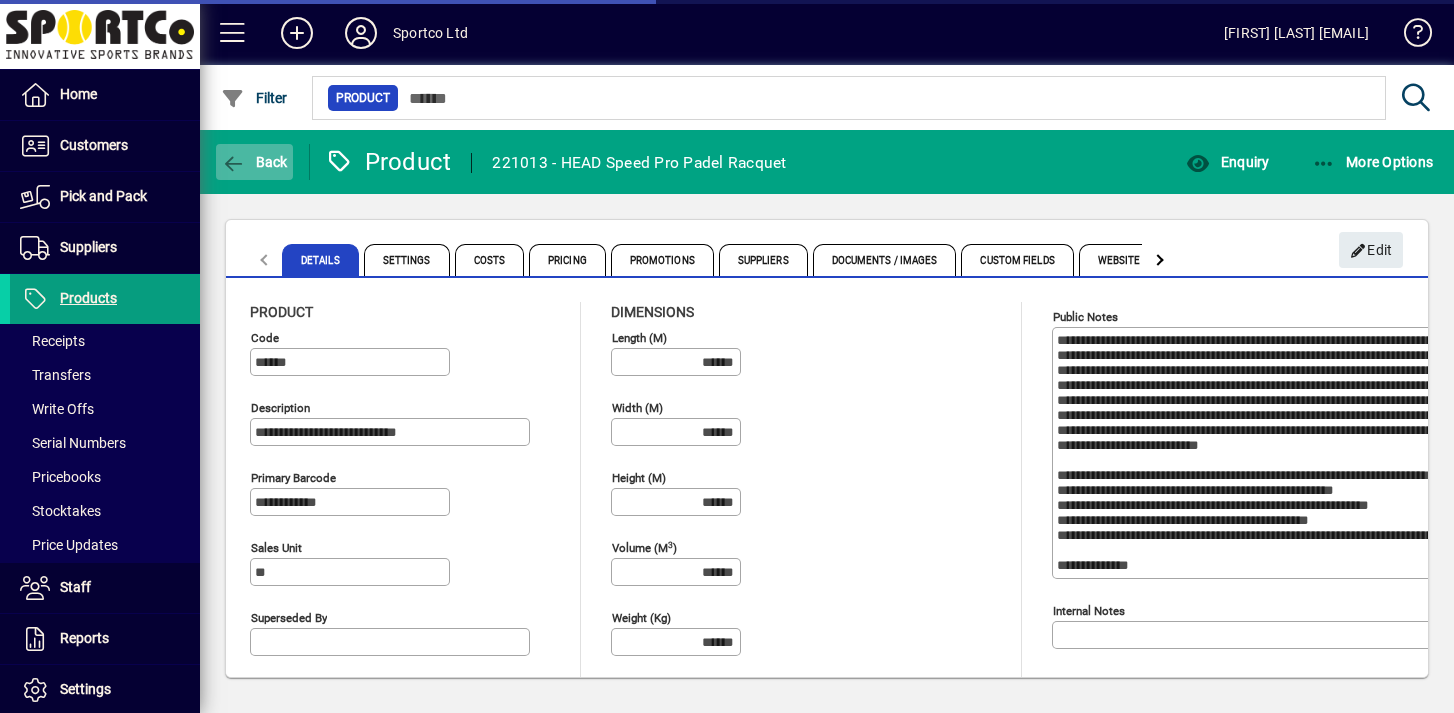 click on "Back" 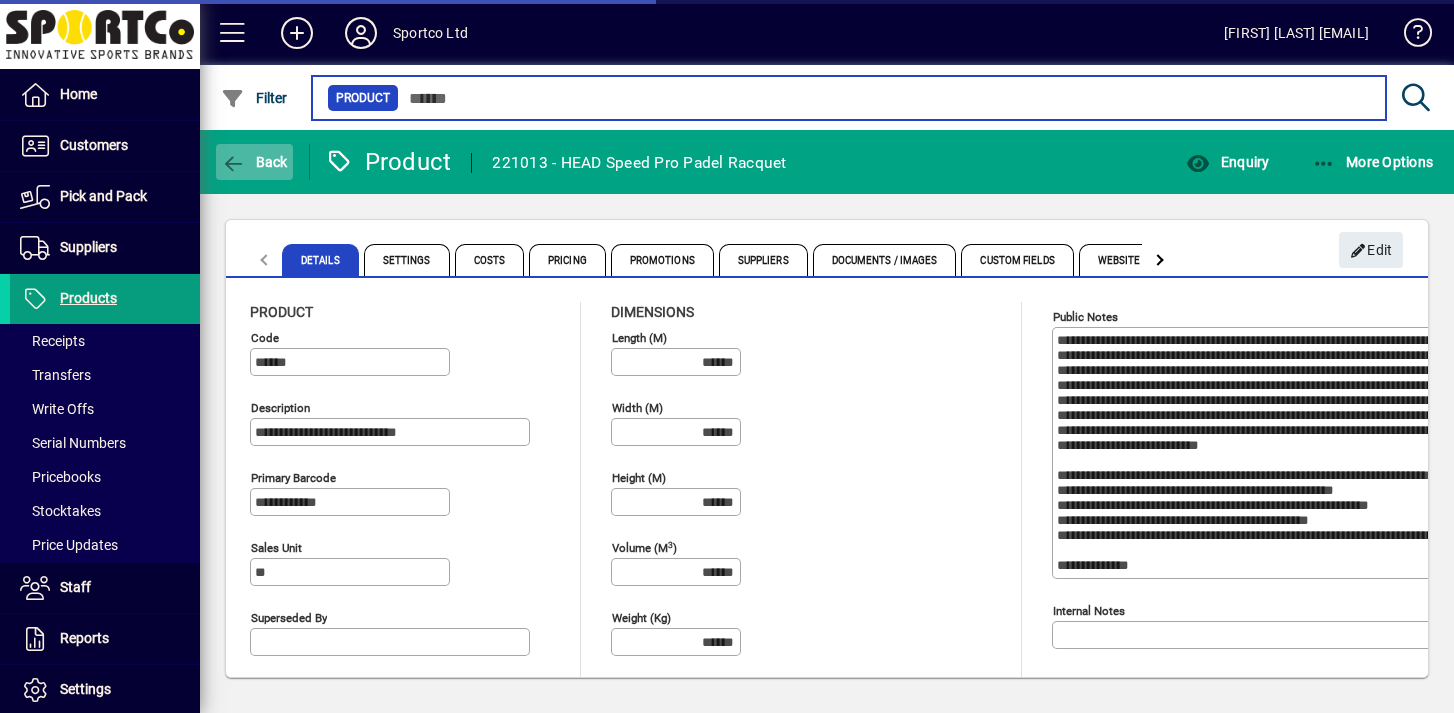 type on "*****" 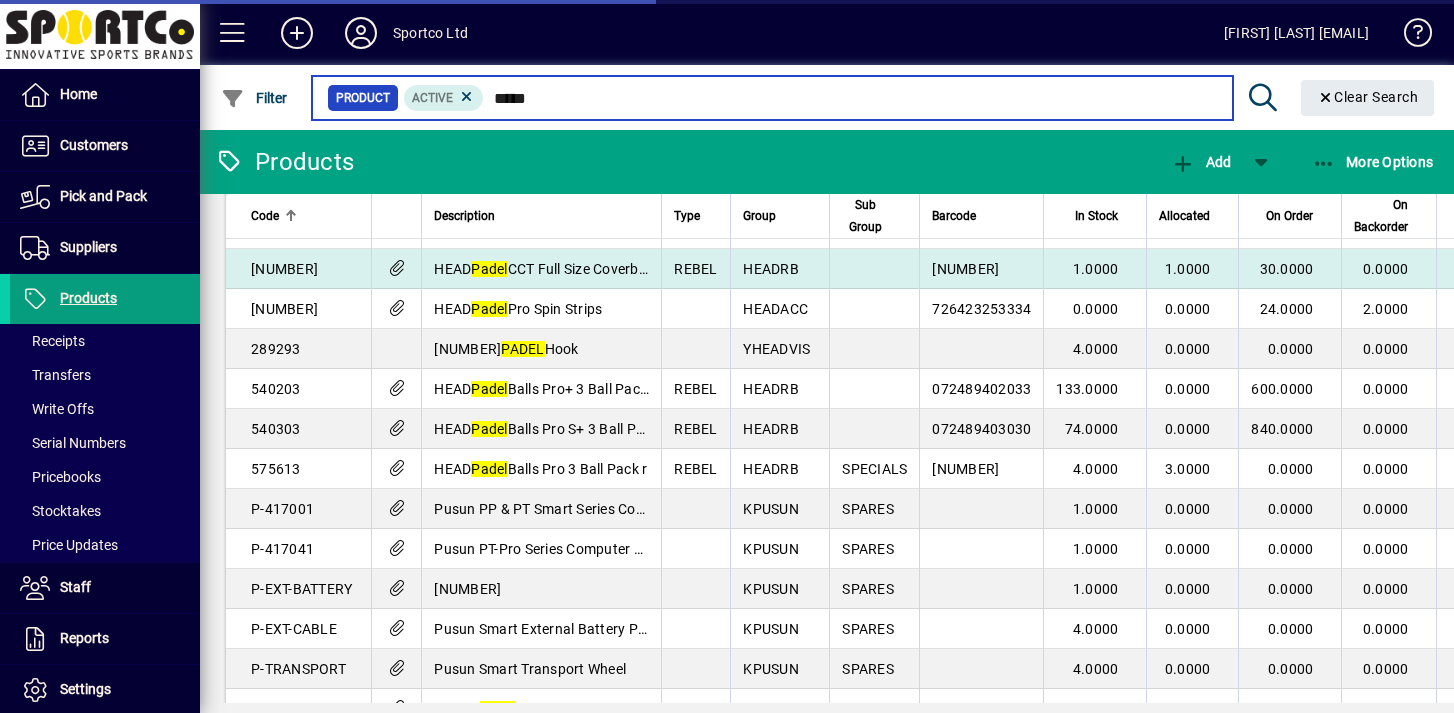 scroll, scrollTop: 1797, scrollLeft: 0, axis: vertical 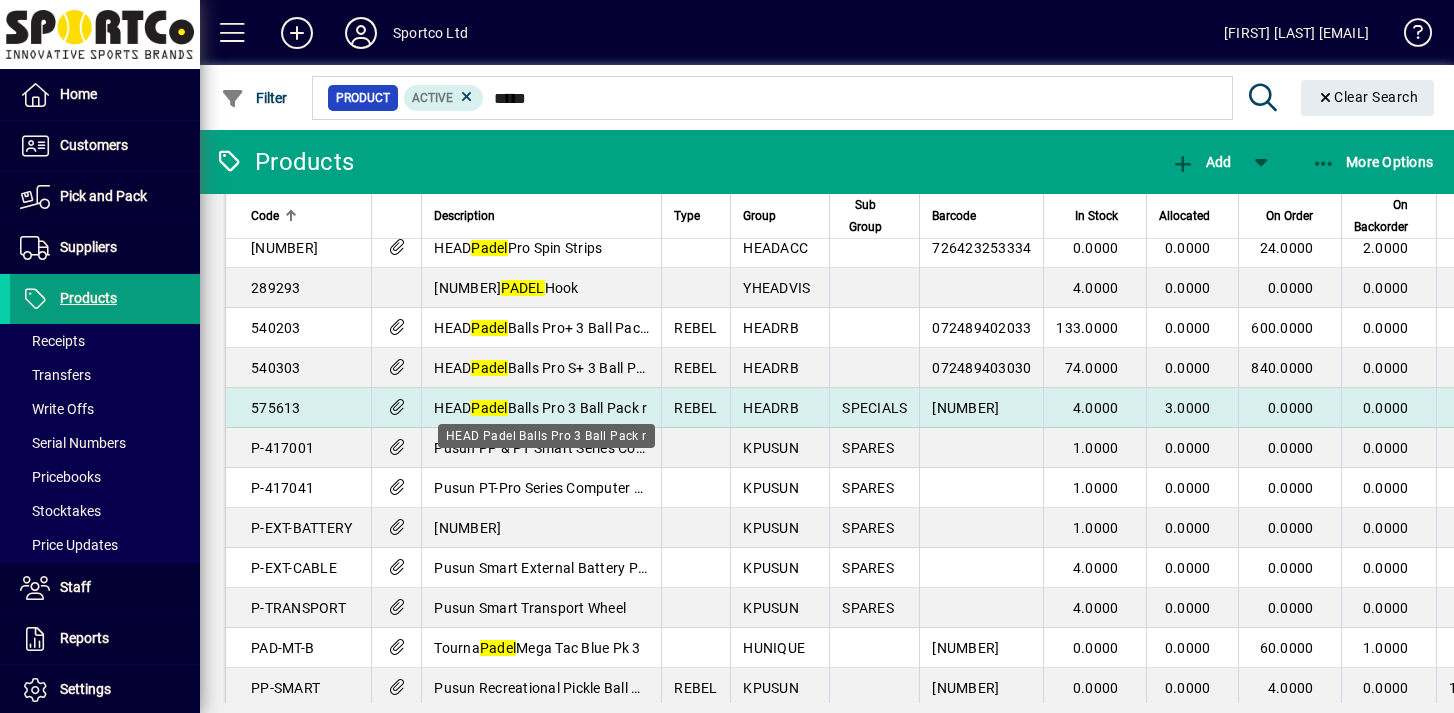 click on "HEAD  Padel  Balls Pro 3 Ball Pack r" at bounding box center [540, 408] 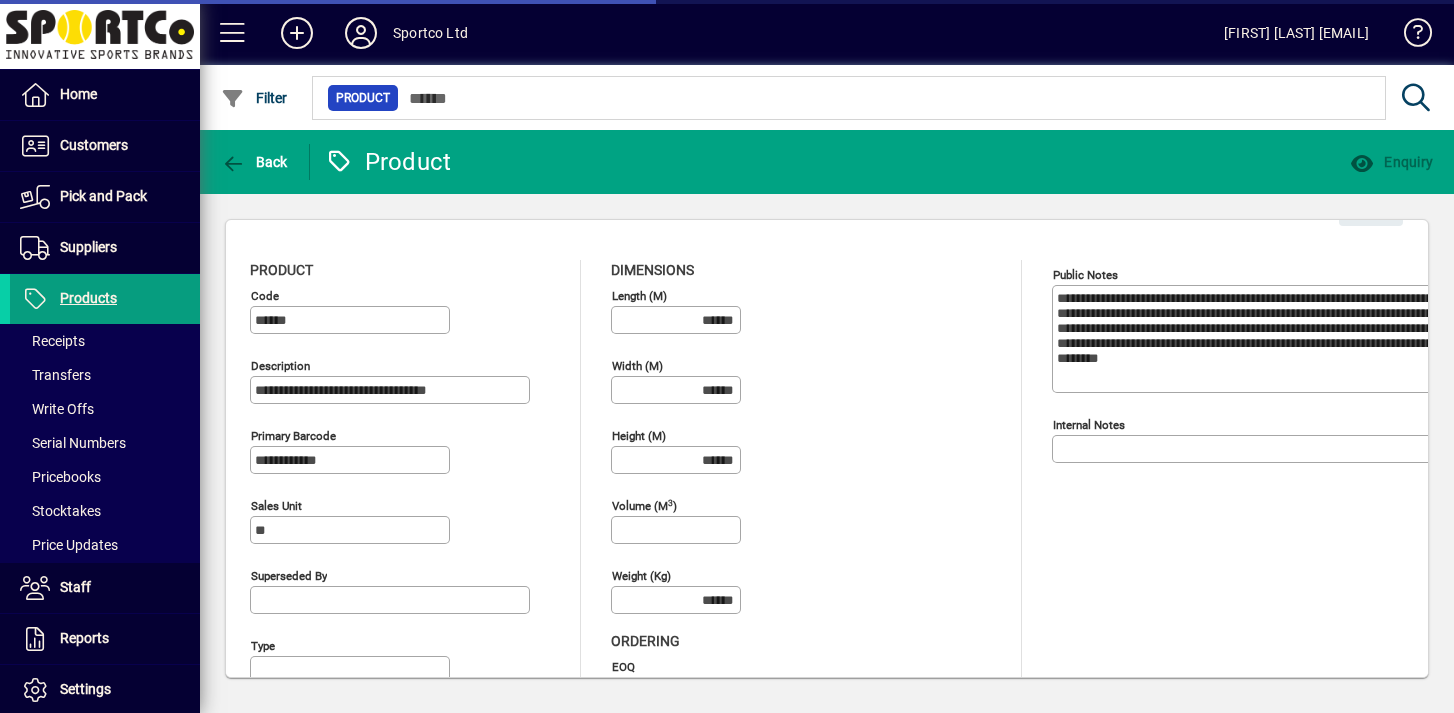 type on "**********" 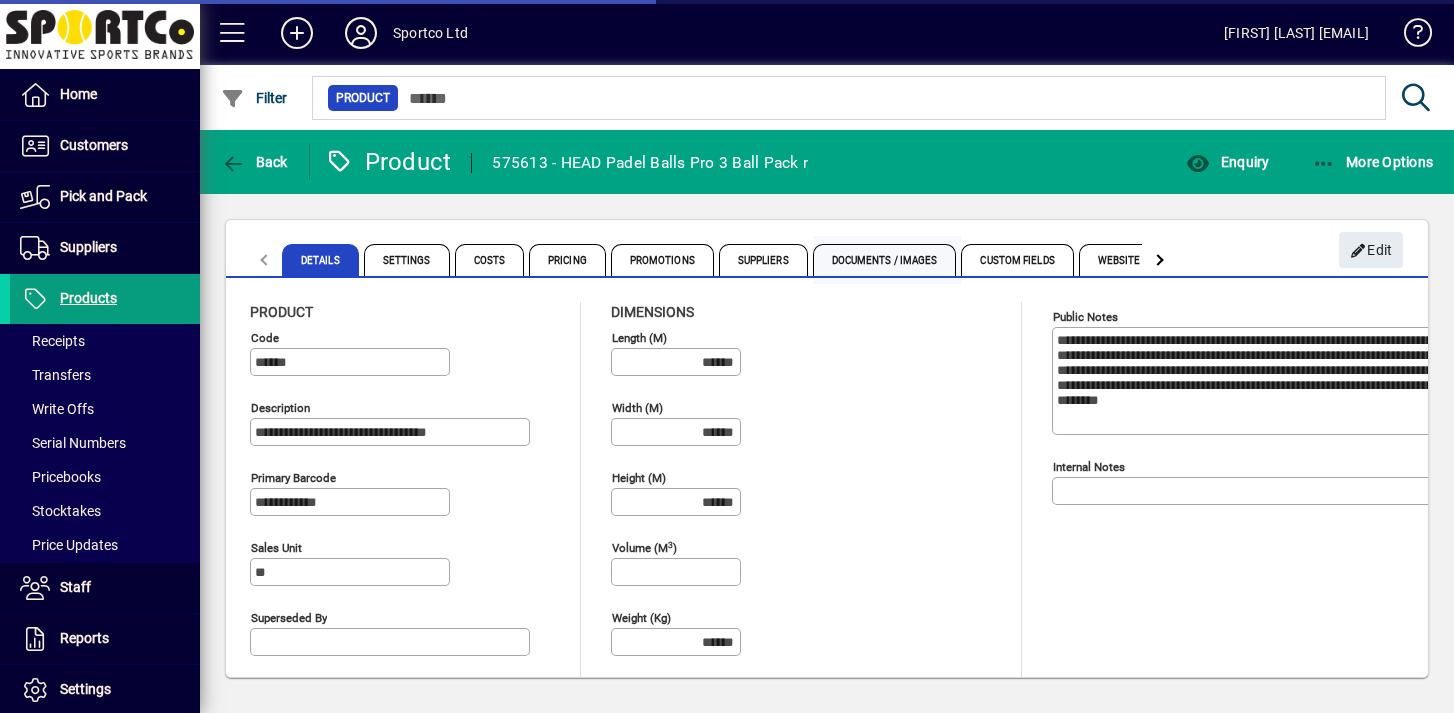 click on "Documents / Images" at bounding box center (885, 260) 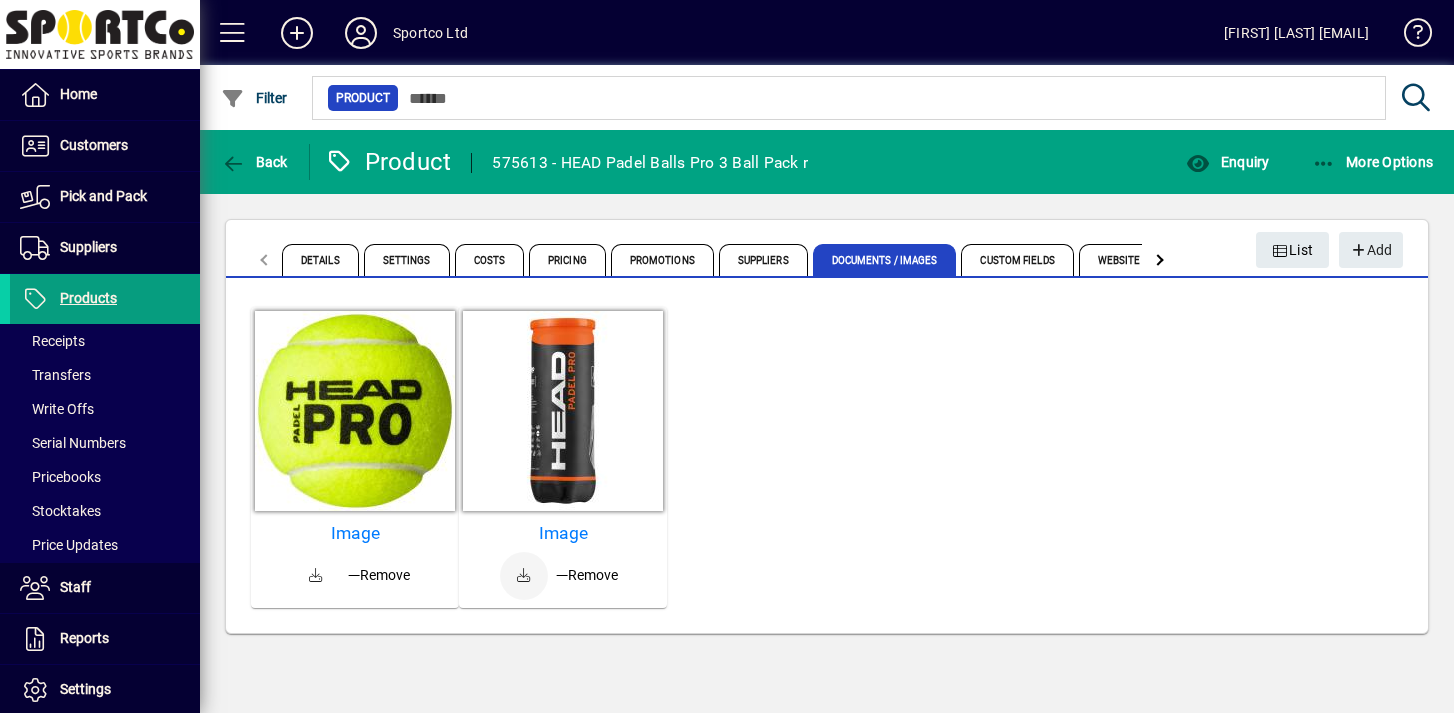 click 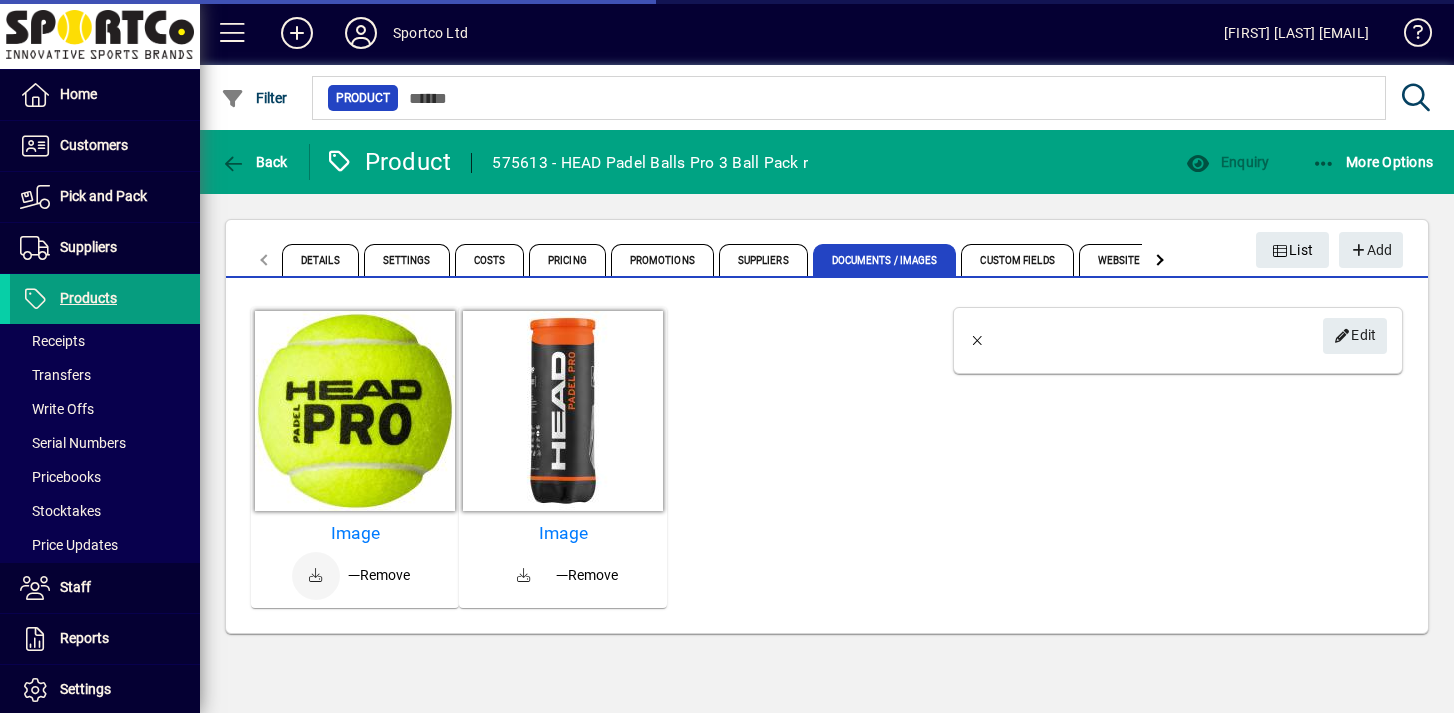 click 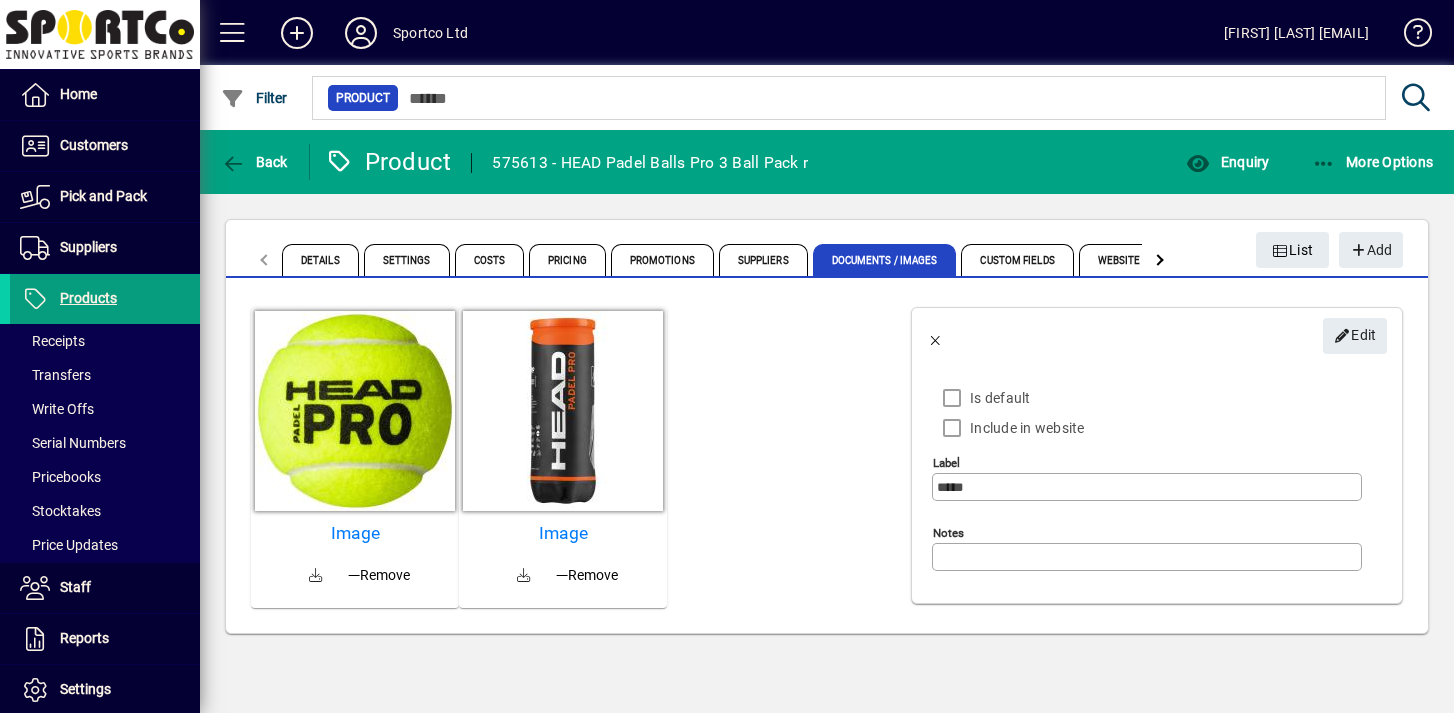 drag, startPoint x: 567, startPoint y: 166, endPoint x: 799, endPoint y: 173, distance: 232.10558 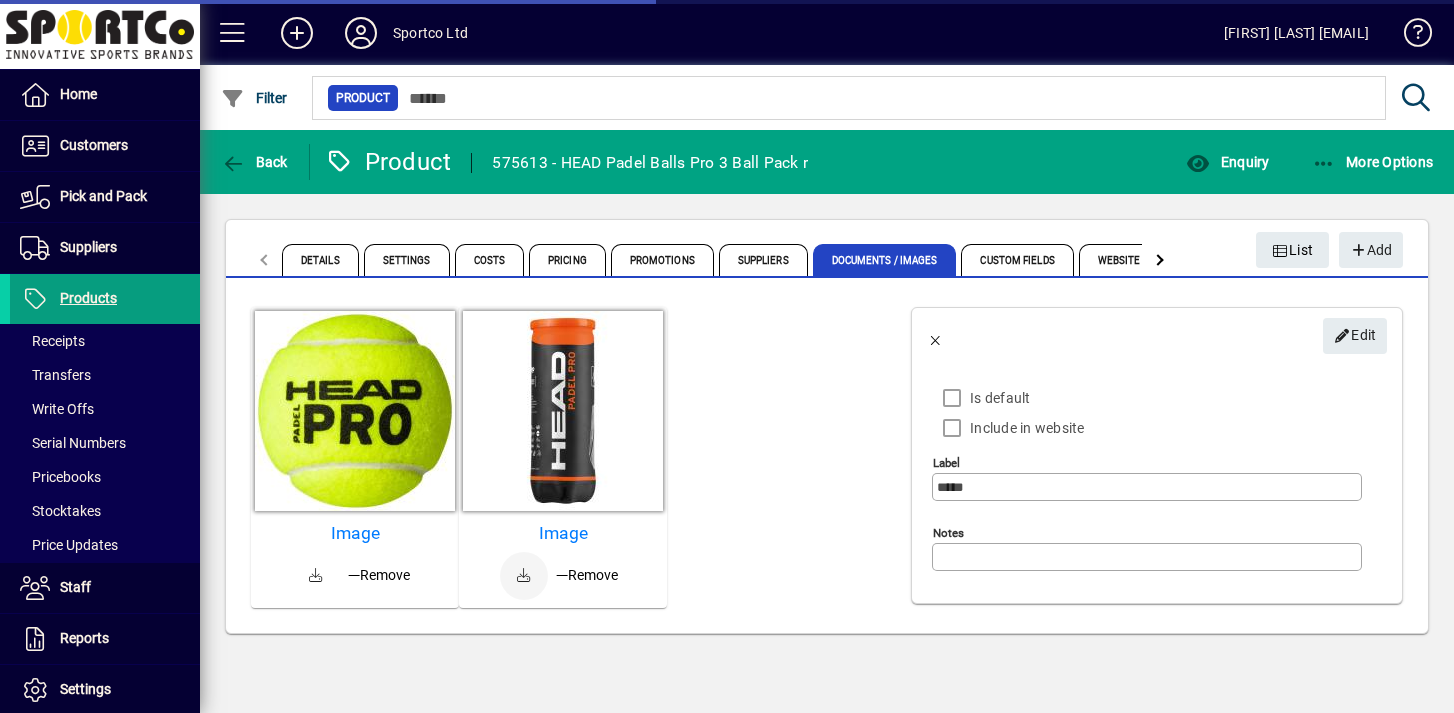 click 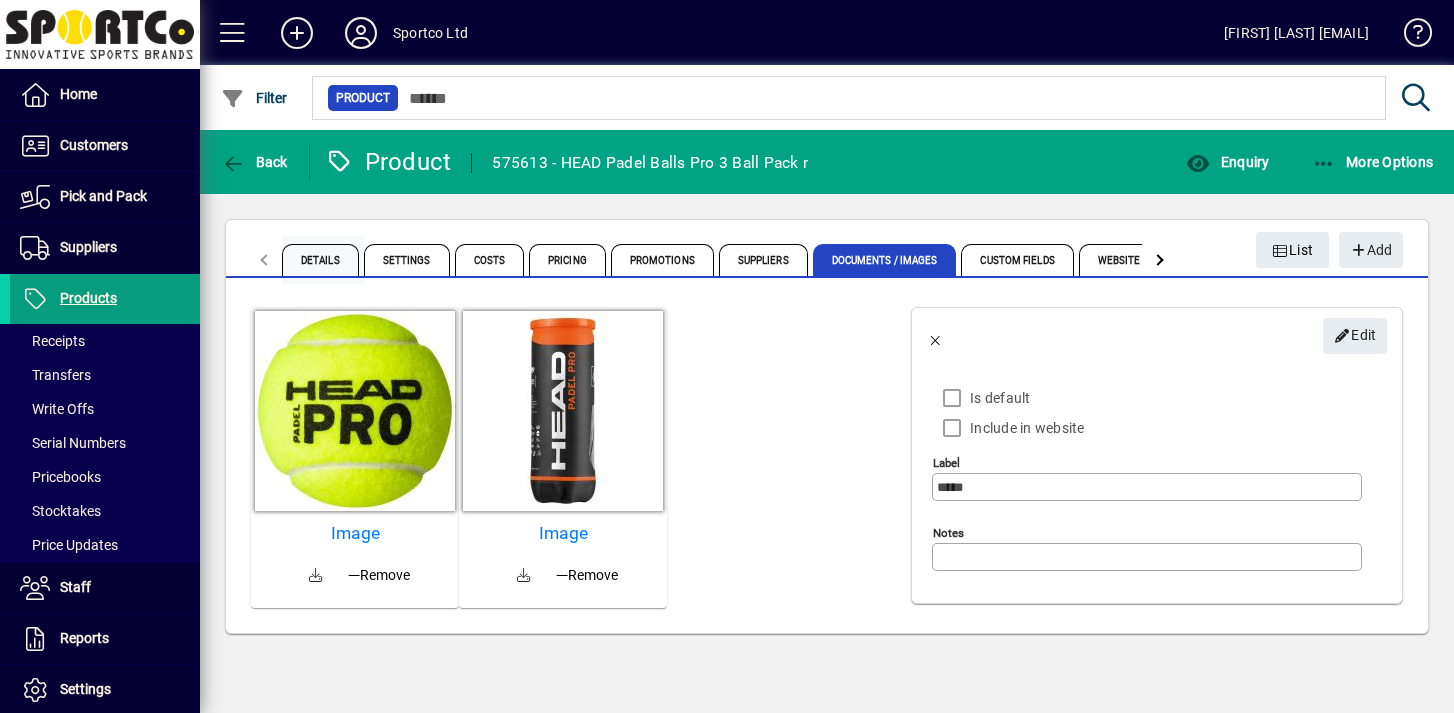 click on "Details" at bounding box center (320, 260) 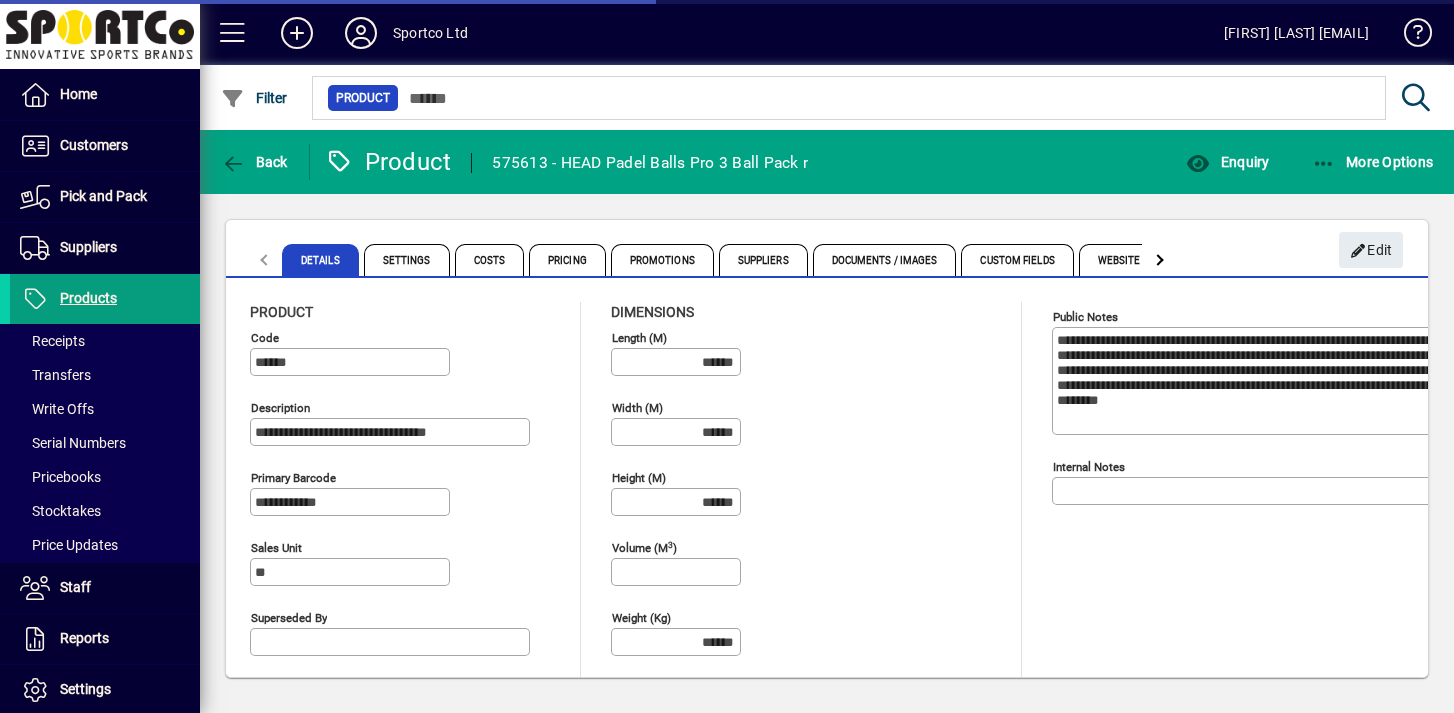 click on "**********" at bounding box center [1269, 381] 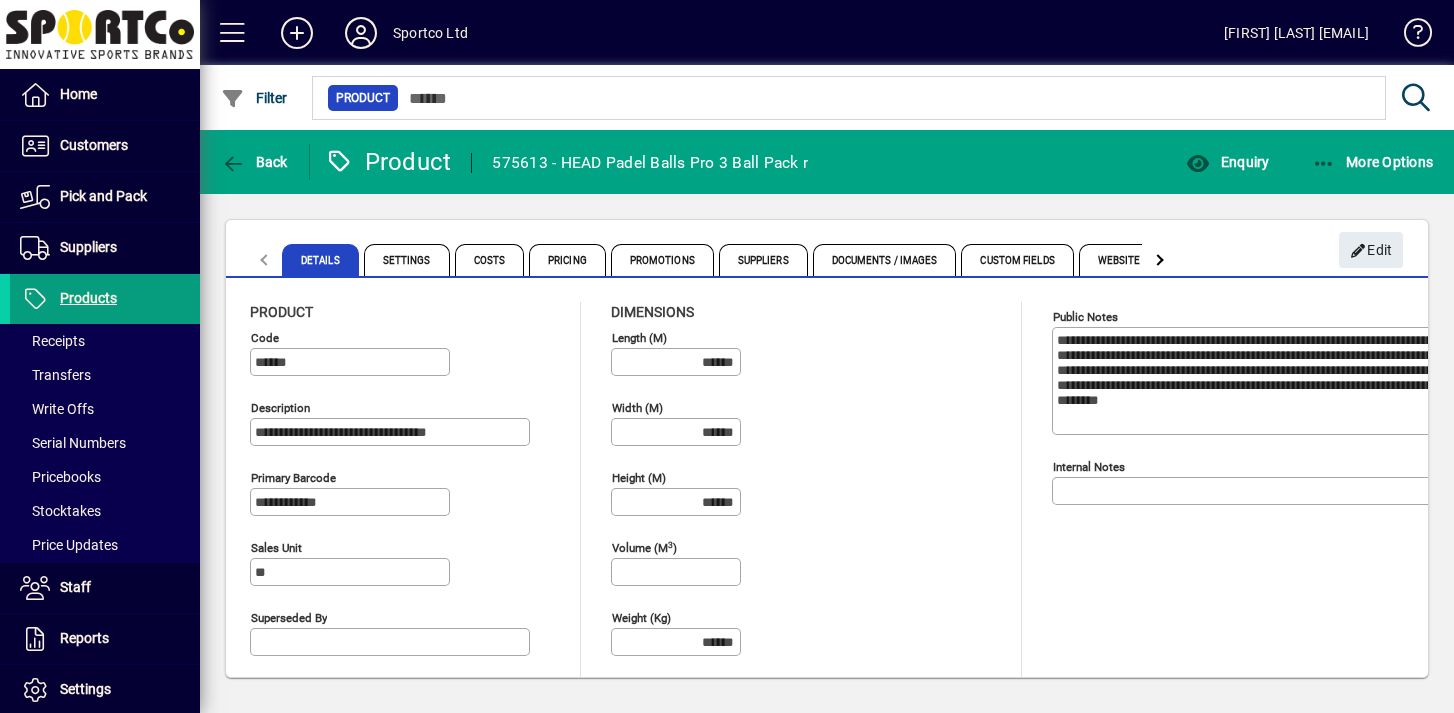 click on "******" at bounding box center [352, 362] 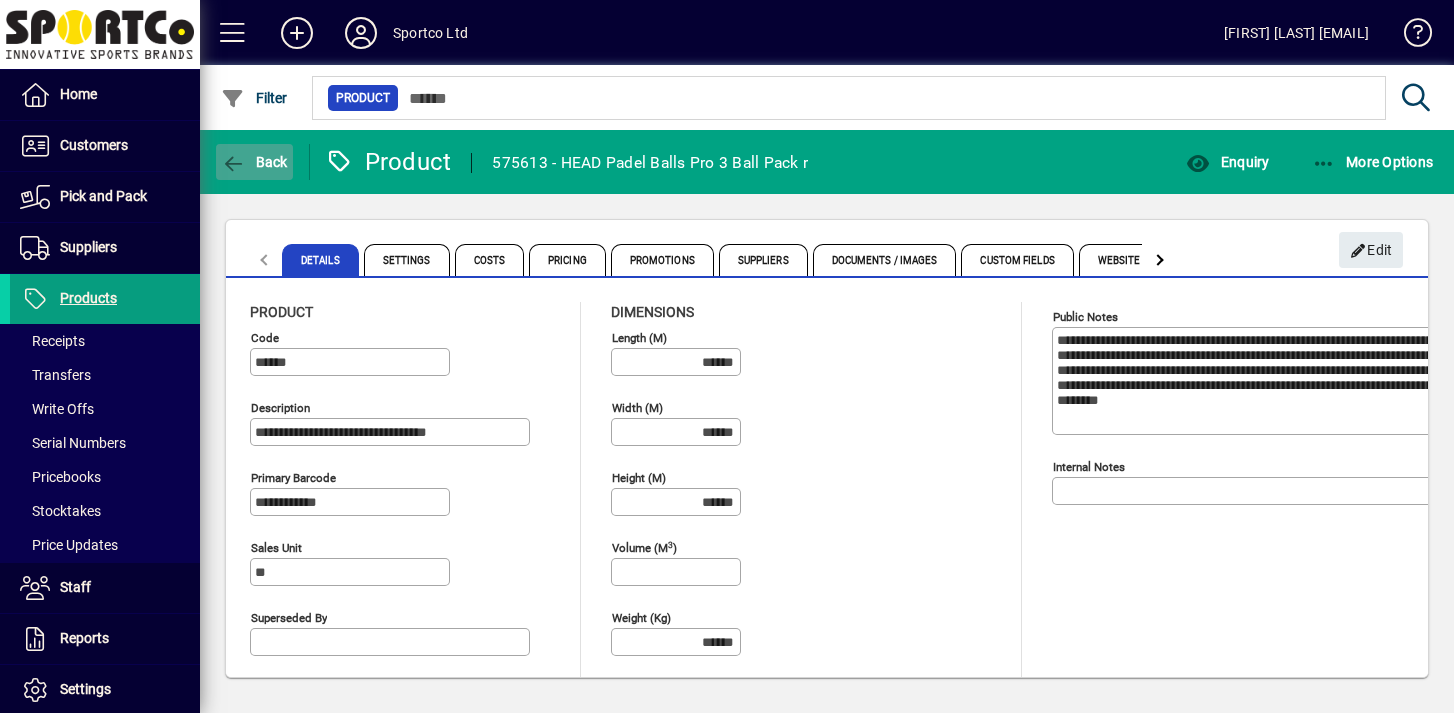 click on "Back" 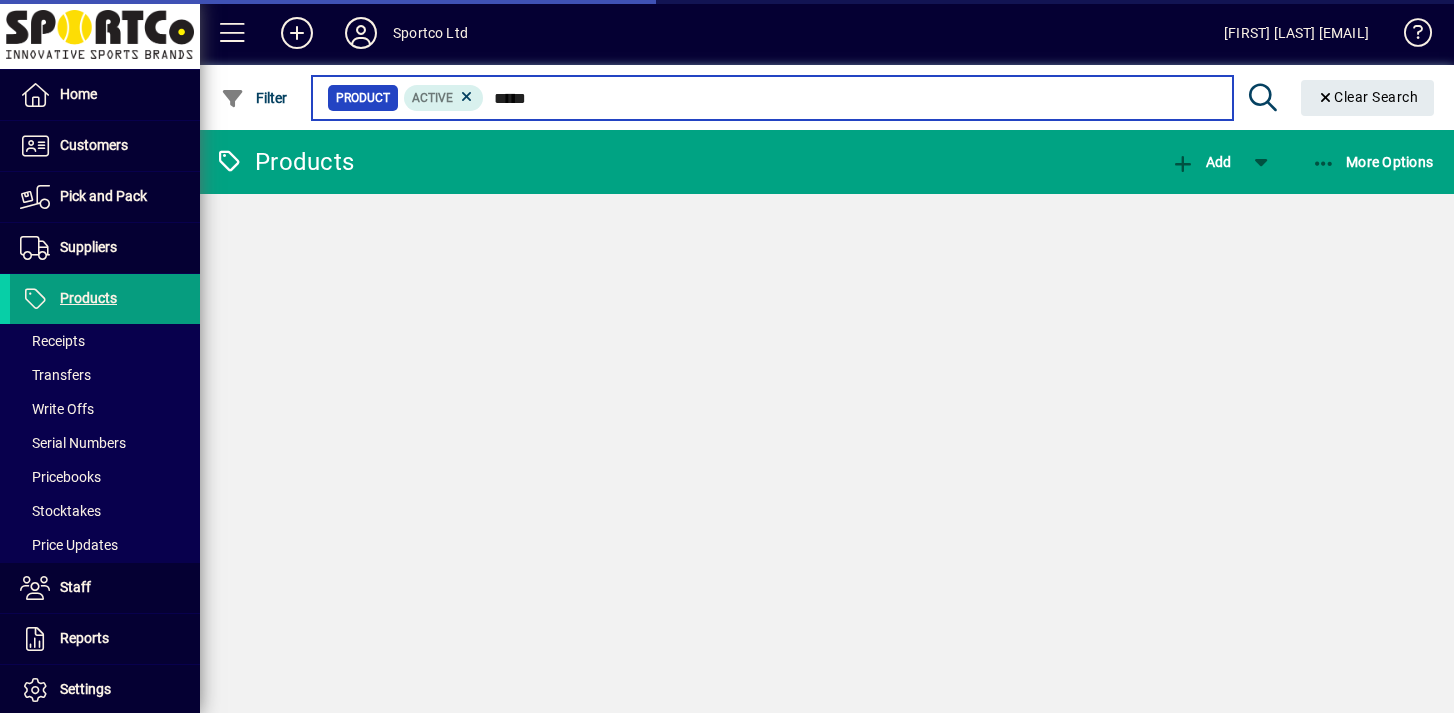 click on "*****" at bounding box center [850, 98] 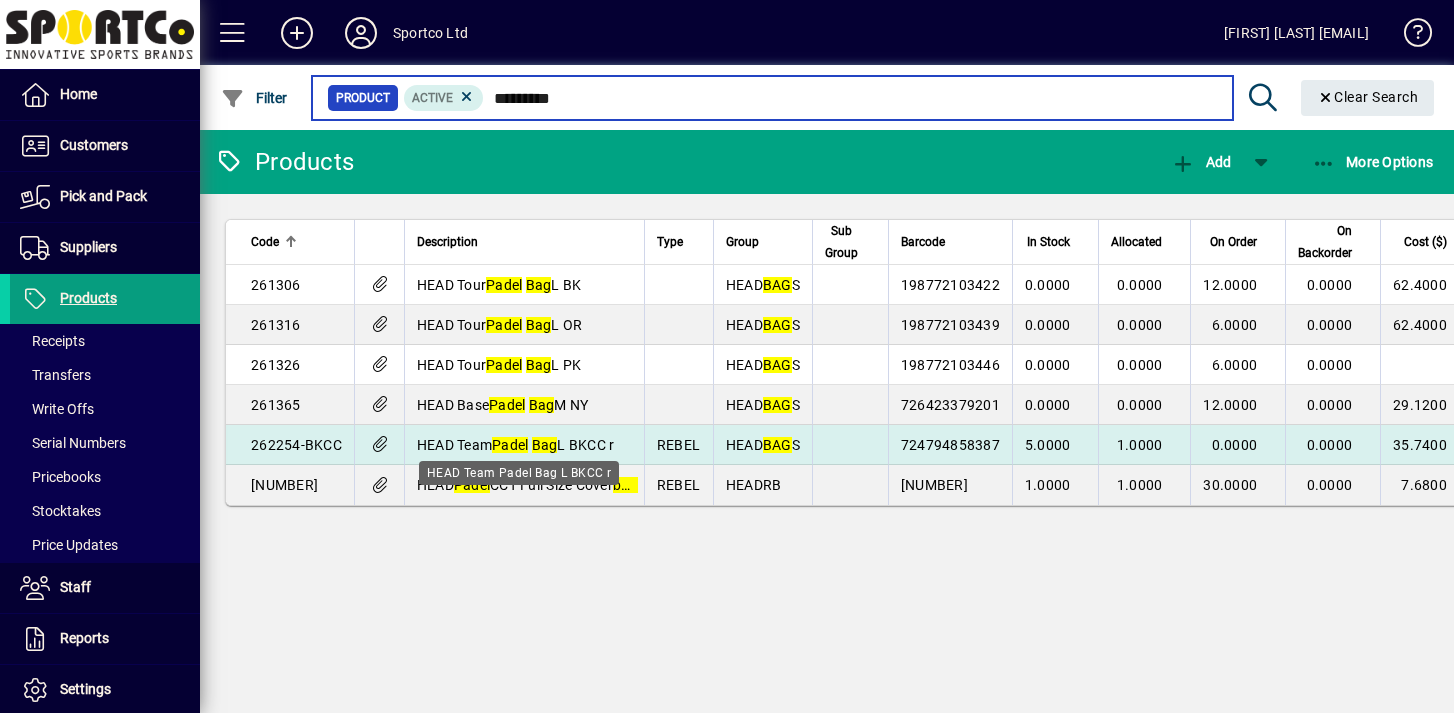 type on "*********" 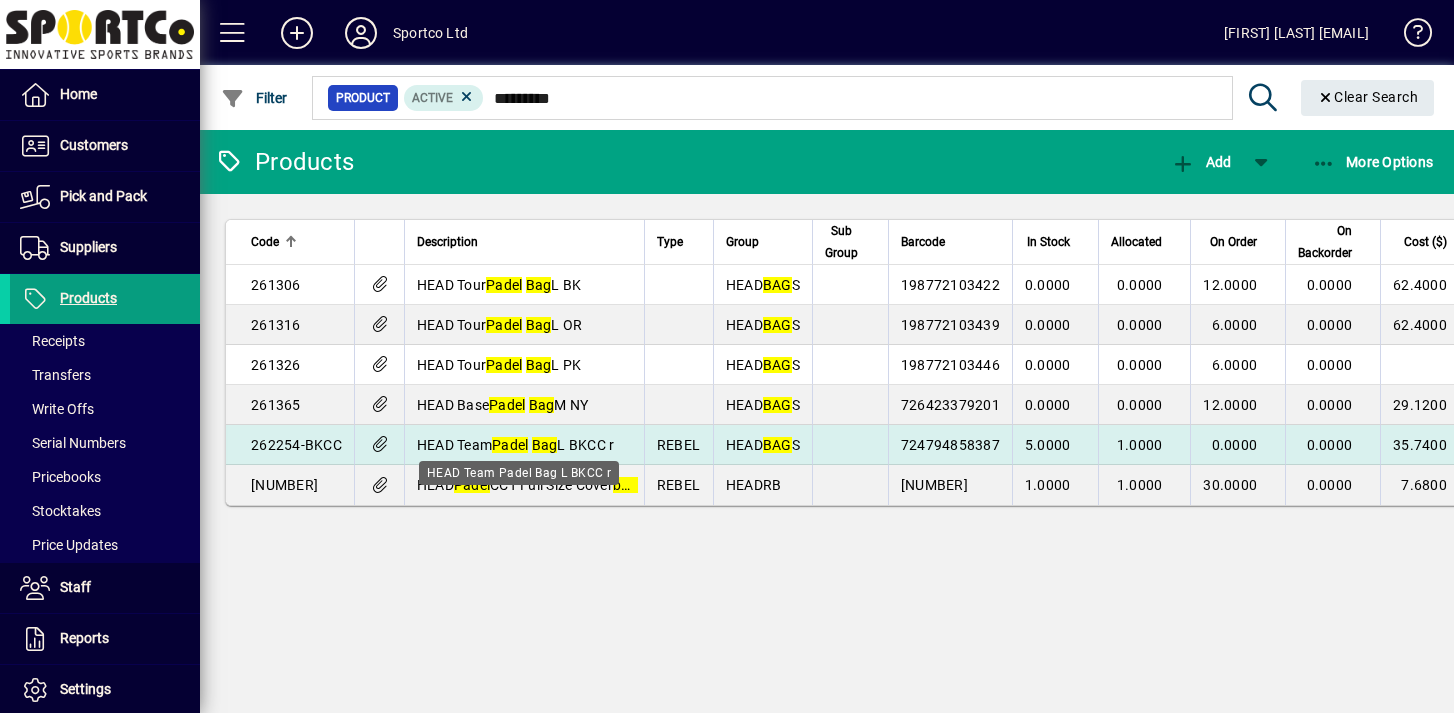 click on "HEAD Team  Padel   Bag  L BKCC r" at bounding box center [516, 445] 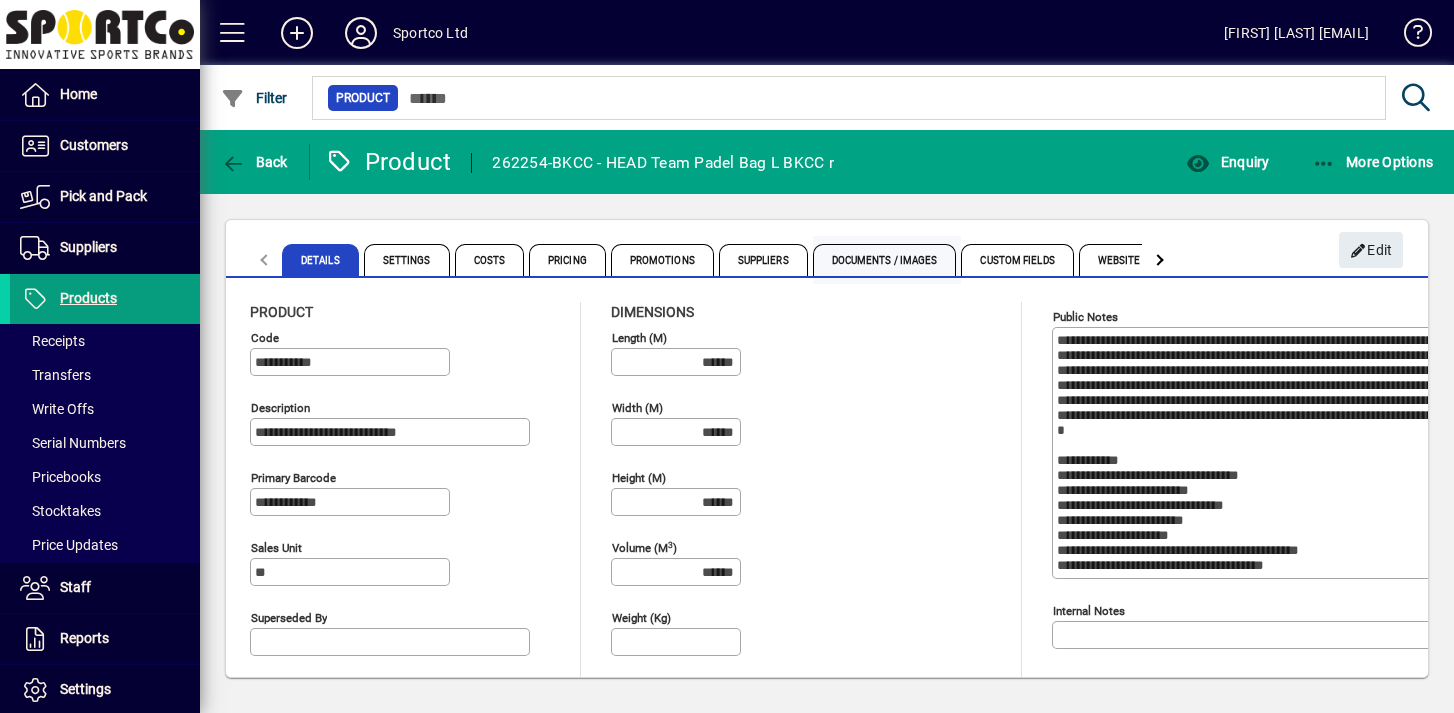 click on "Documents / Images" at bounding box center (885, 260) 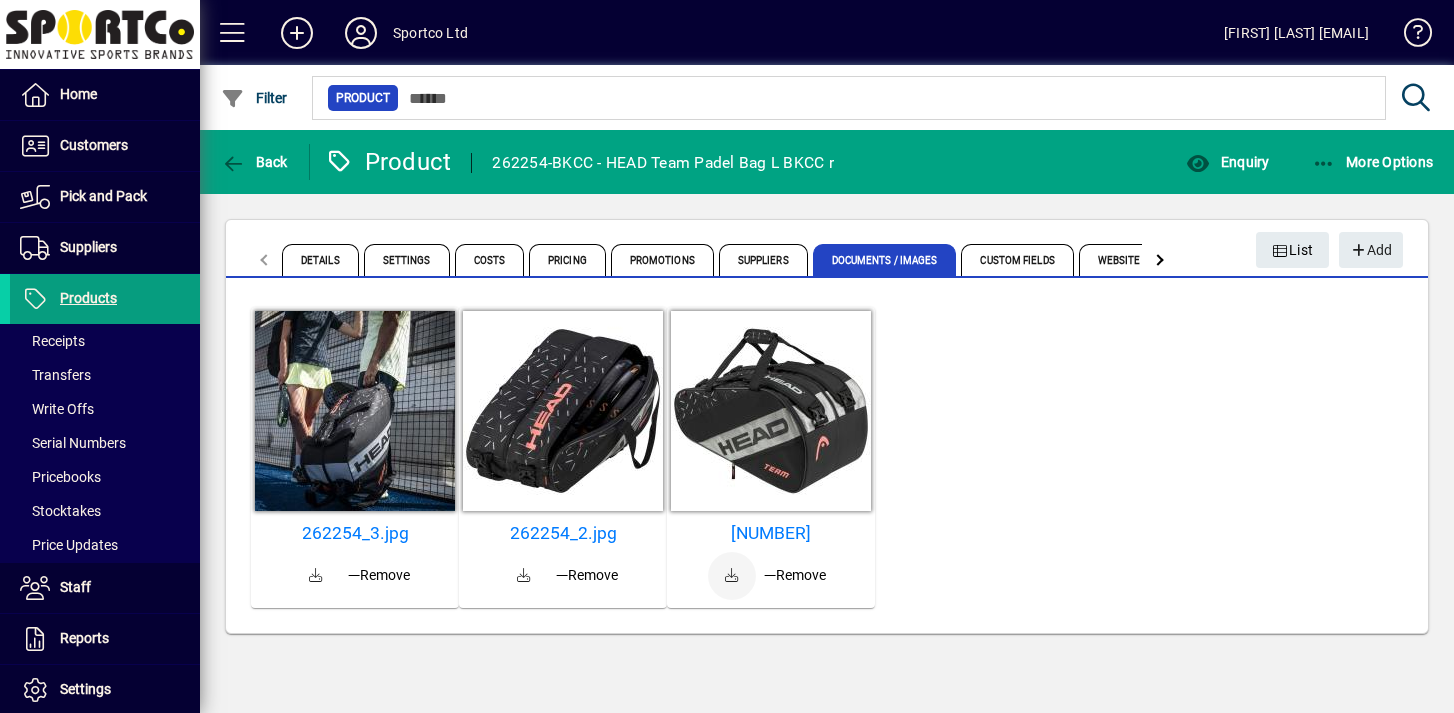 click 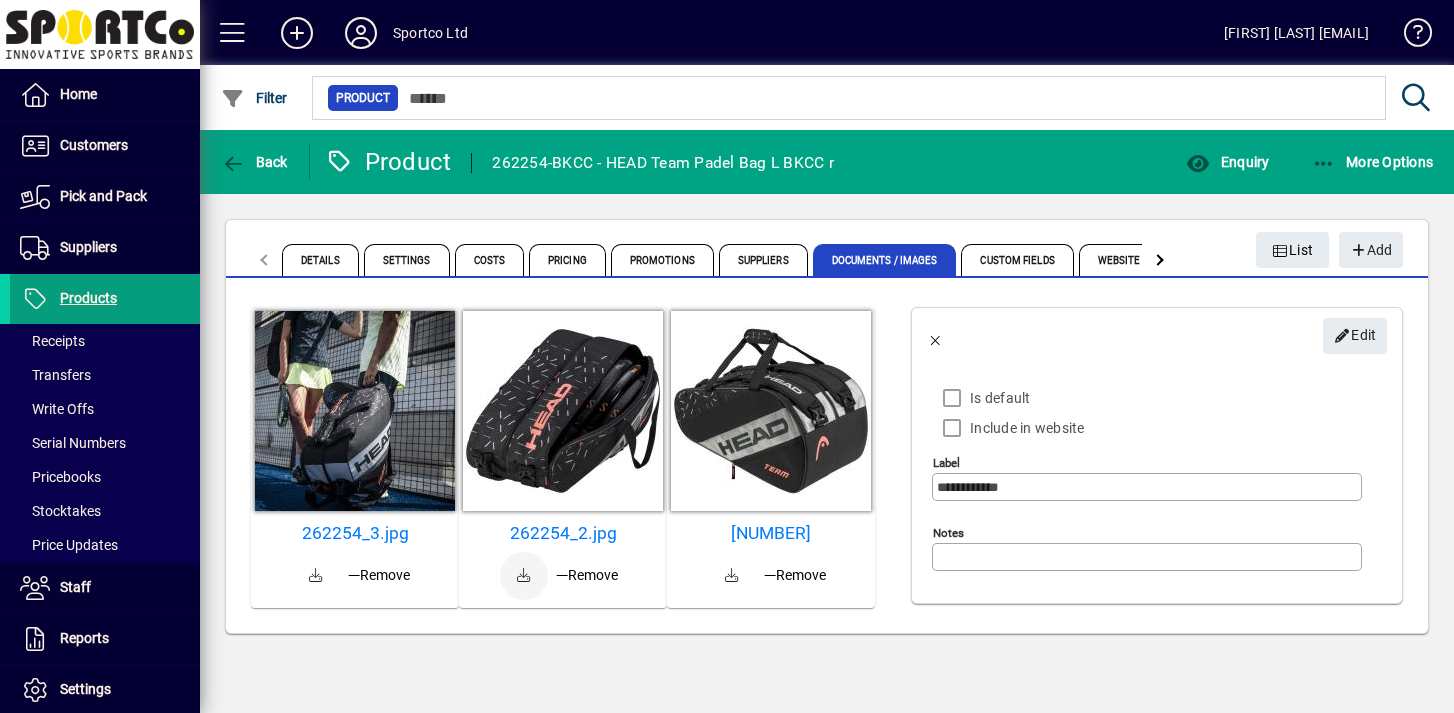 click 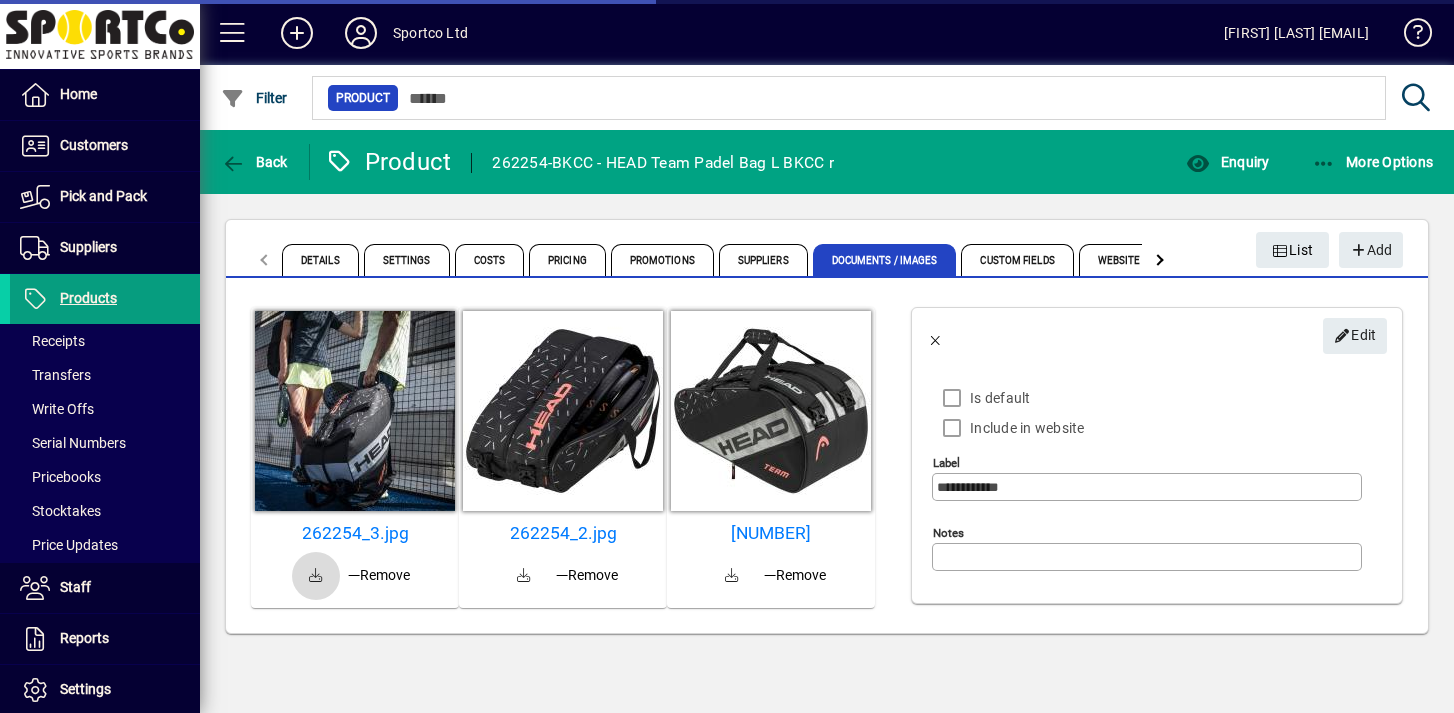 click 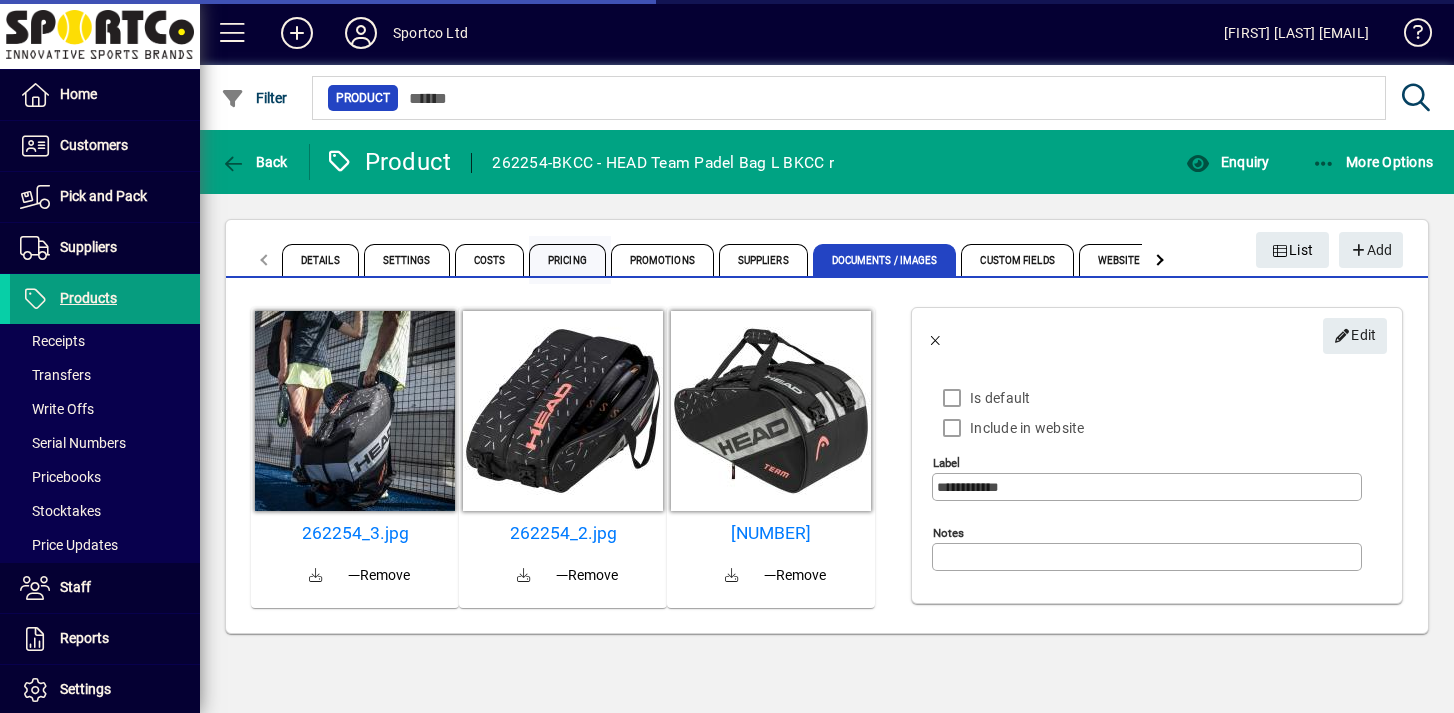 type on "**********" 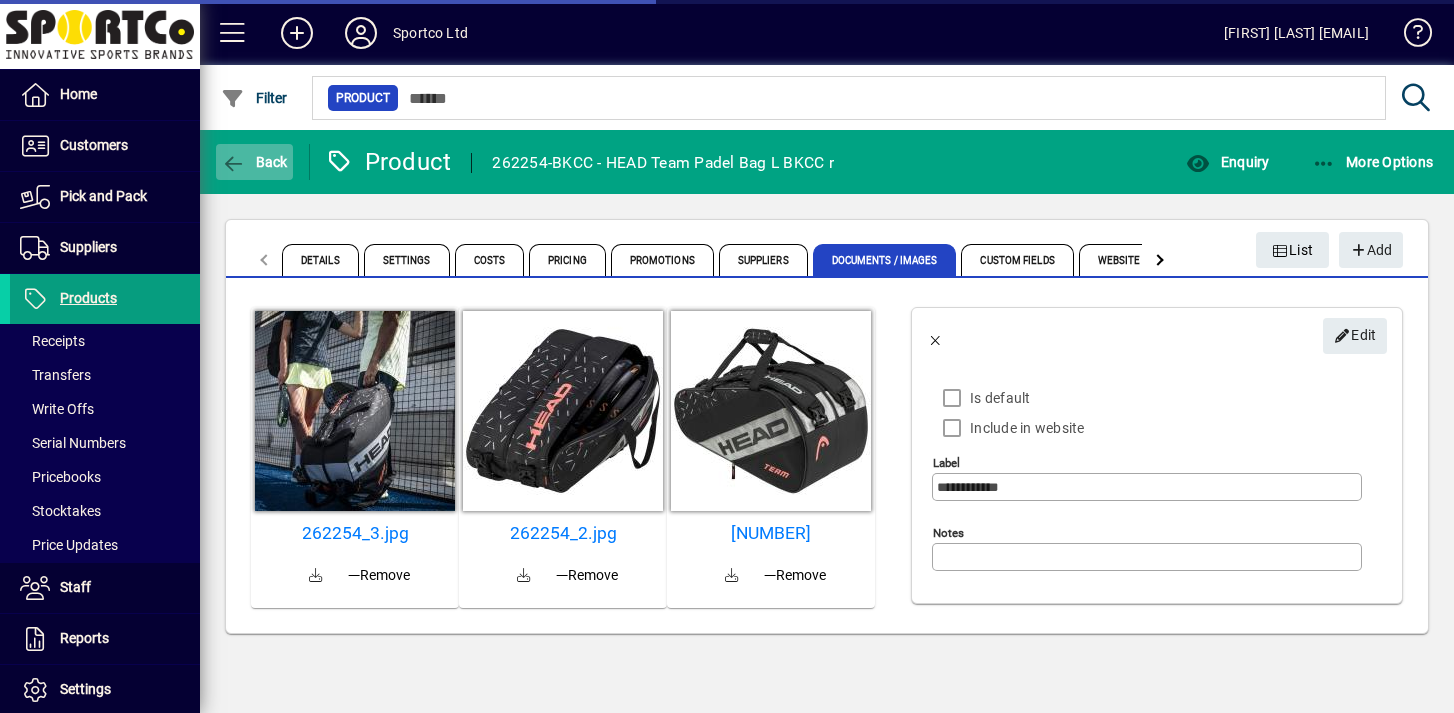 click on "Back" 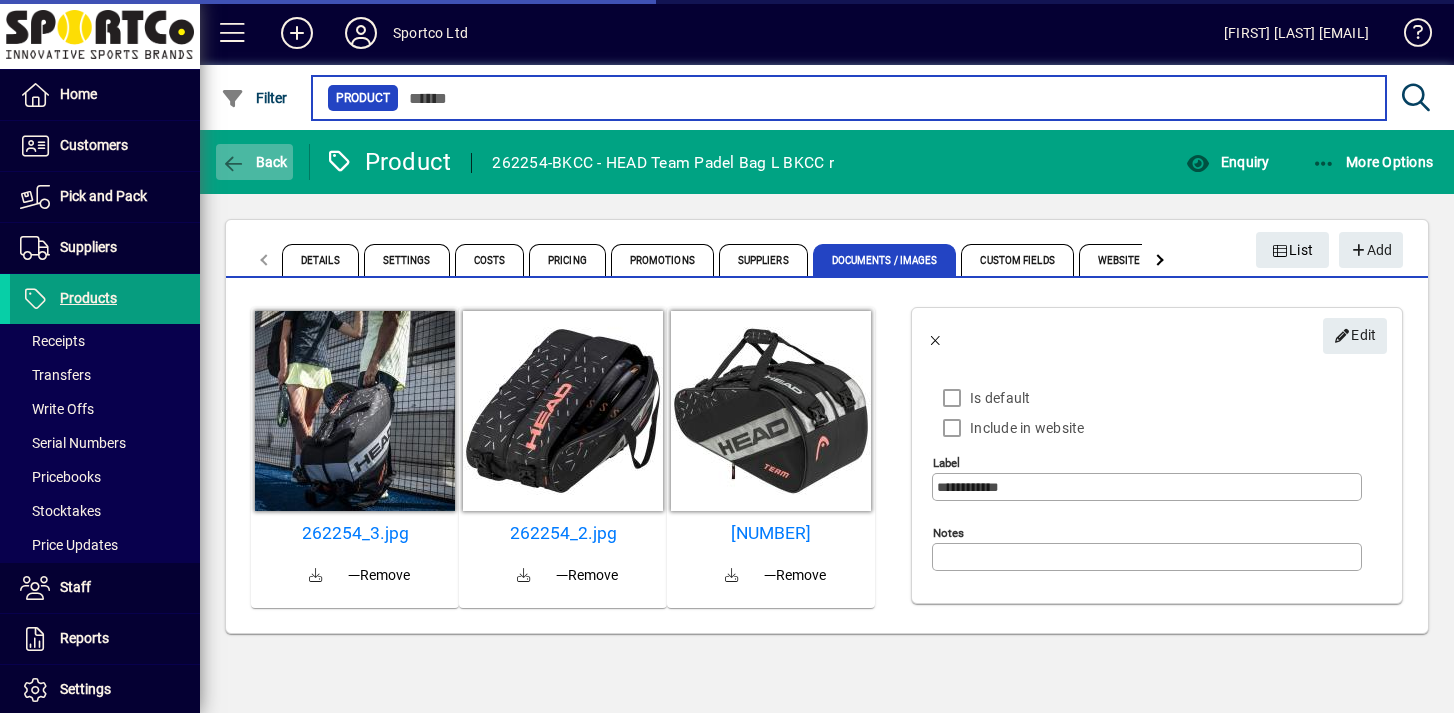 type on "*********" 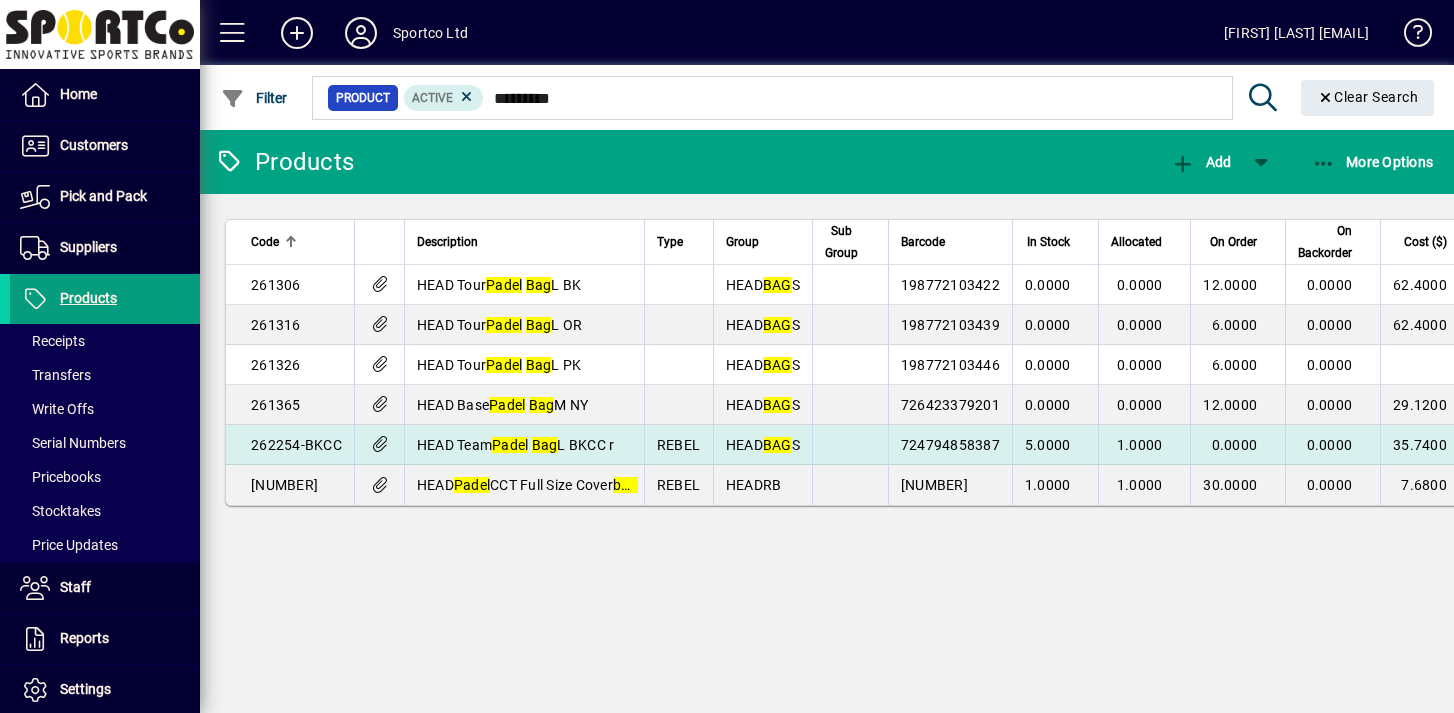 click on "HEAD Team  Padel   Bag  L BKCC r" at bounding box center [524, 445] 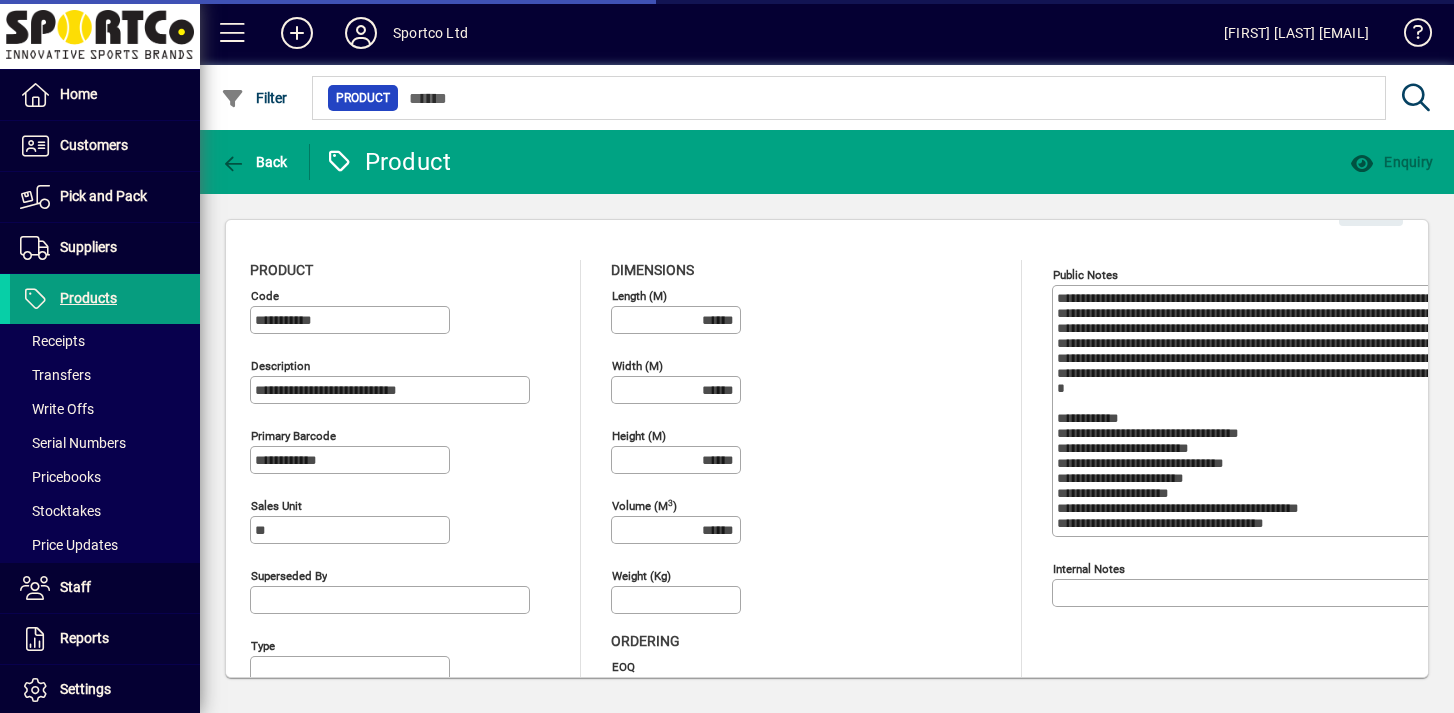 type on "**********" 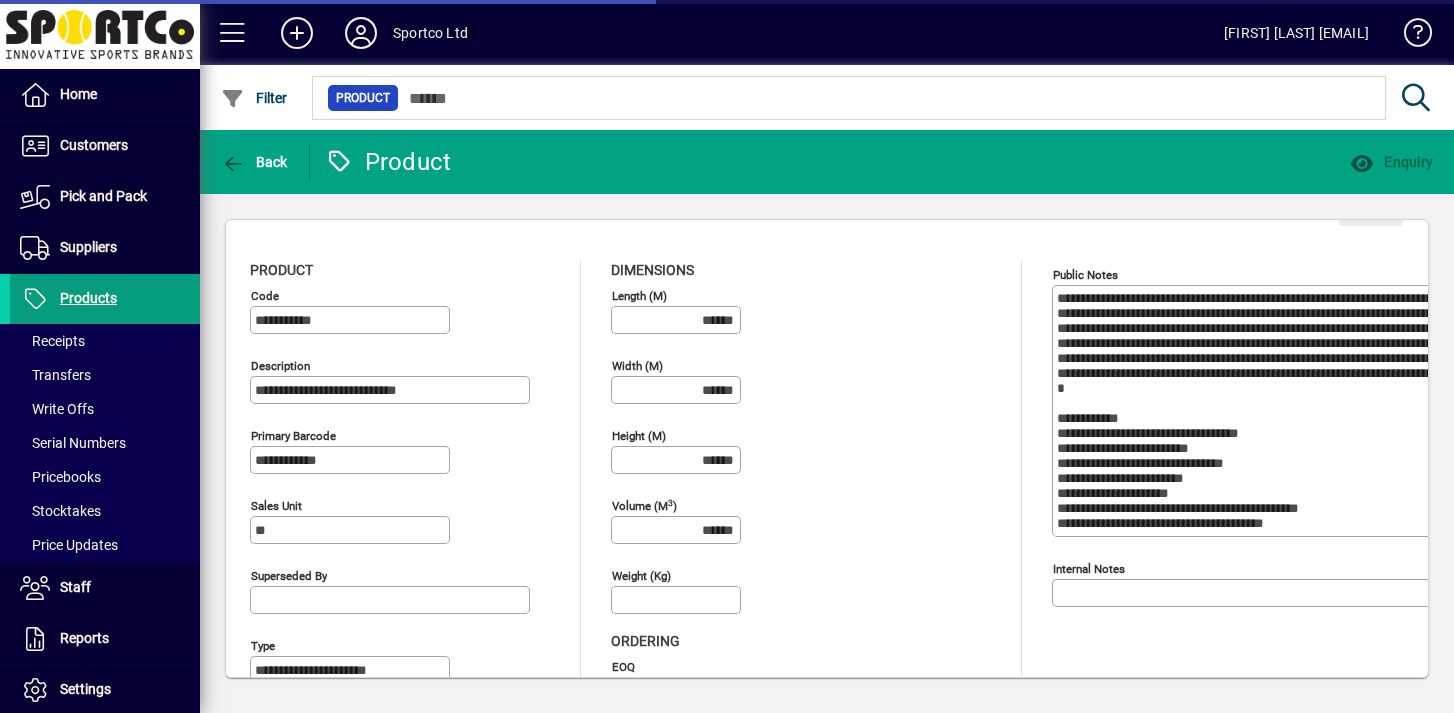type on "****" 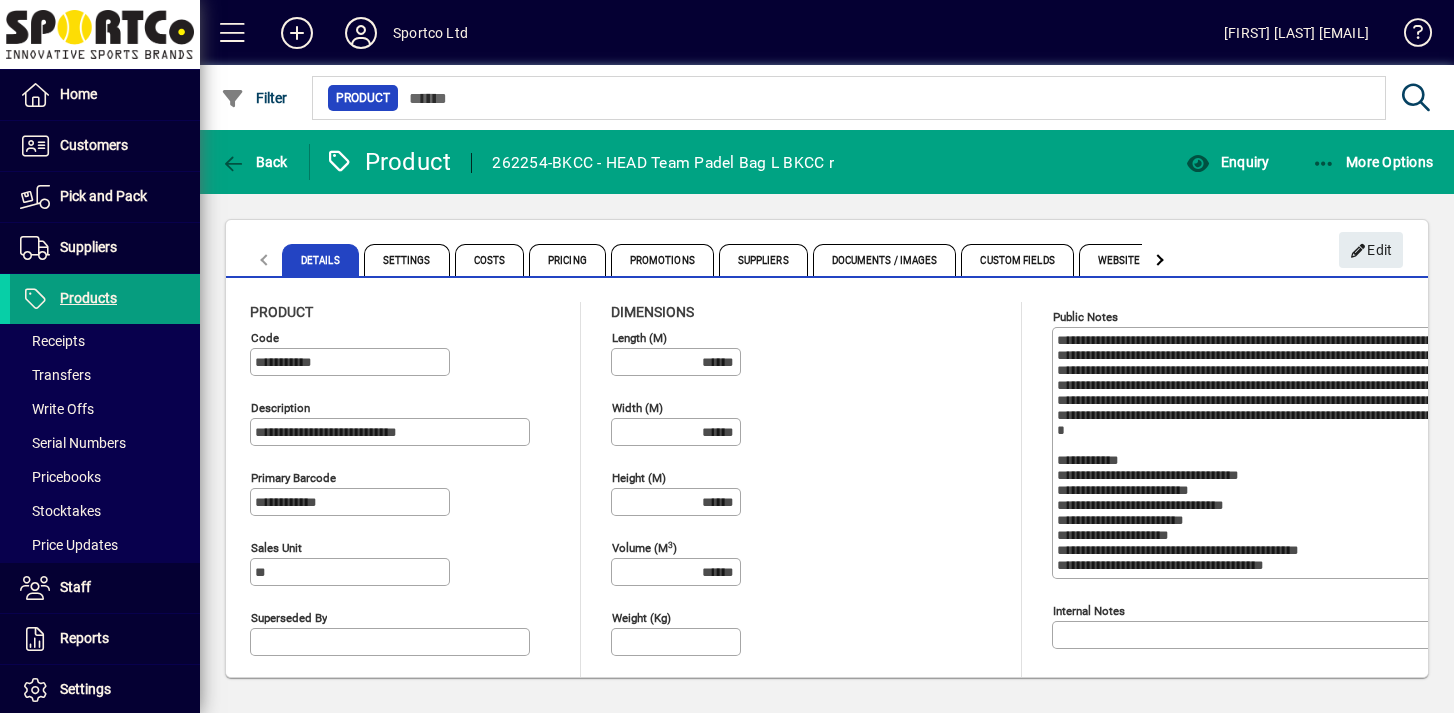 drag, startPoint x: 613, startPoint y: 163, endPoint x: 826, endPoint y: 166, distance: 213.02112 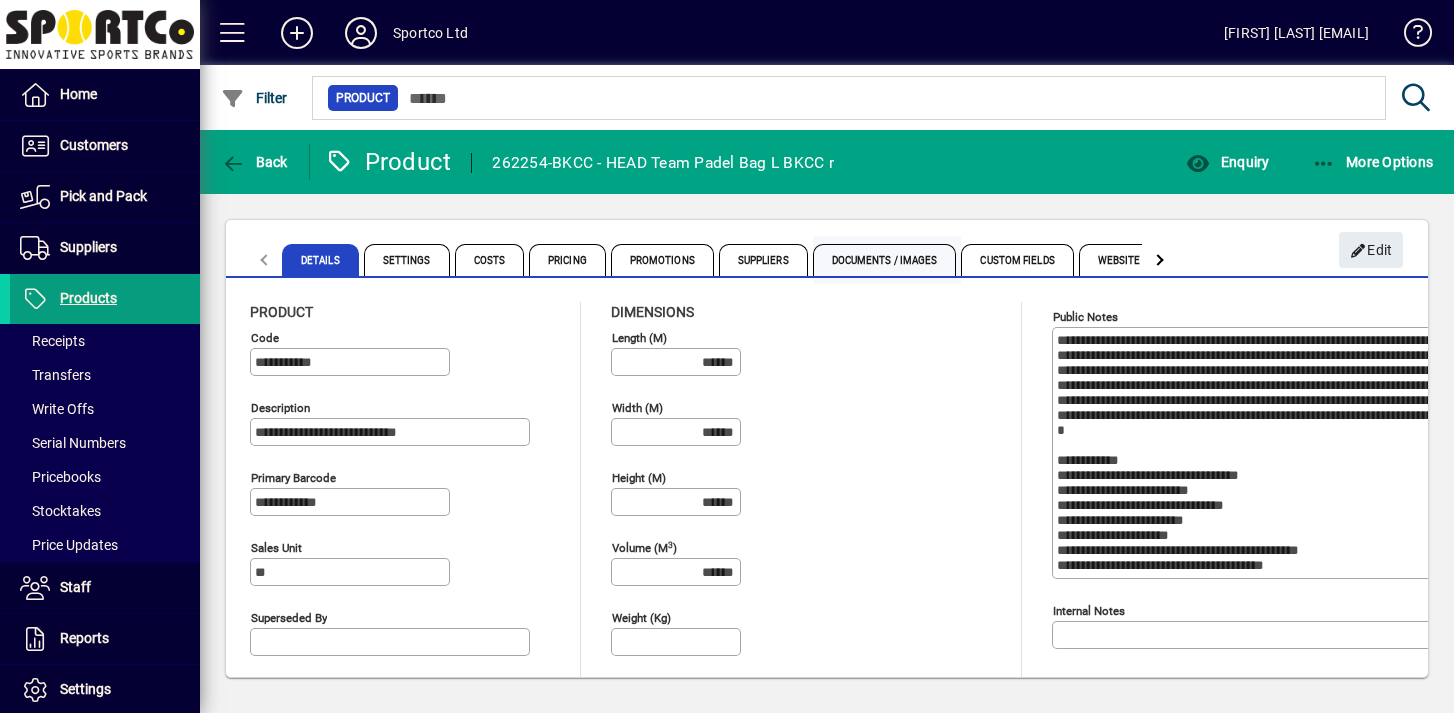 click on "Documents / Images" at bounding box center (887, 260) 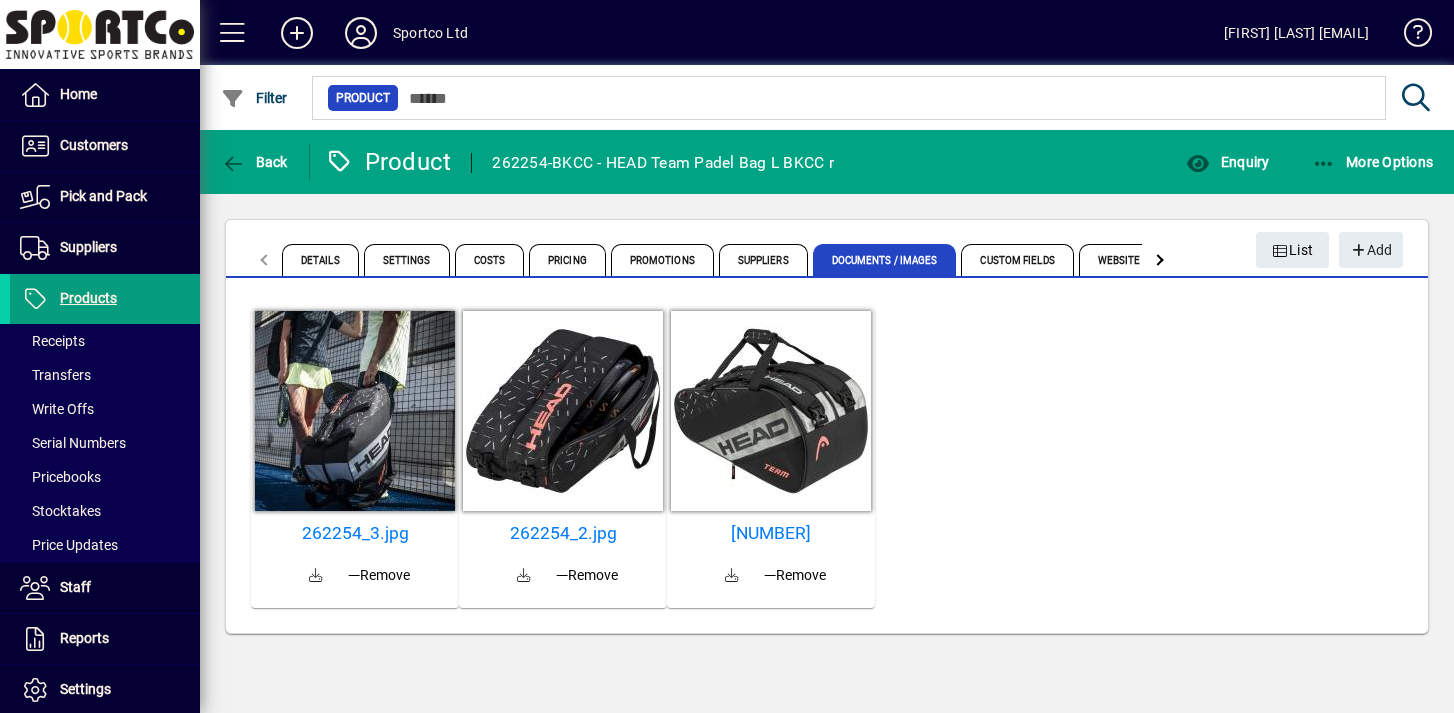 drag, startPoint x: 597, startPoint y: 163, endPoint x: 500, endPoint y: 163, distance: 97 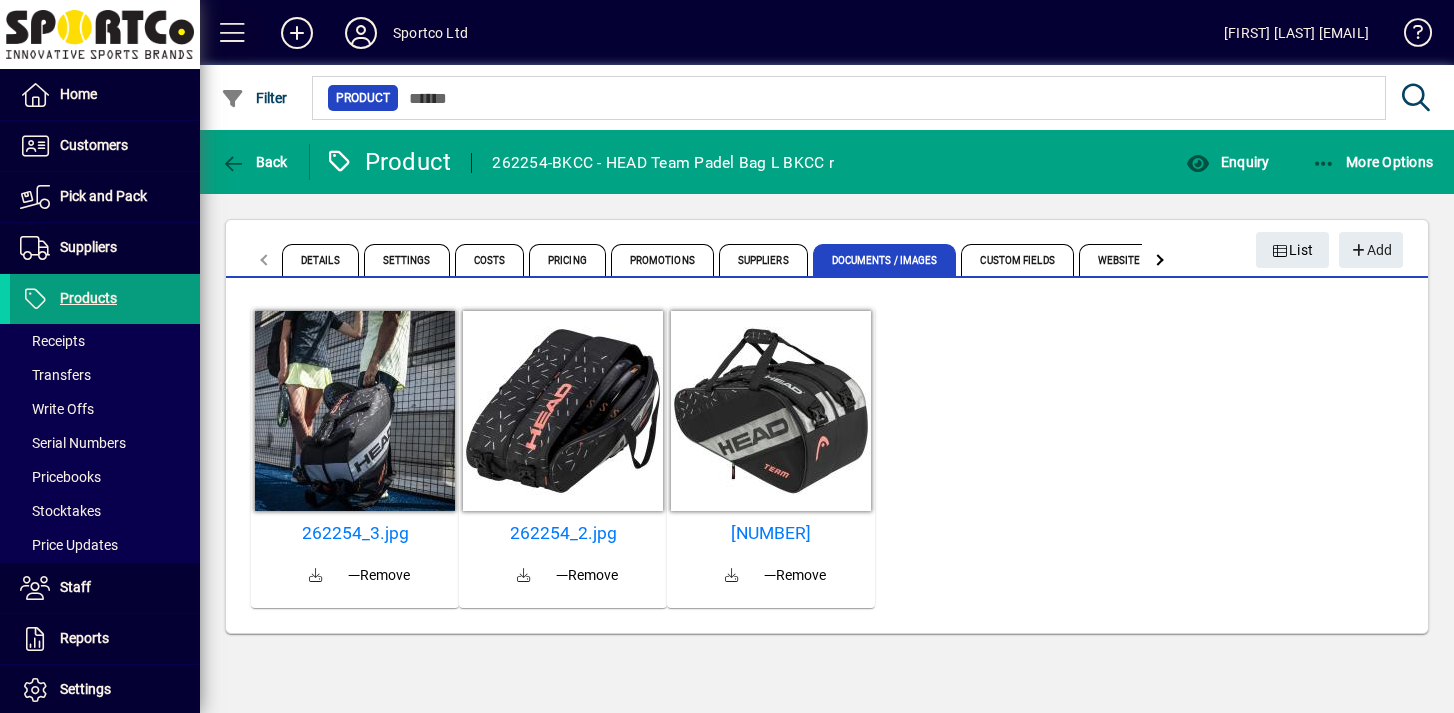 copy on "262254-BKCC" 